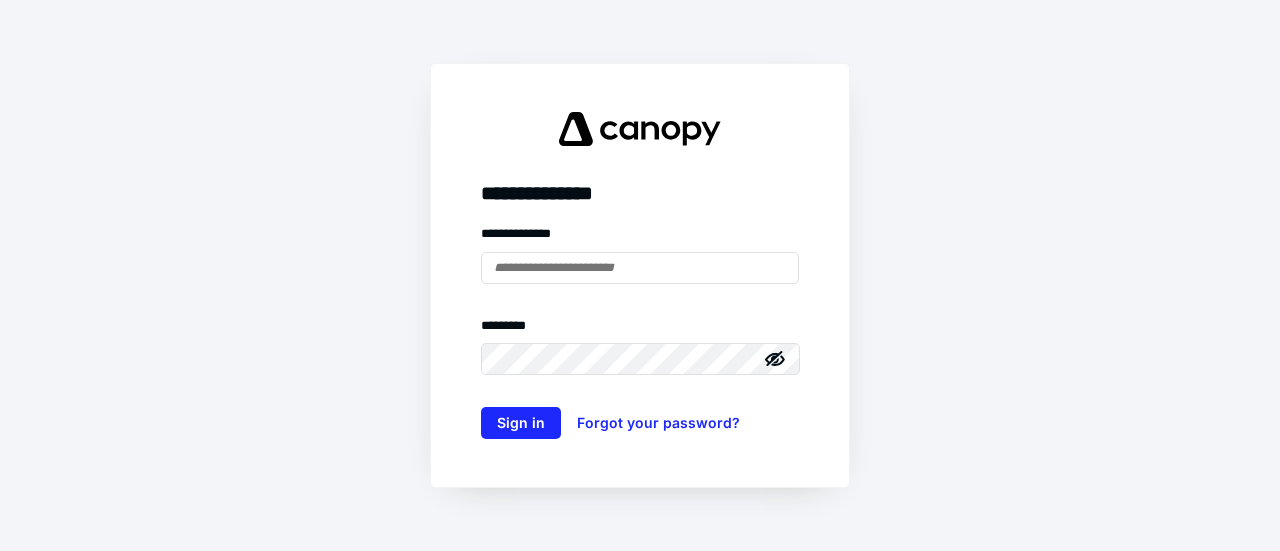 scroll, scrollTop: 0, scrollLeft: 0, axis: both 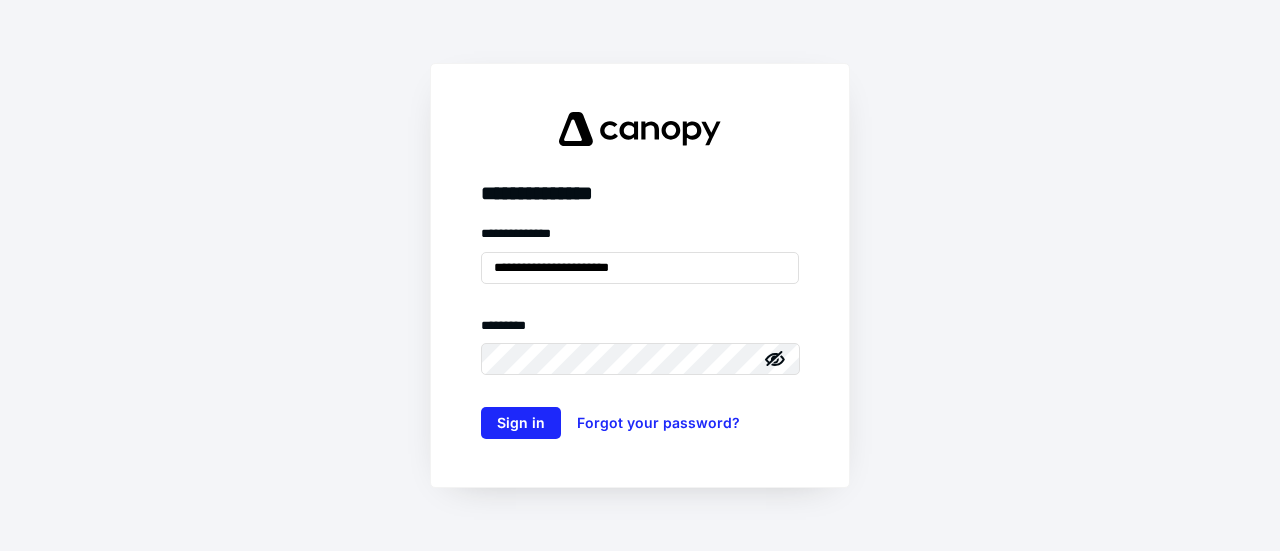 click on "**********" at bounding box center [640, 275] 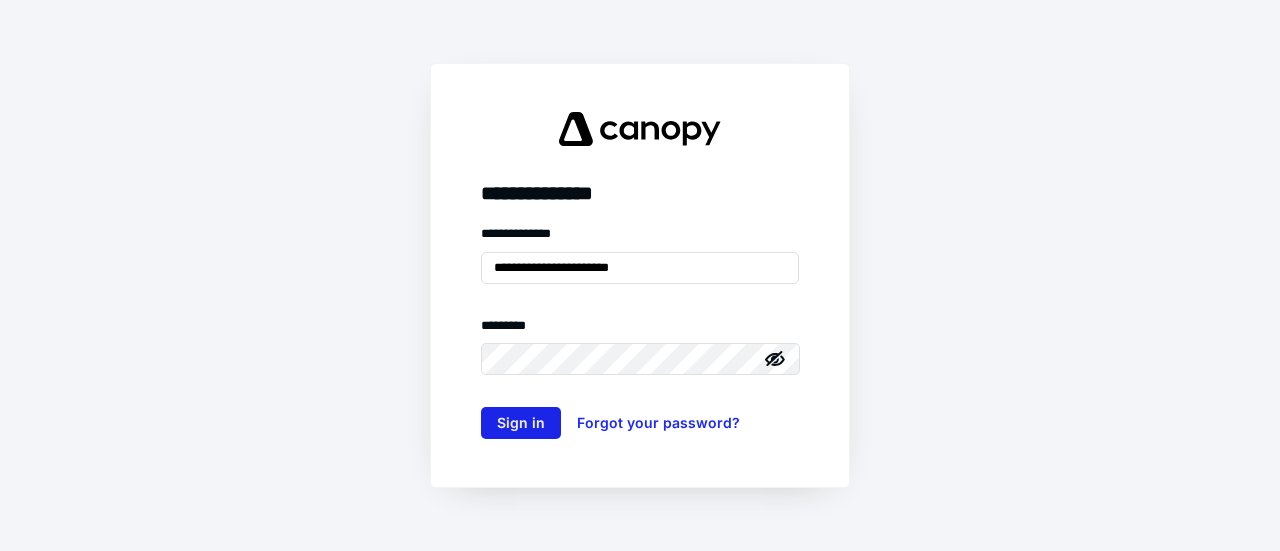 click on "Sign in" at bounding box center (521, 423) 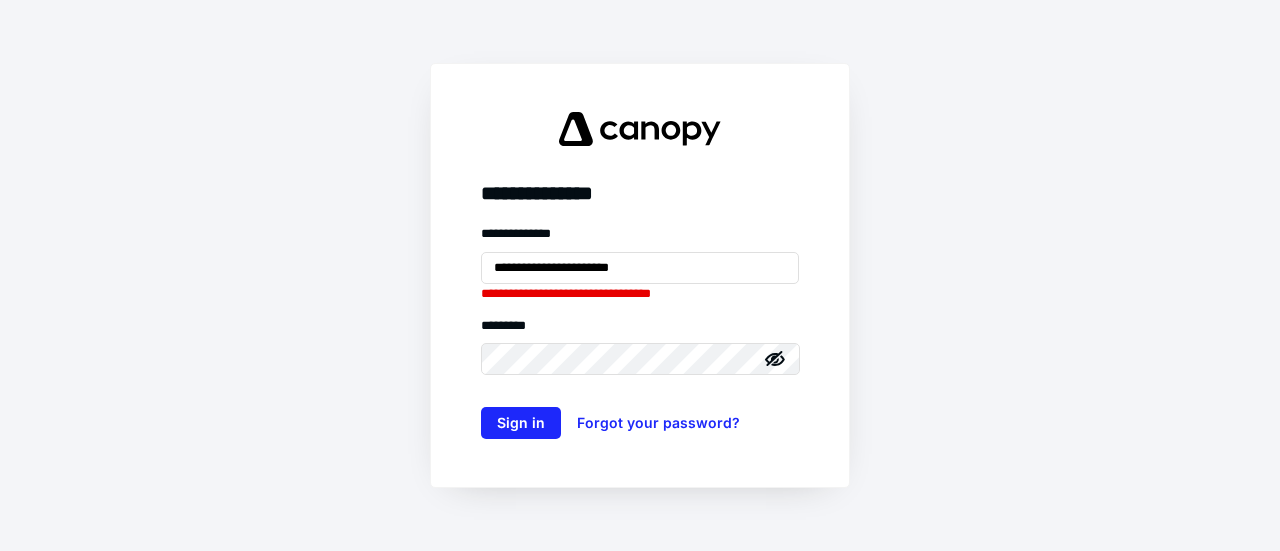 click 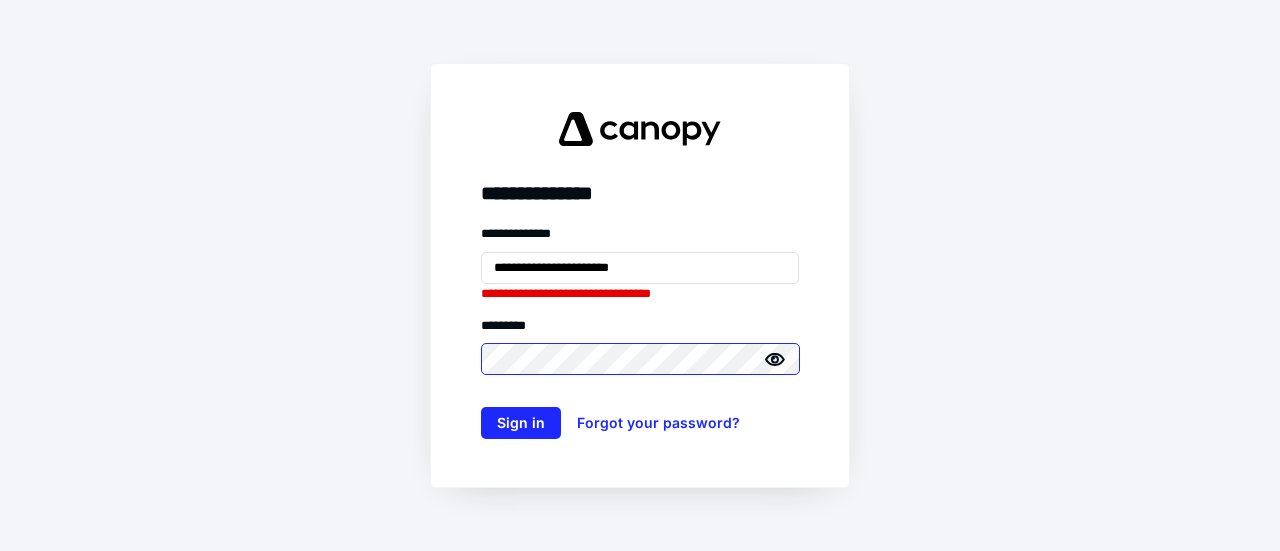 click on "**********" at bounding box center [640, 275] 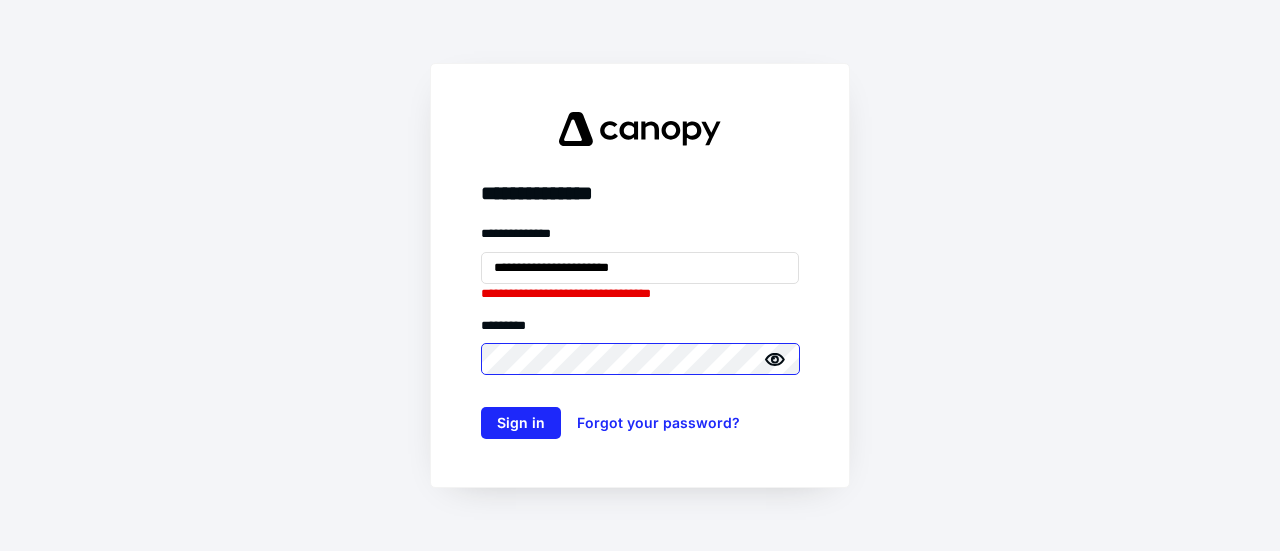 click on "Sign in" at bounding box center (521, 423) 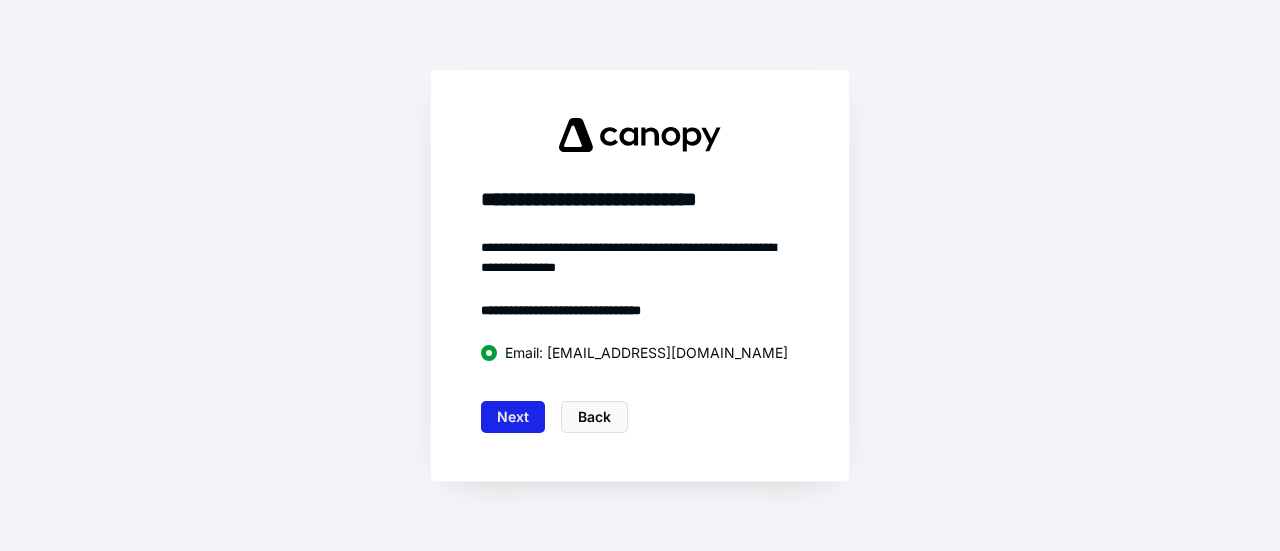click on "Next" at bounding box center [513, 417] 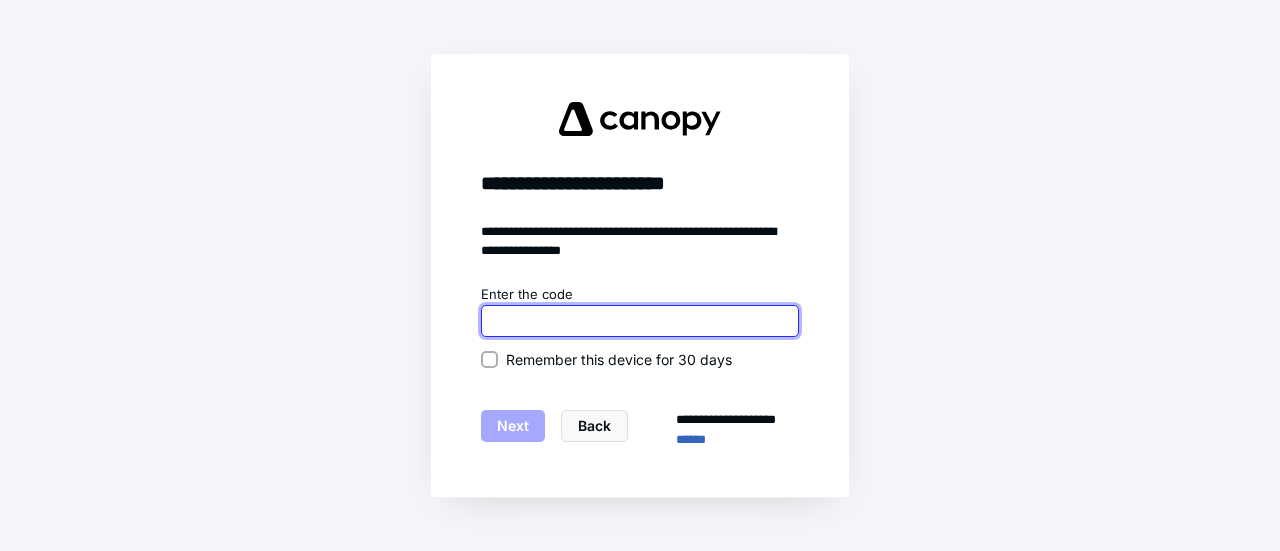 click at bounding box center [640, 321] 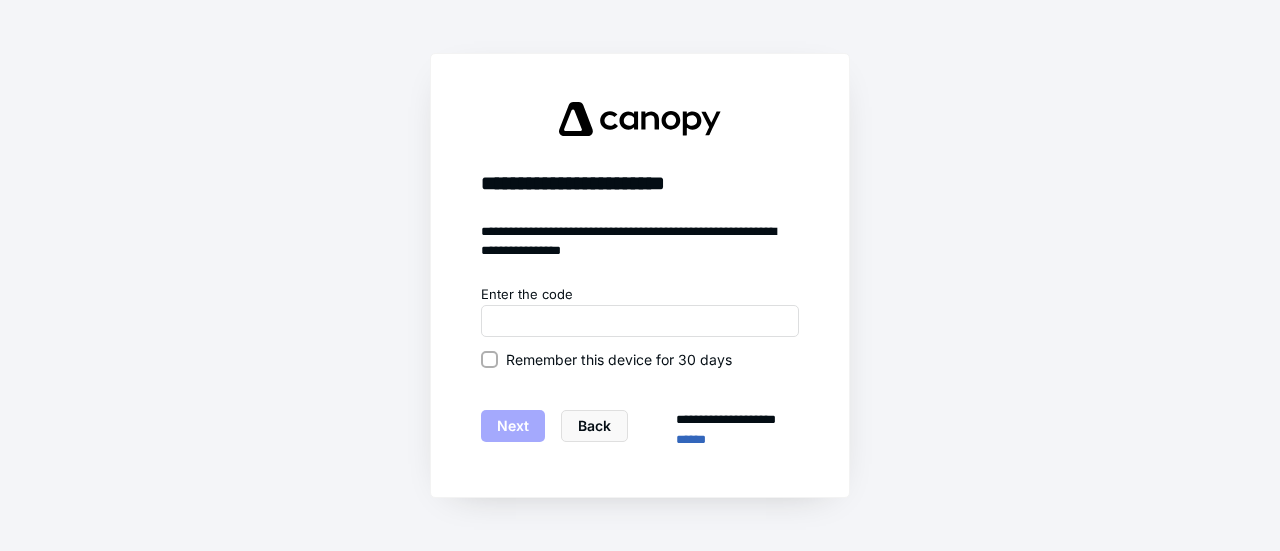 click on "Remember this device for 30 days" at bounding box center [619, 359] 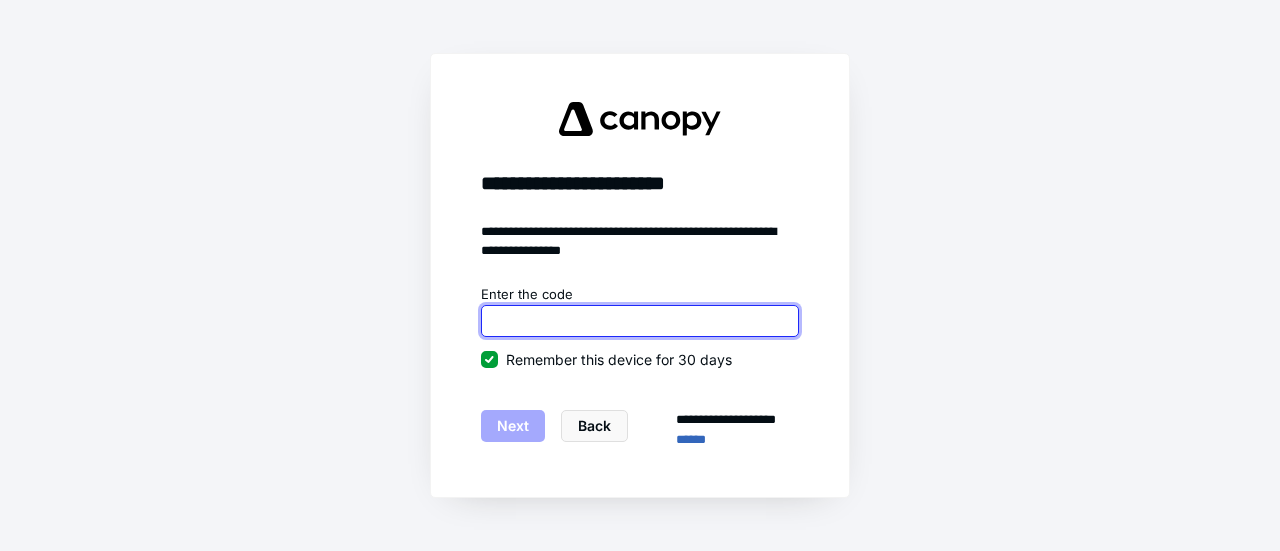 click at bounding box center [640, 321] 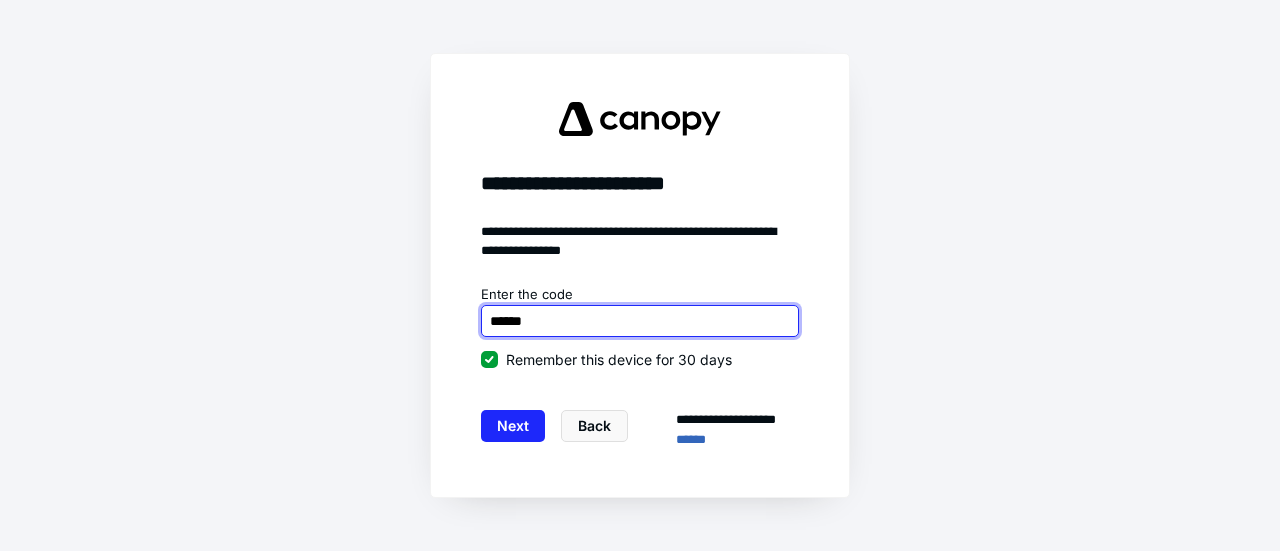 type on "******" 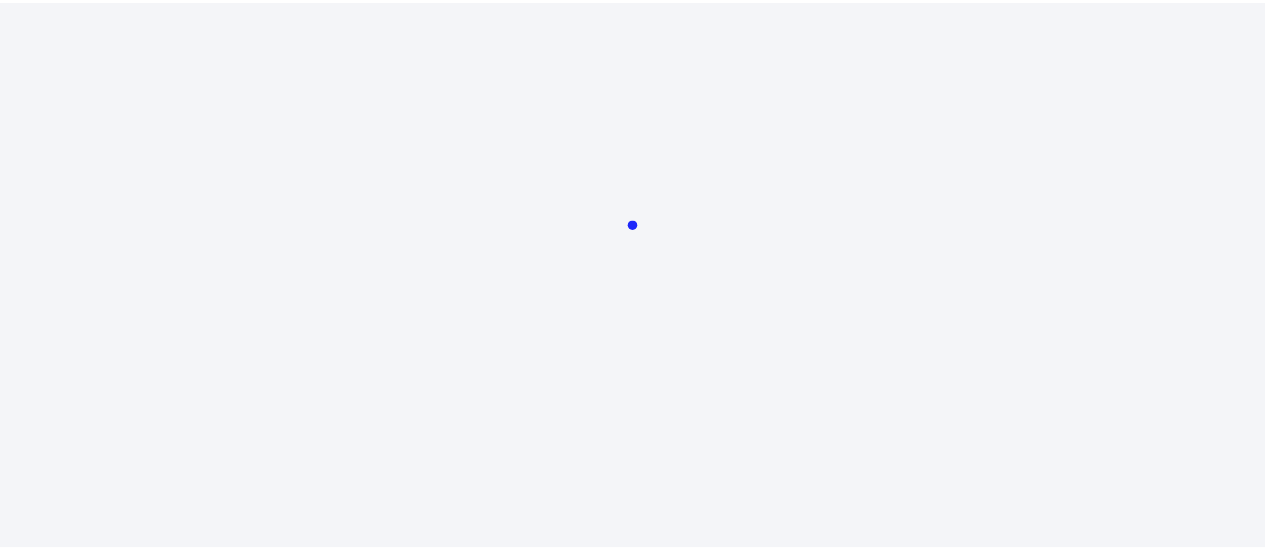 scroll, scrollTop: 0, scrollLeft: 0, axis: both 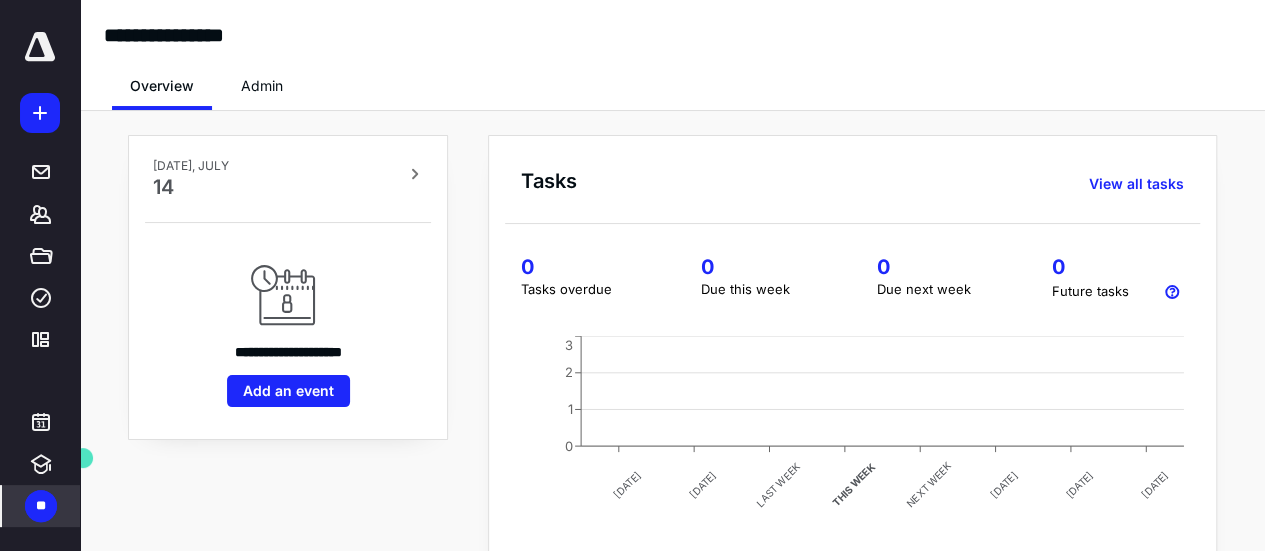 click on "**" at bounding box center [41, 506] 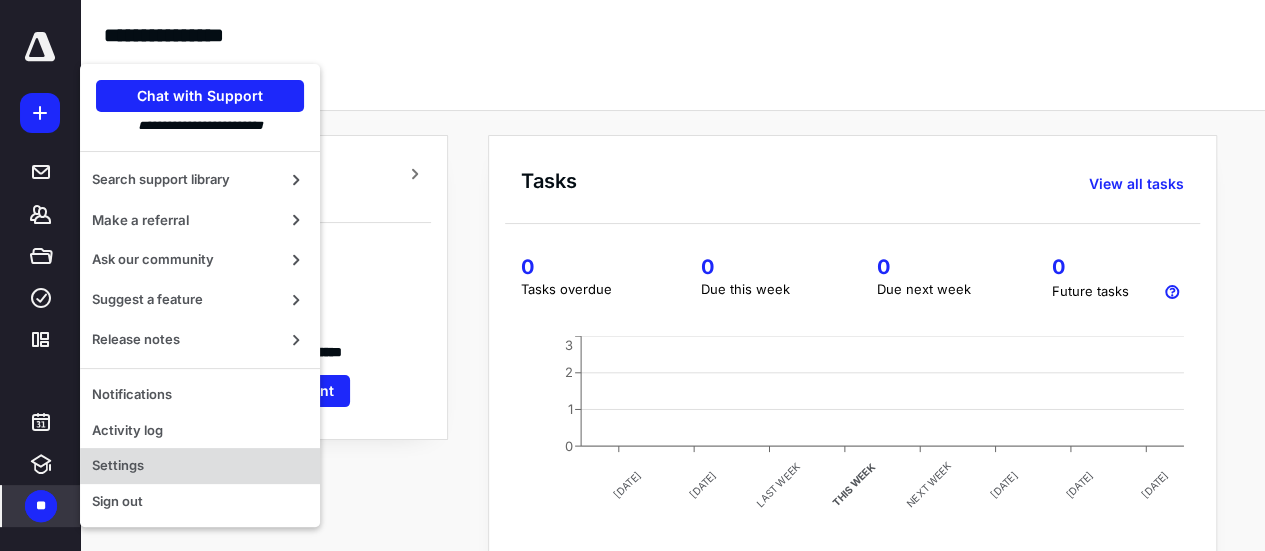 click on "Settings" at bounding box center [200, 466] 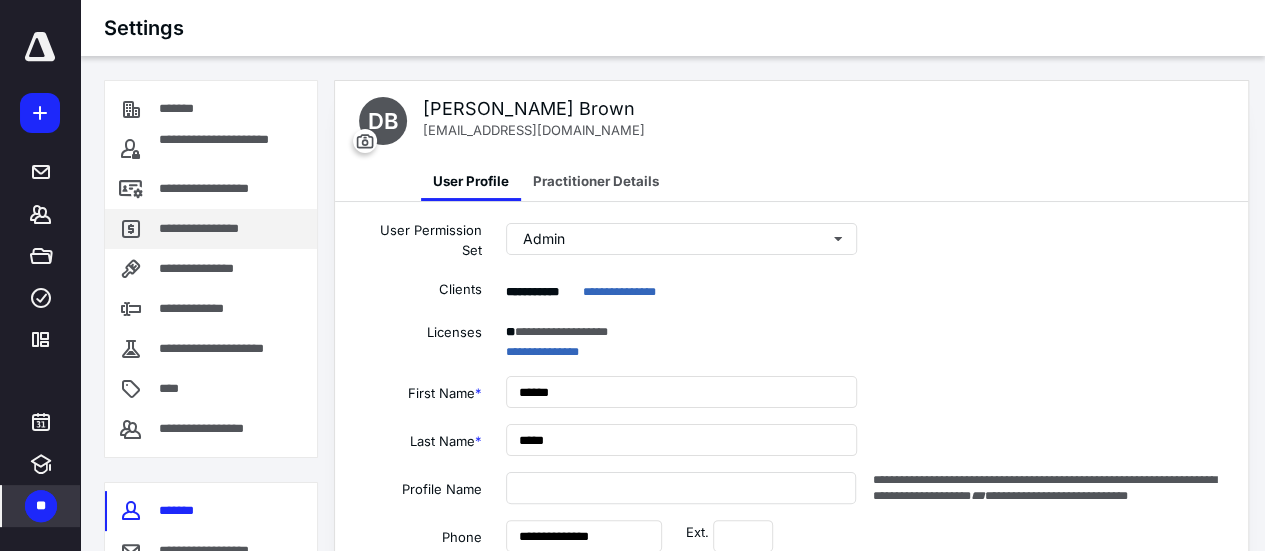 click on "**********" at bounding box center (204, 229) 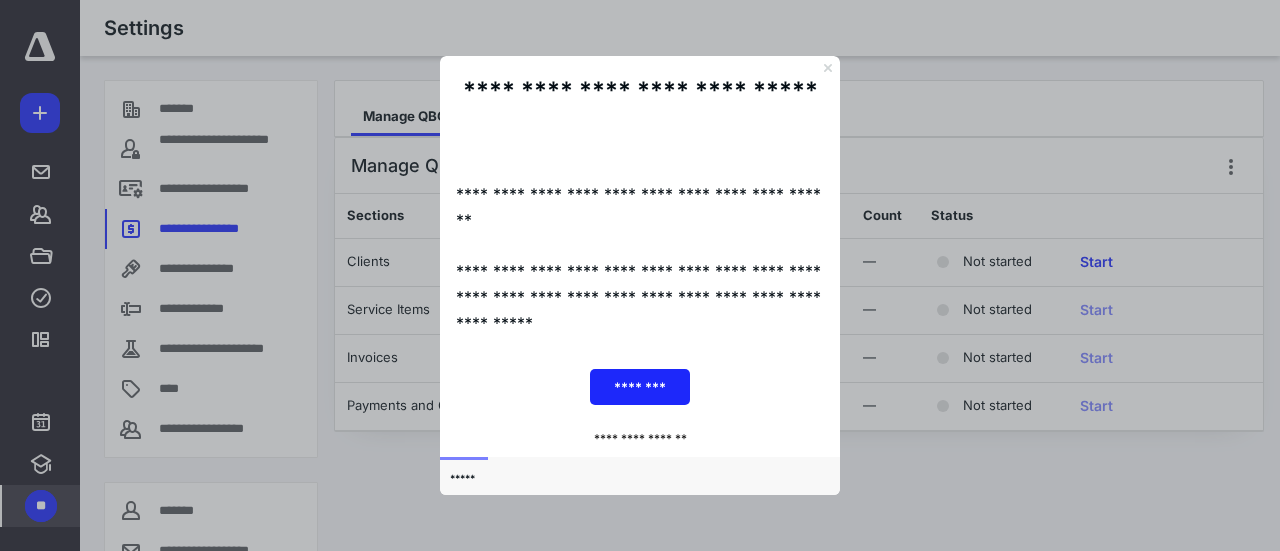click 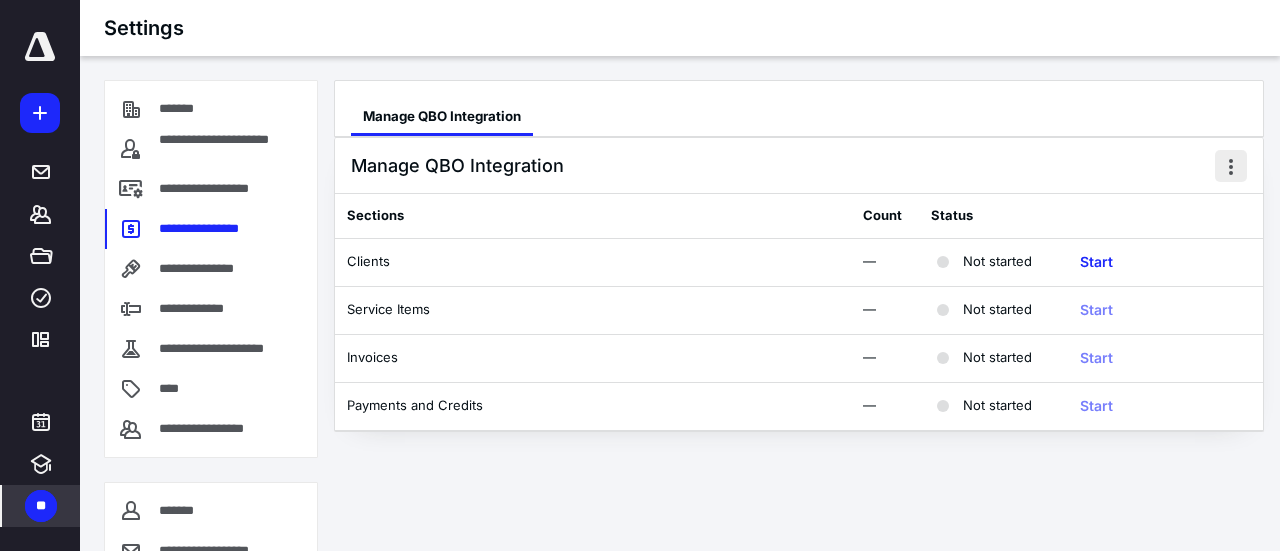click at bounding box center (1231, 166) 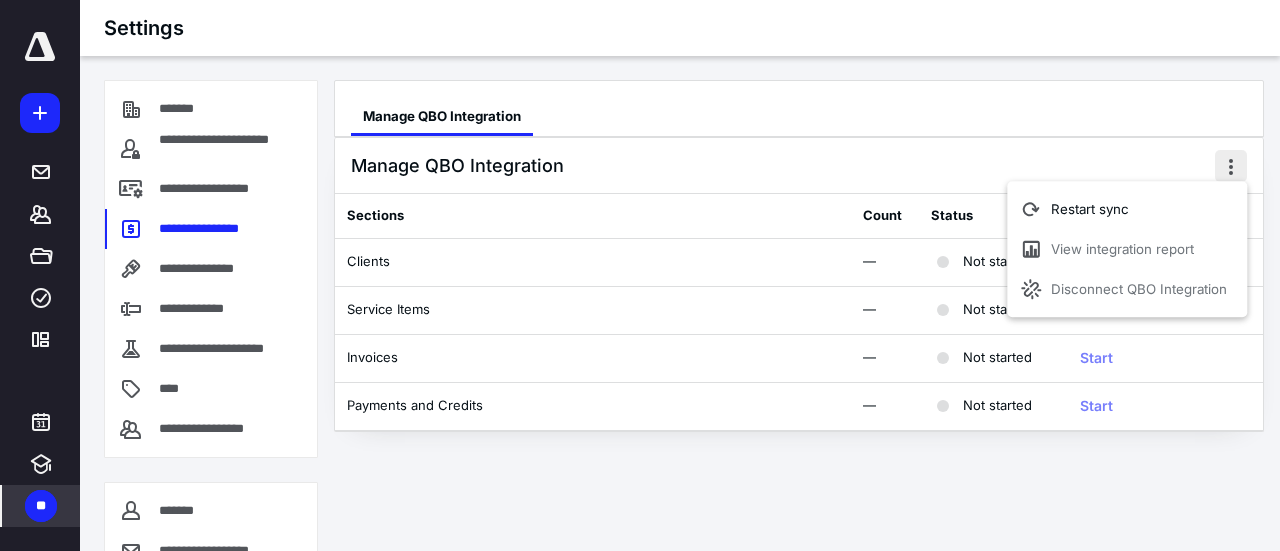 click at bounding box center [1231, 166] 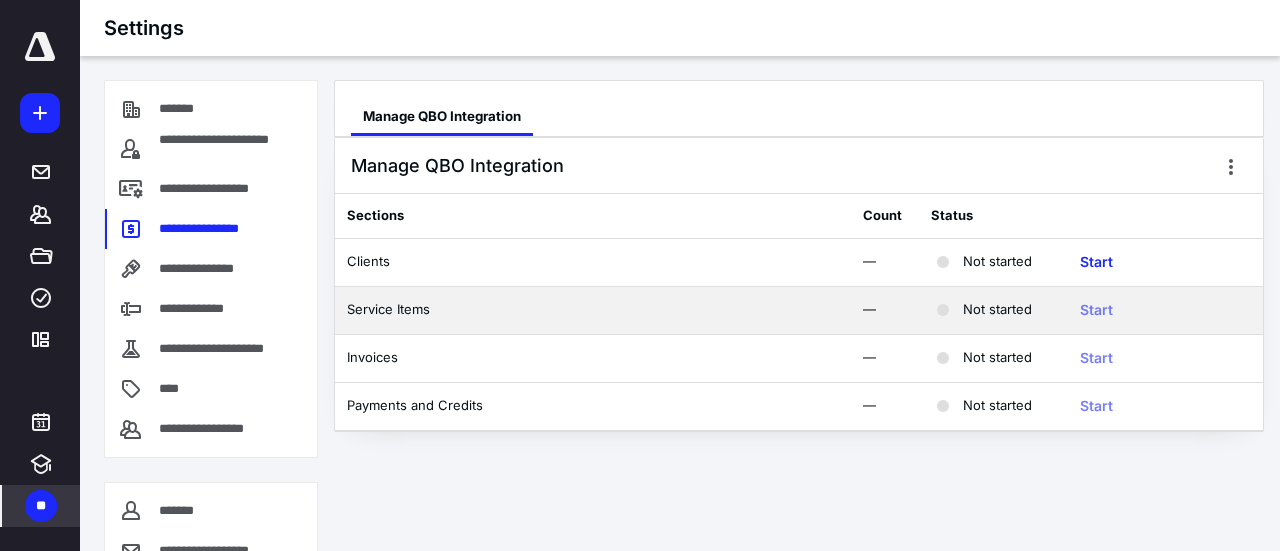 click on "Start" at bounding box center (1096, 310) 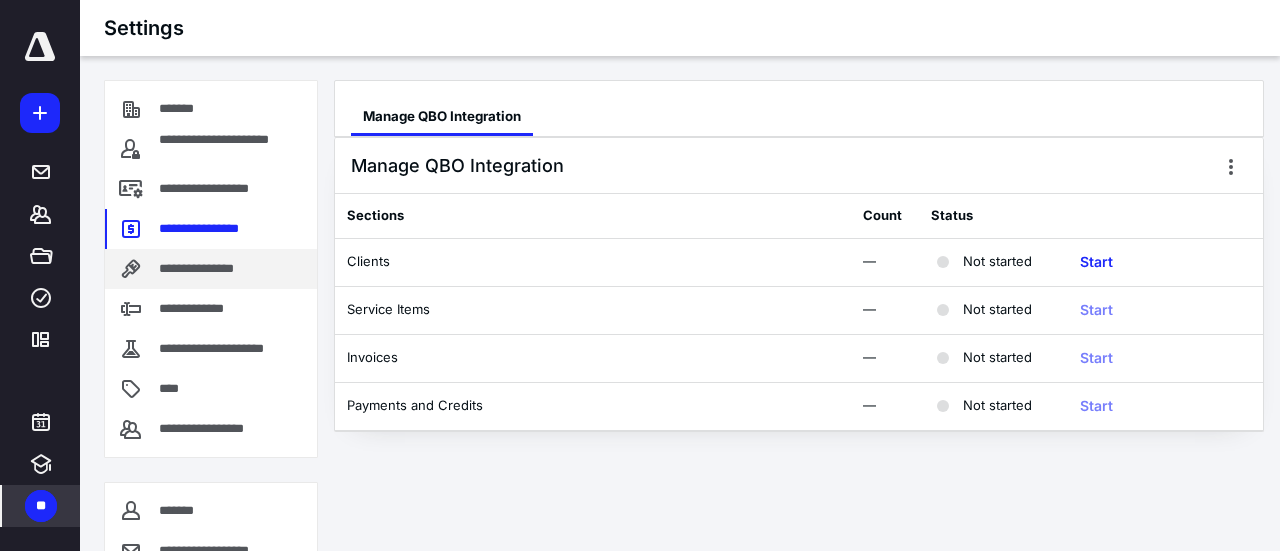 click on "**********" at bounding box center [212, 269] 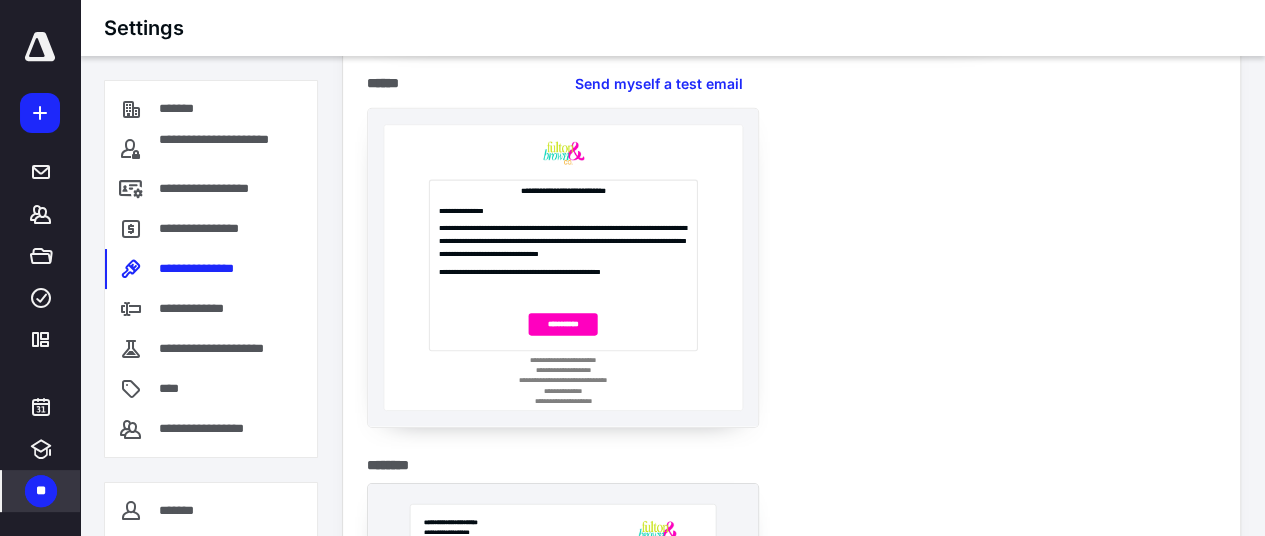 scroll, scrollTop: 3558, scrollLeft: 0, axis: vertical 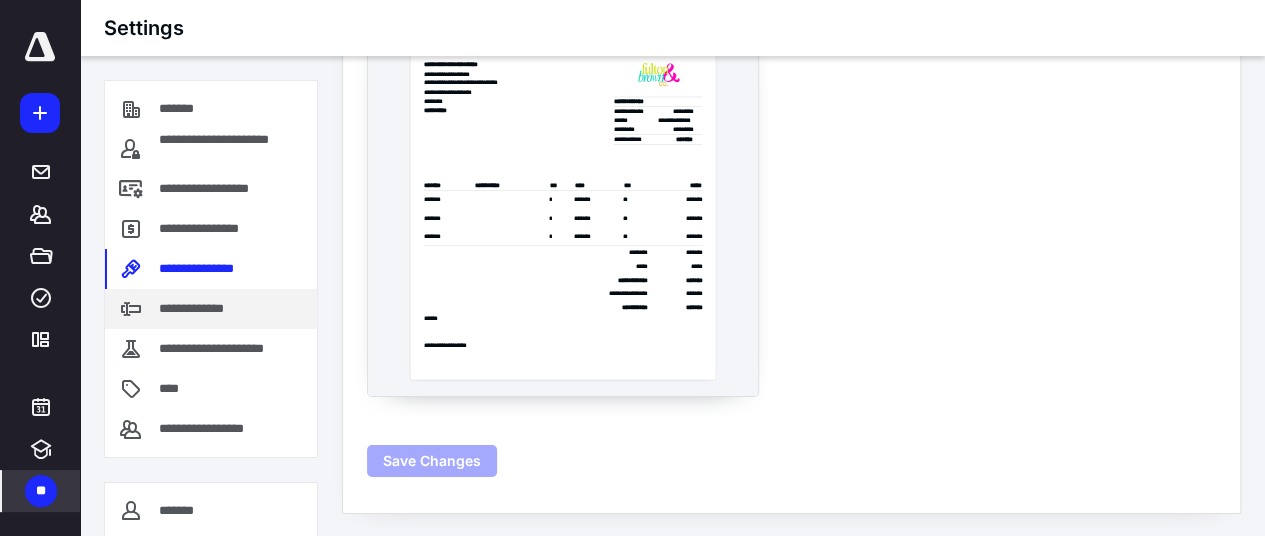 click on "**********" at bounding box center [202, 309] 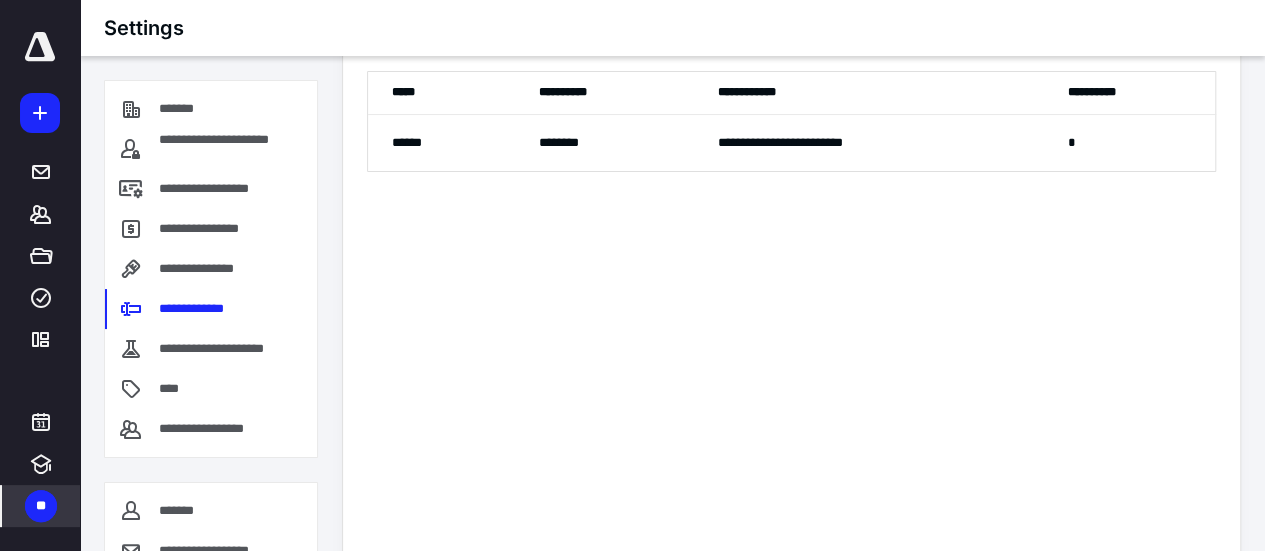 scroll, scrollTop: 268, scrollLeft: 0, axis: vertical 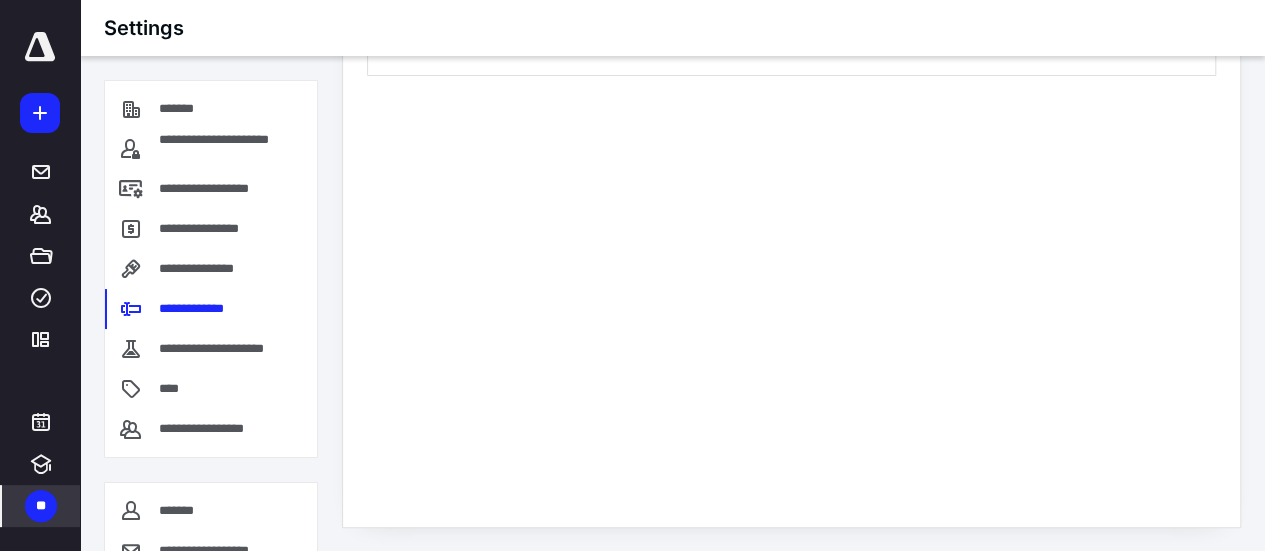 click 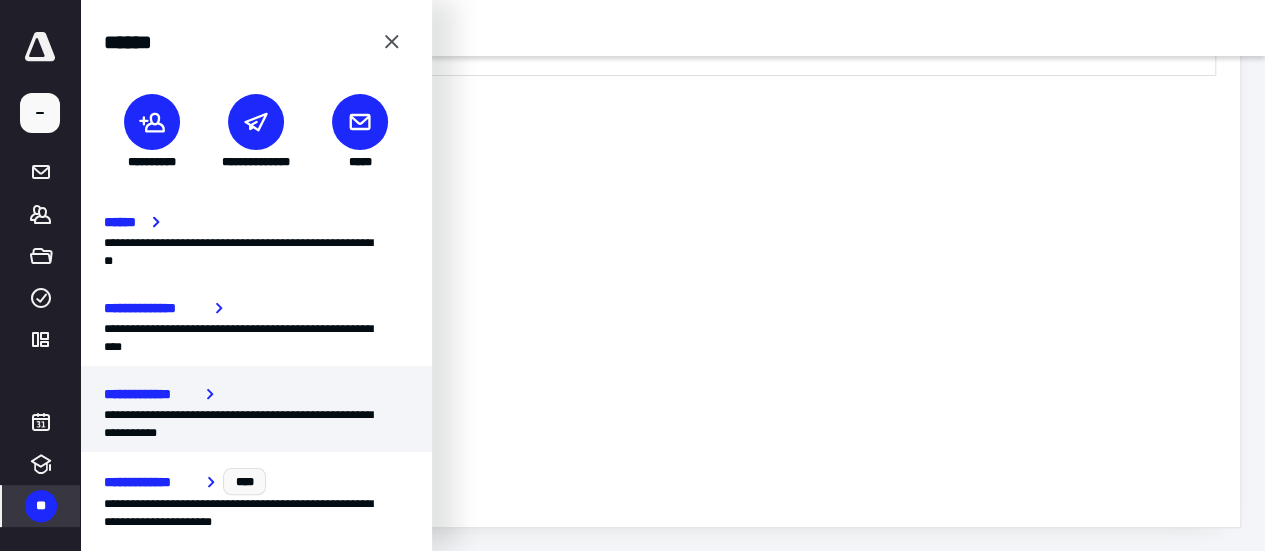 click on "**********" at bounding box center (256, 424) 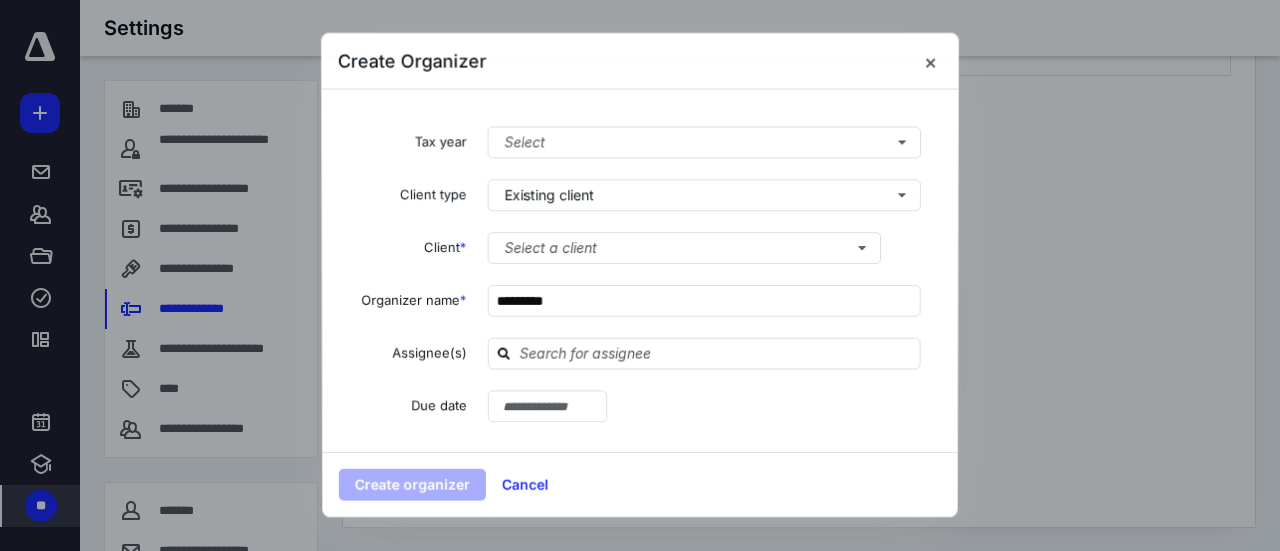 type on "**********" 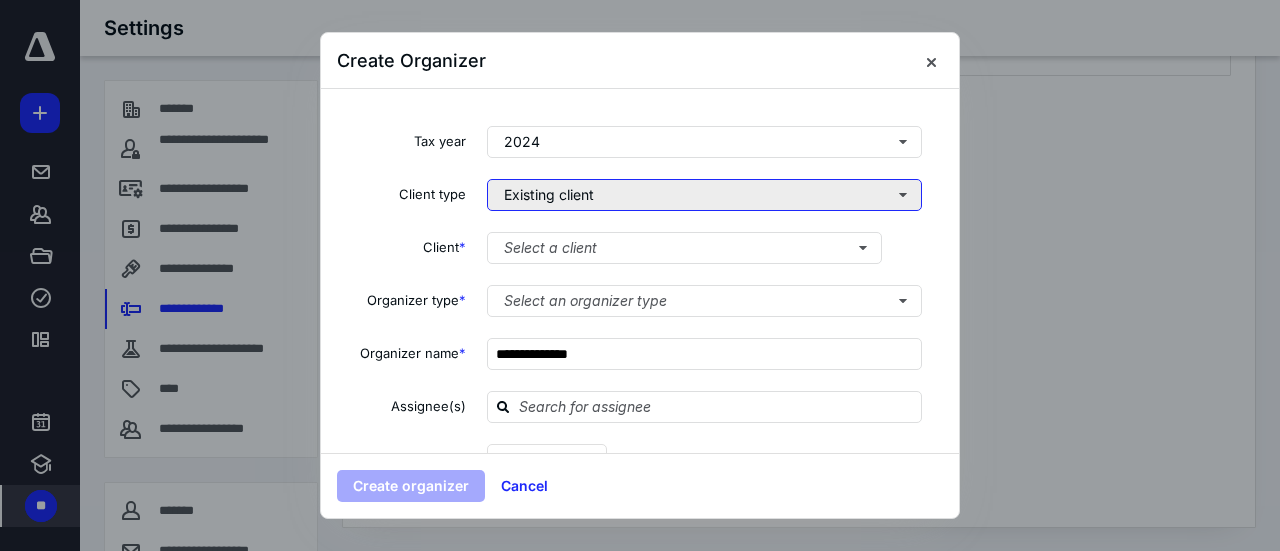 click on "Existing client" at bounding box center [704, 195] 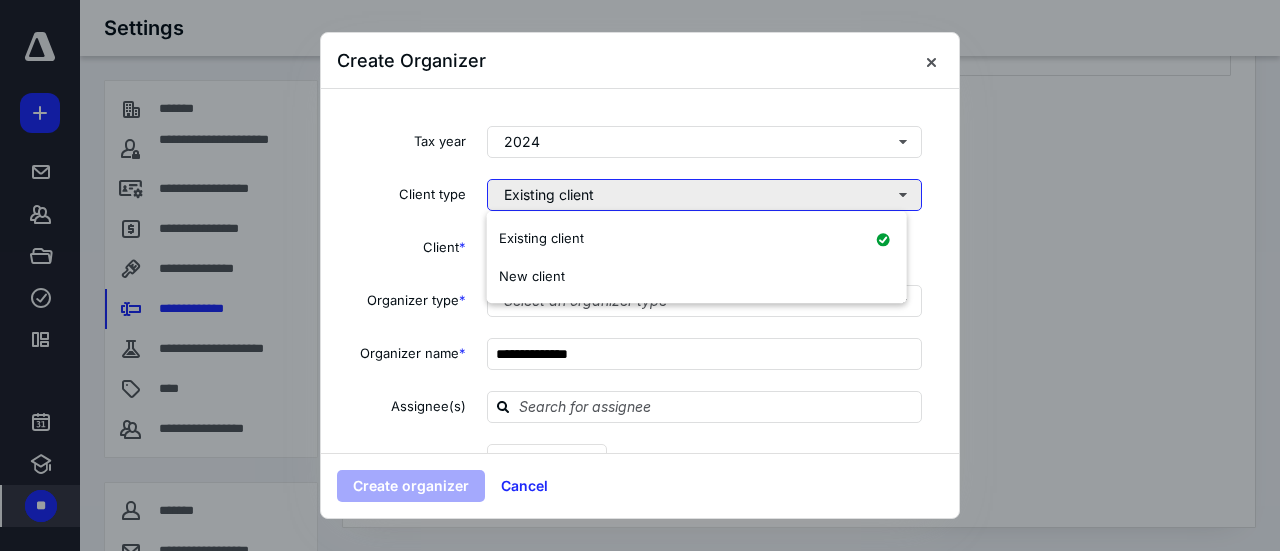 click on "Existing client" at bounding box center (704, 195) 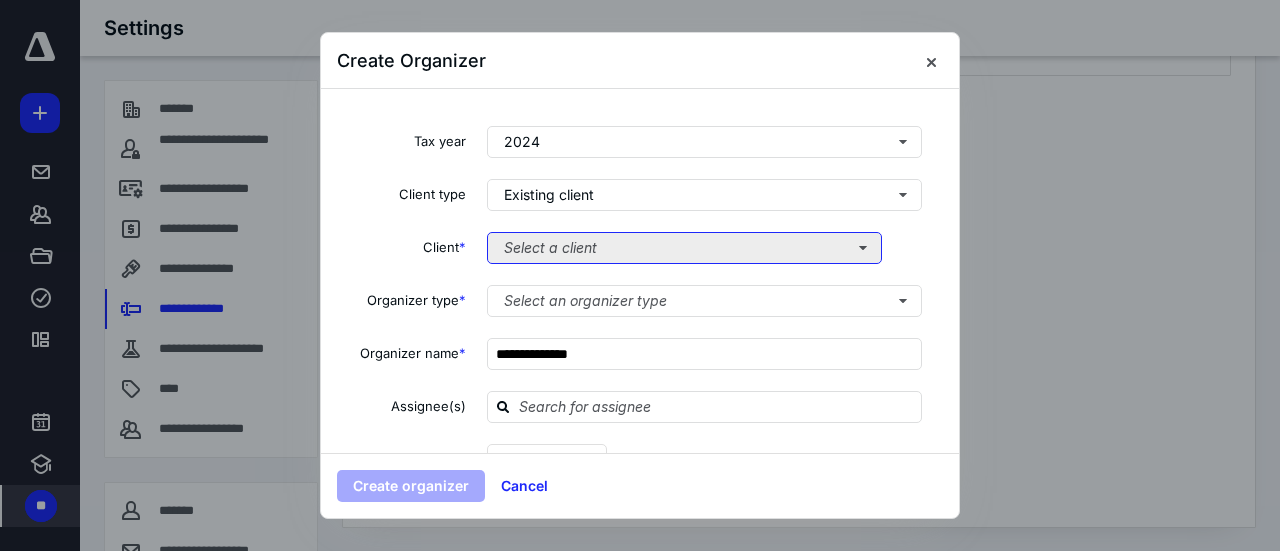 click on "Select a client" at bounding box center (684, 248) 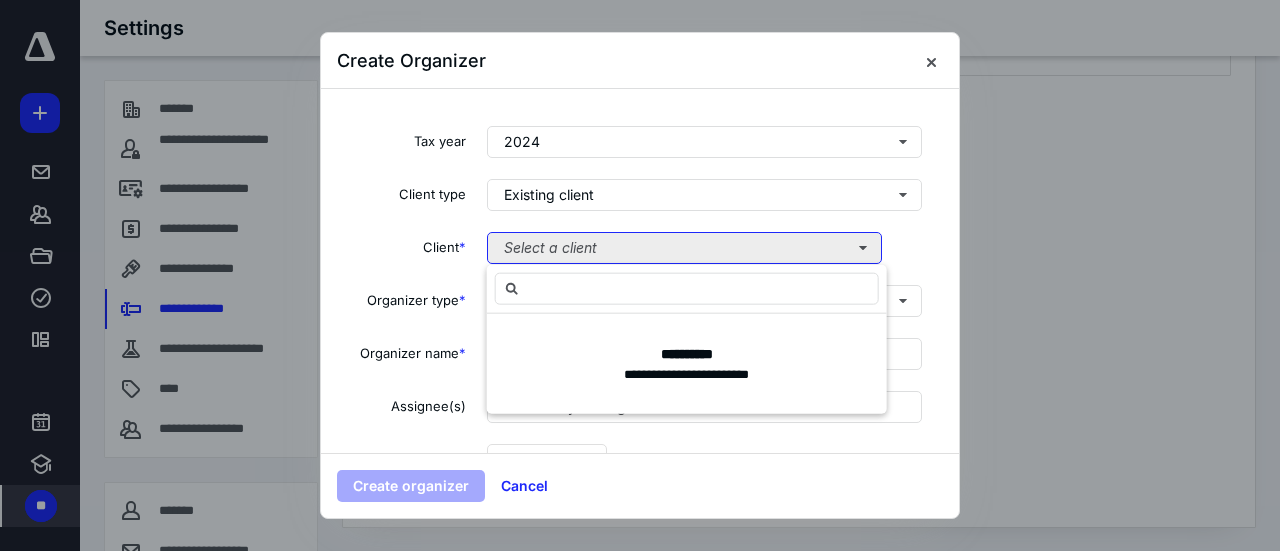 click on "Select a client" at bounding box center (684, 248) 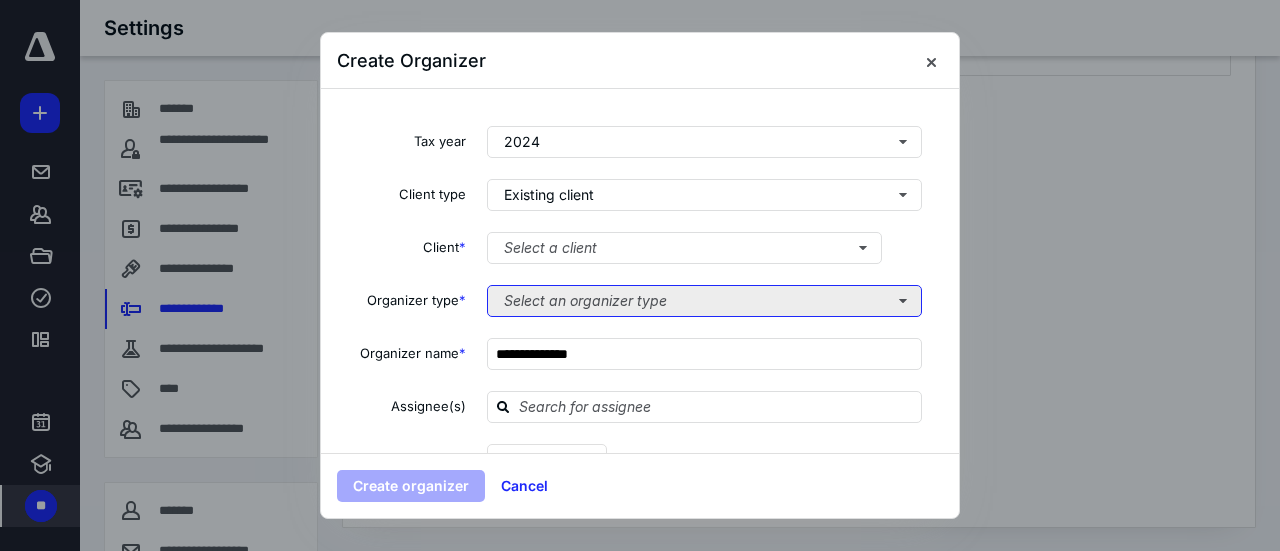click on "Select an organizer type" at bounding box center [704, 301] 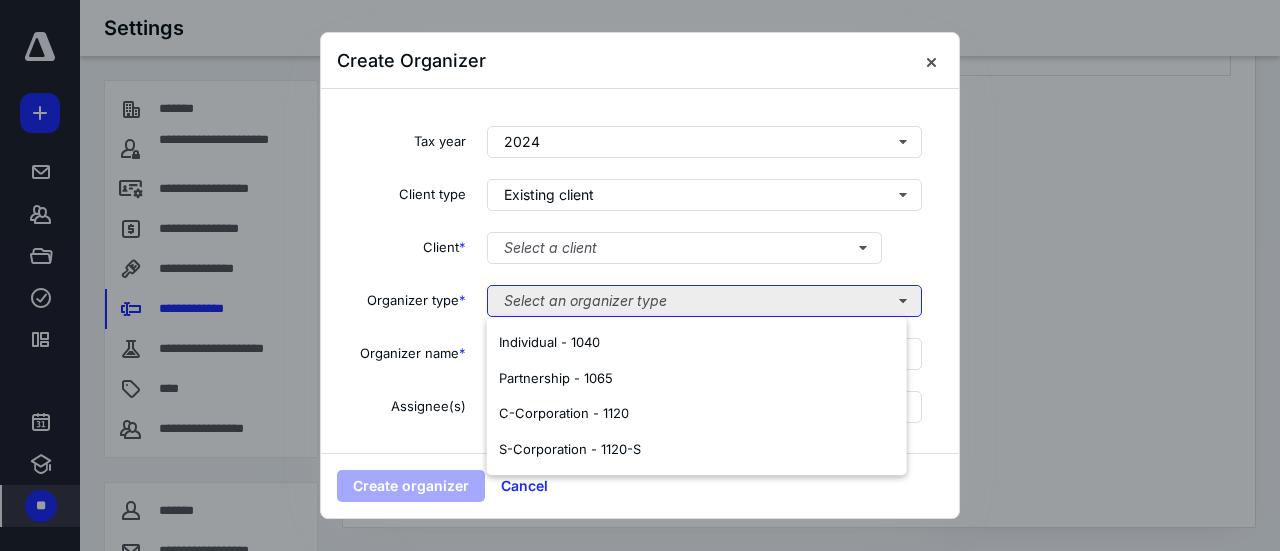 click on "Select an organizer type" at bounding box center [704, 301] 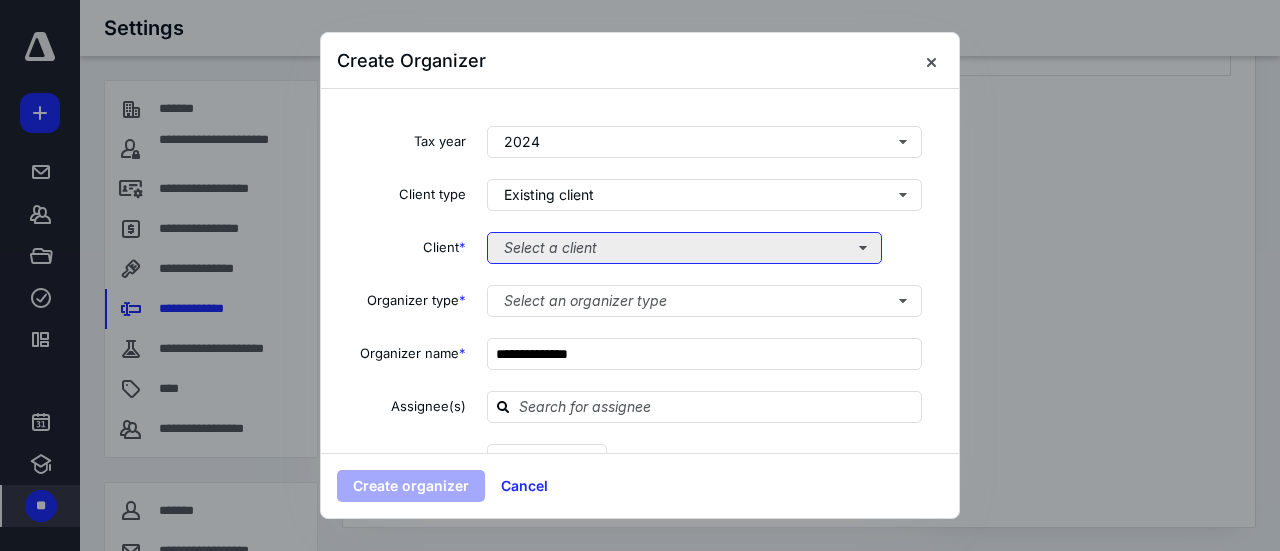 click on "Select a client" at bounding box center [684, 248] 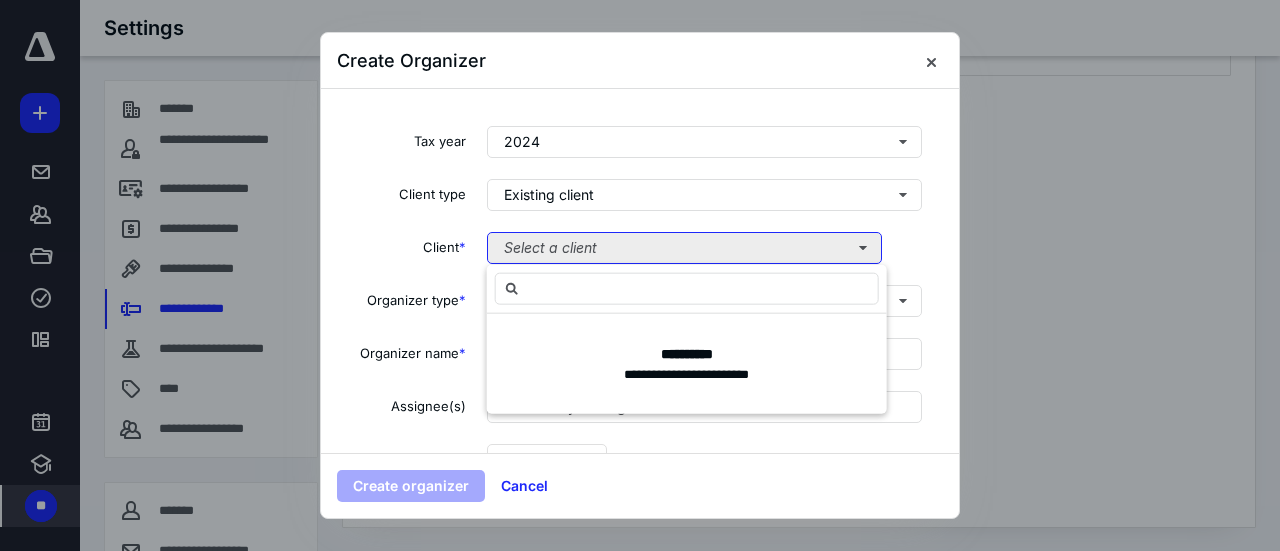 click on "Select a client" at bounding box center (684, 248) 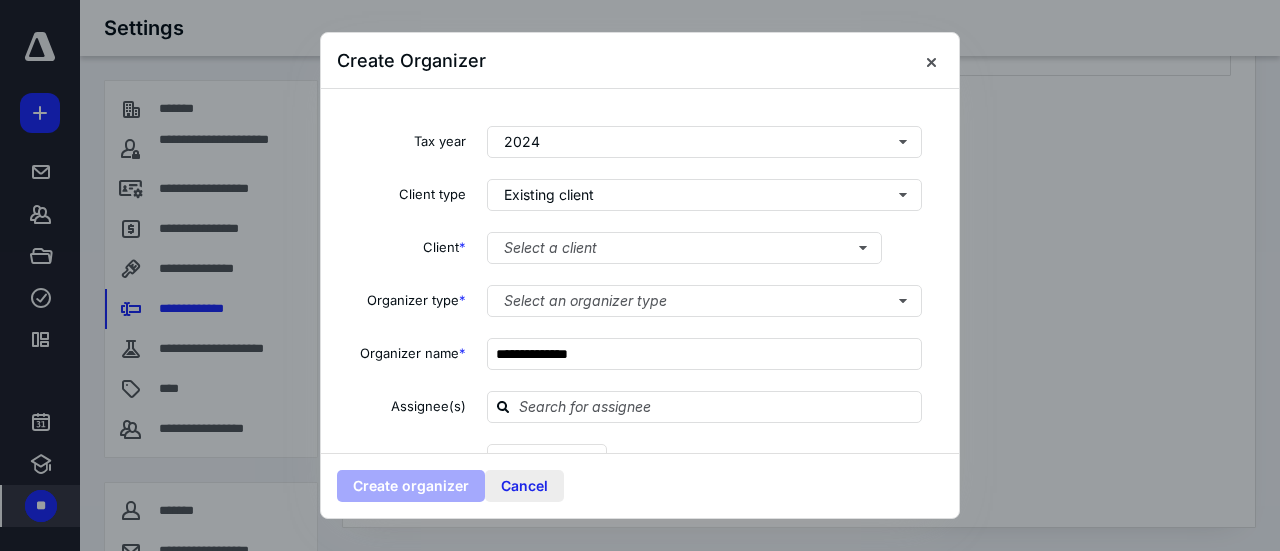 click on "Cancel" at bounding box center [524, 486] 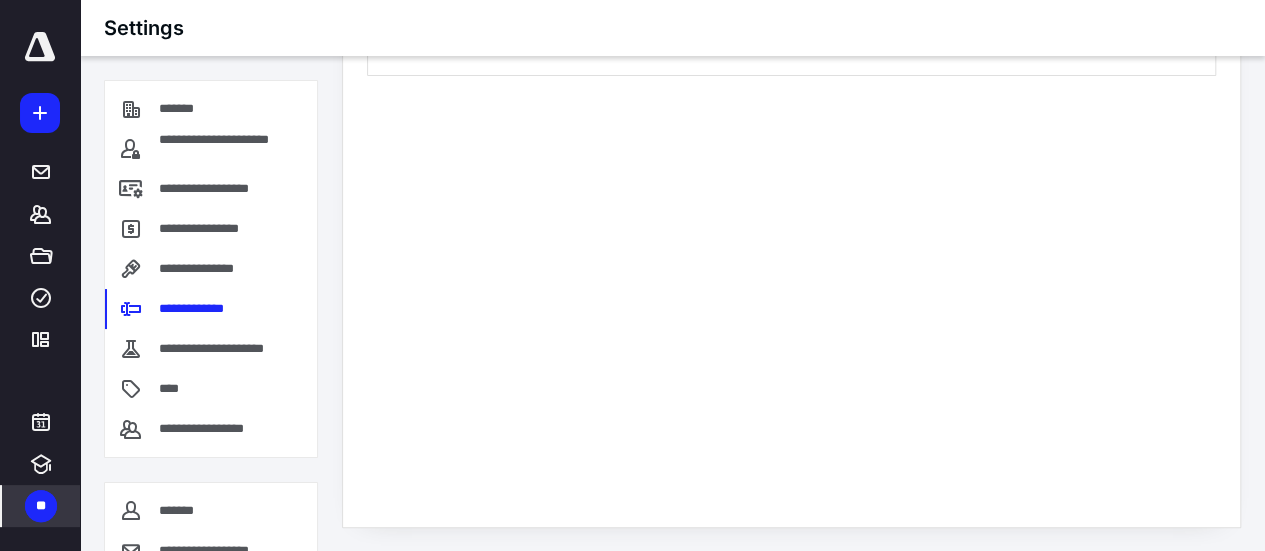 click 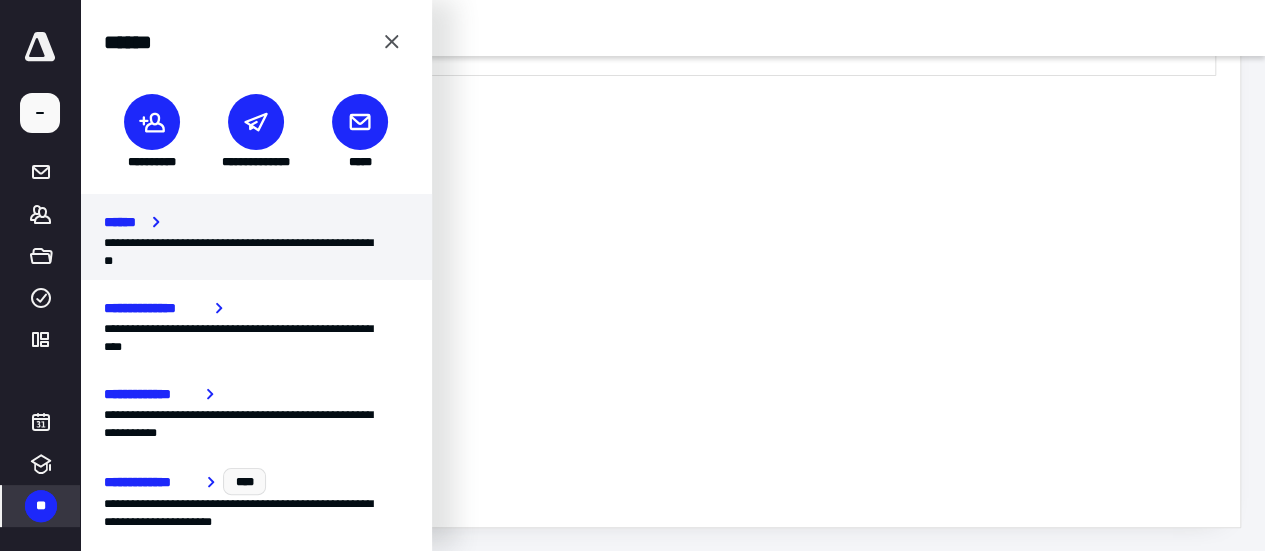 click on "**********" at bounding box center (256, 252) 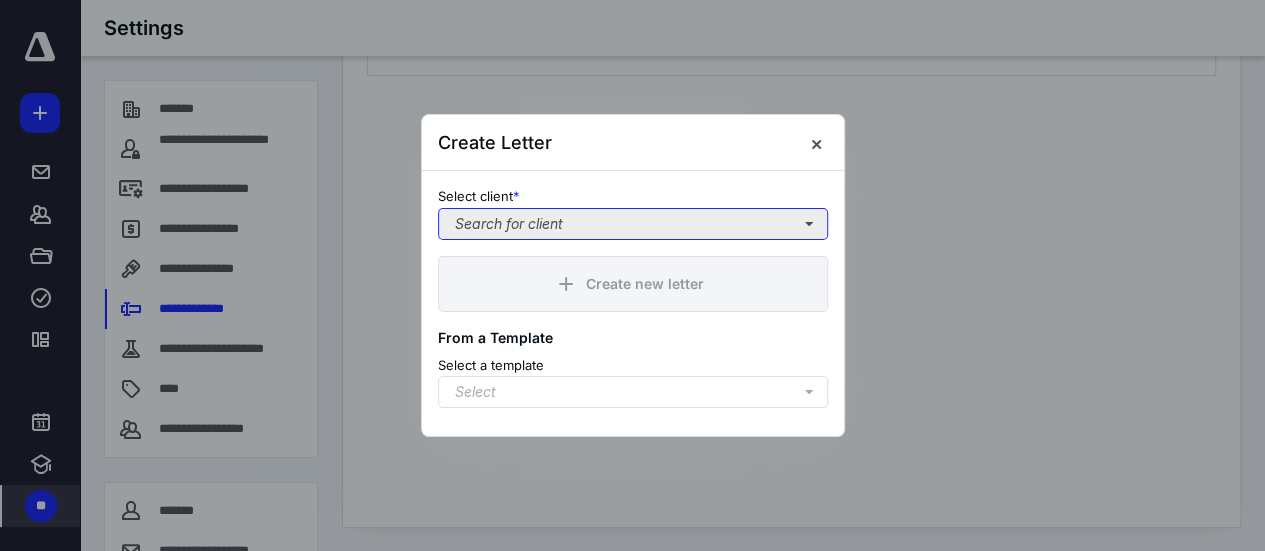 click on "Search for client" at bounding box center (633, 224) 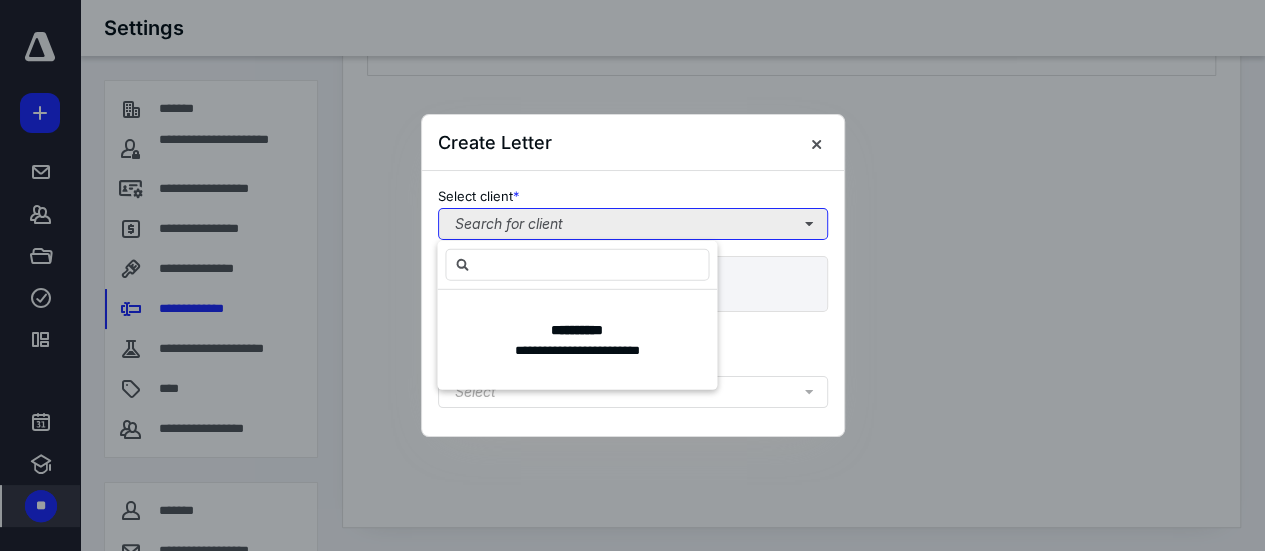 click on "Search for client" at bounding box center [633, 224] 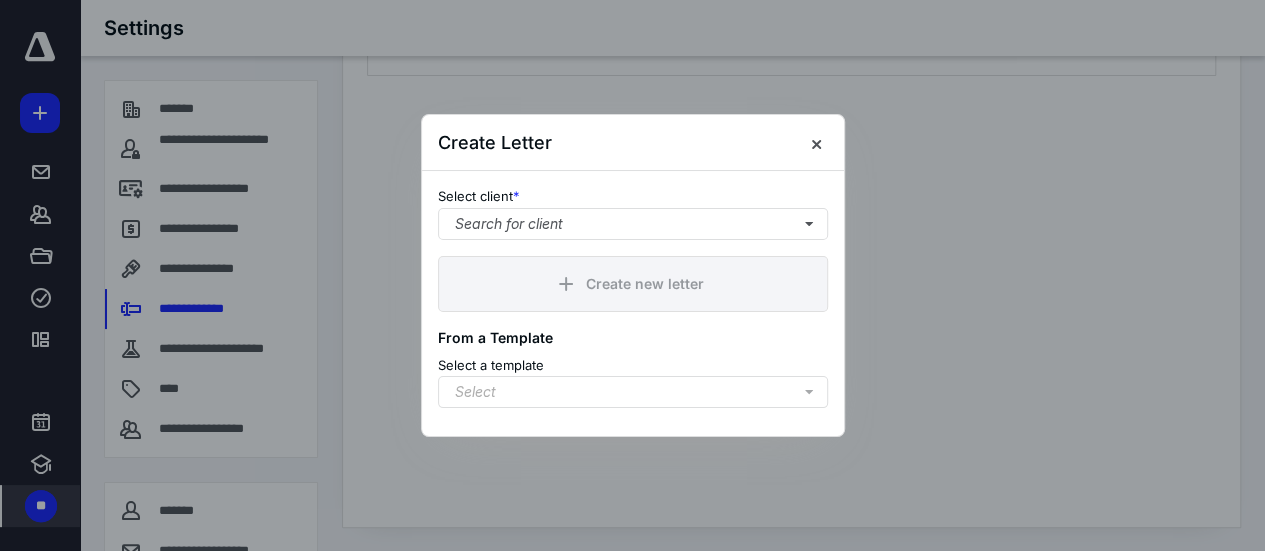 click on "Select" at bounding box center (637, 392) 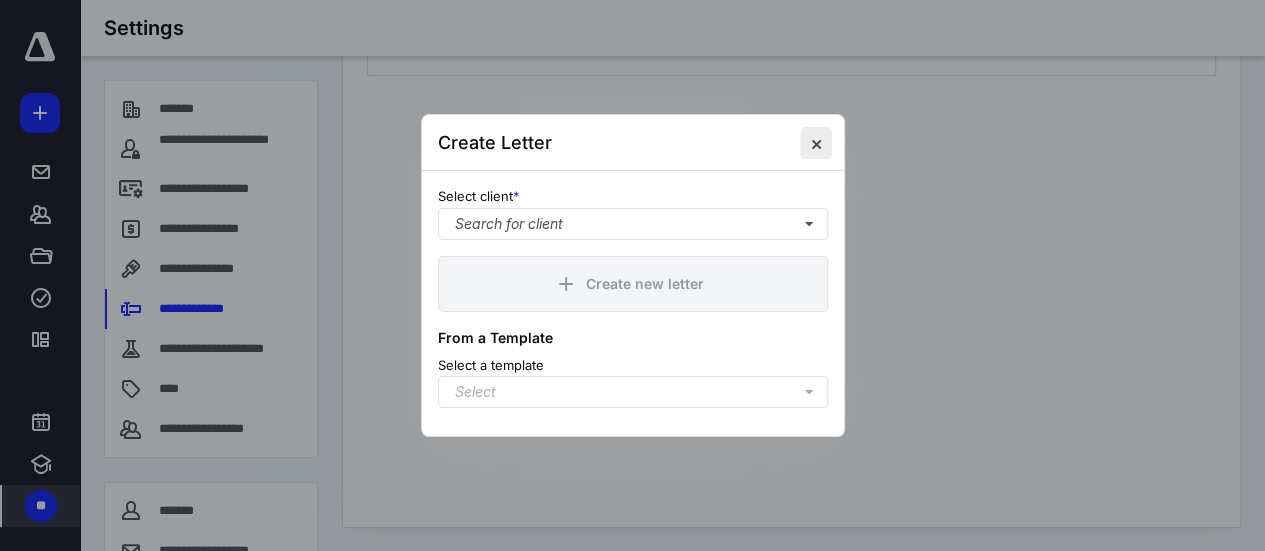 click at bounding box center (816, 143) 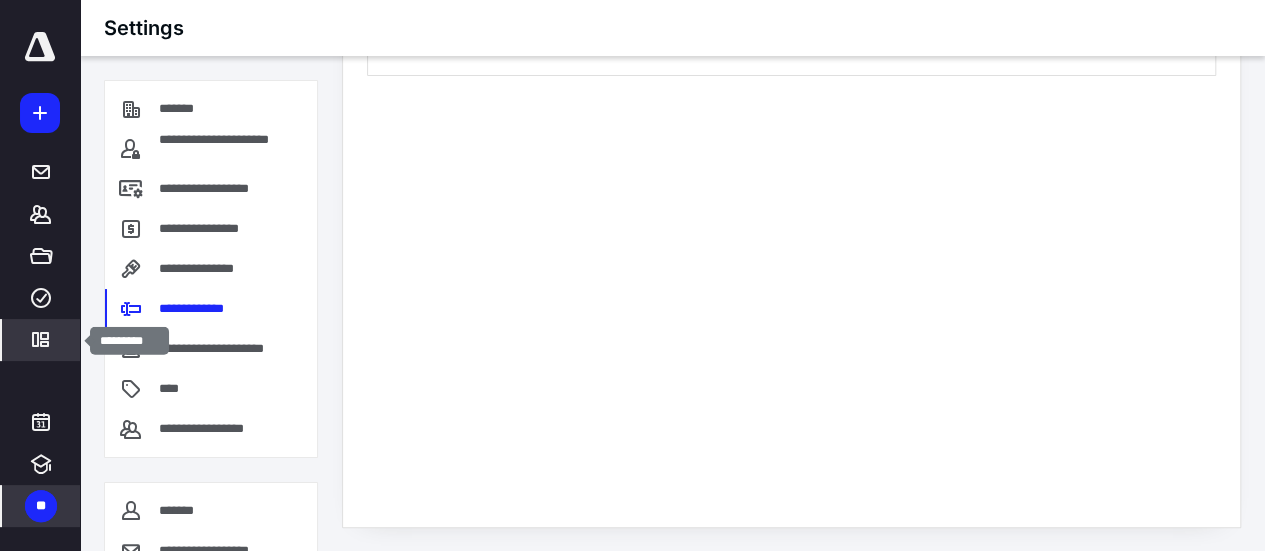 click 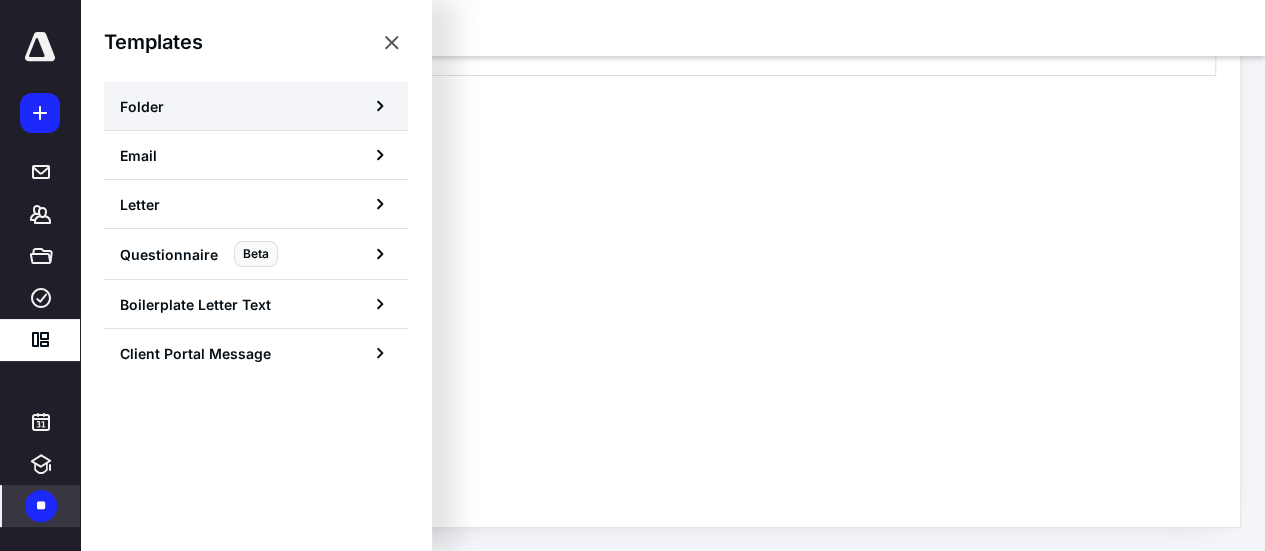 click on "Folder" at bounding box center [256, 106] 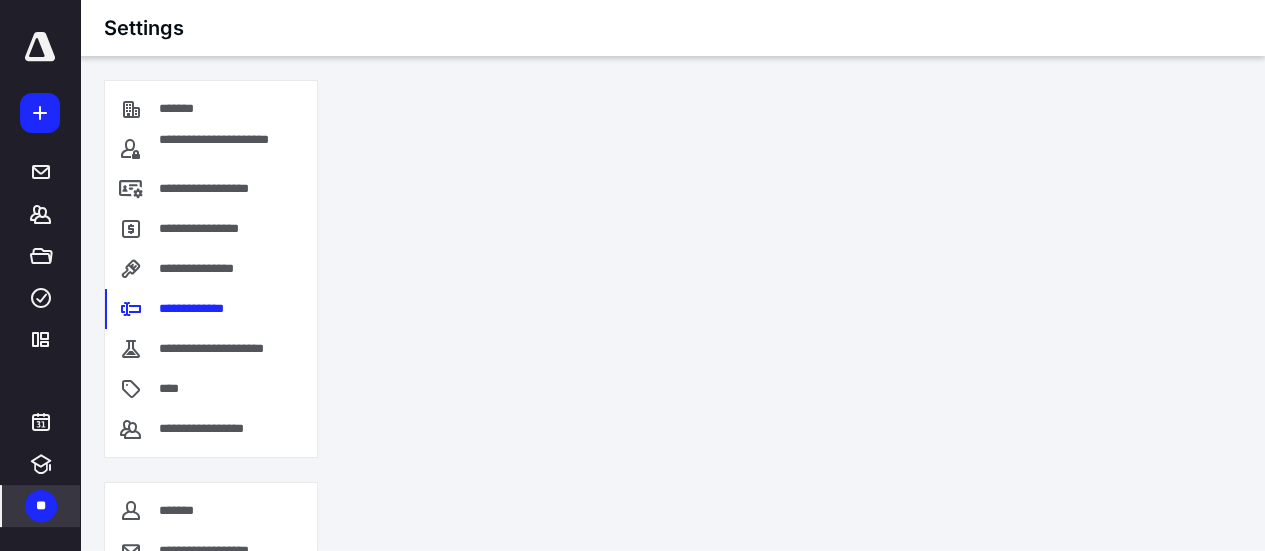 scroll, scrollTop: 0, scrollLeft: 0, axis: both 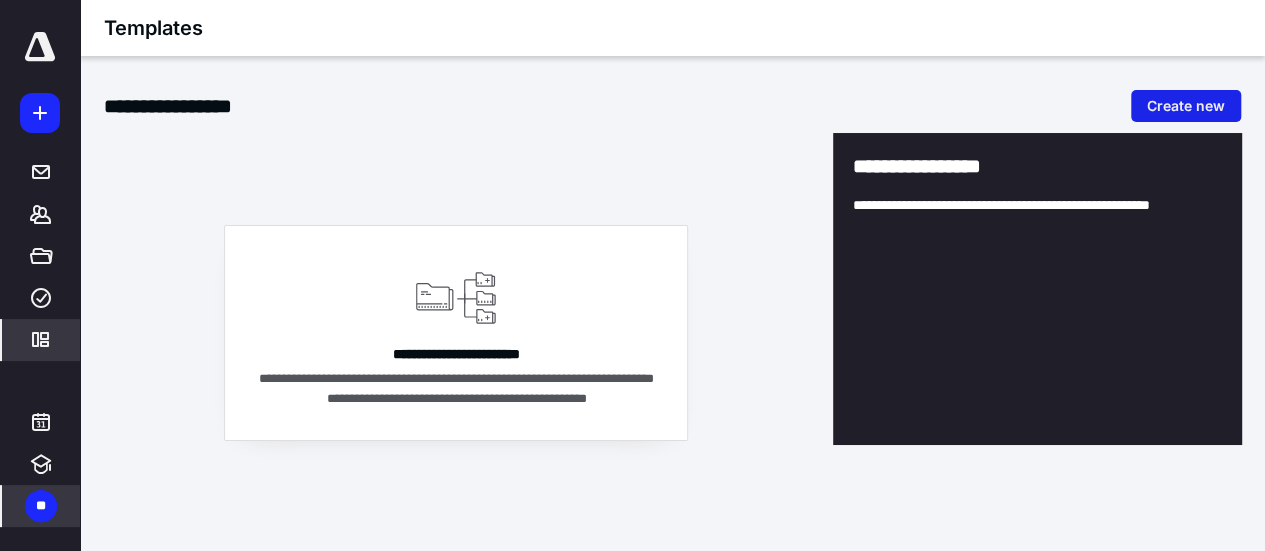 click on "Create new" at bounding box center [1186, 106] 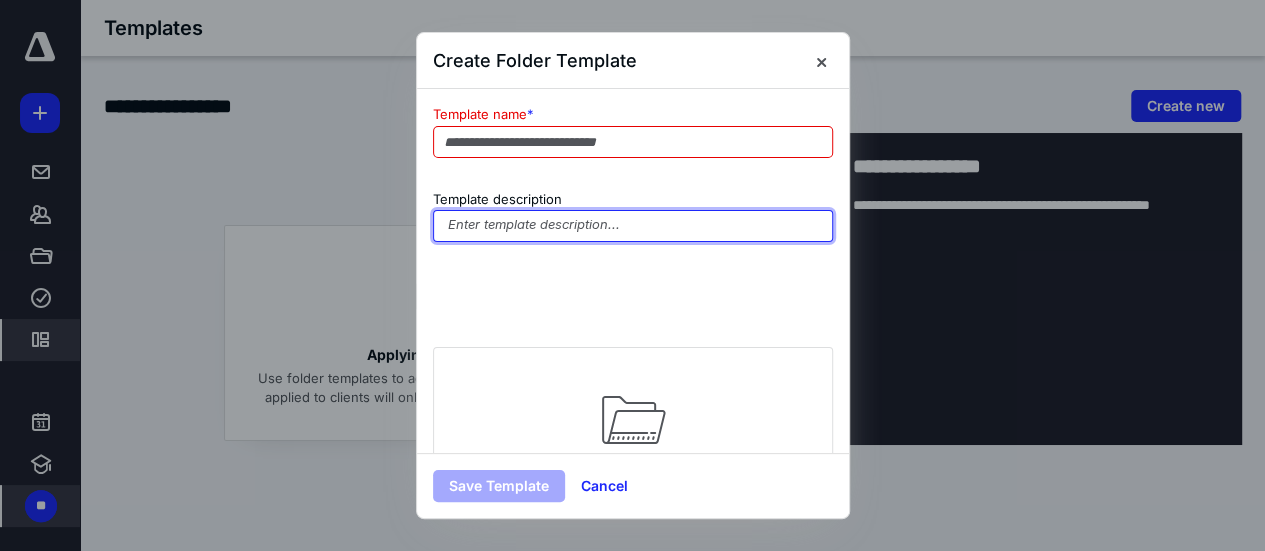 click at bounding box center [633, 226] 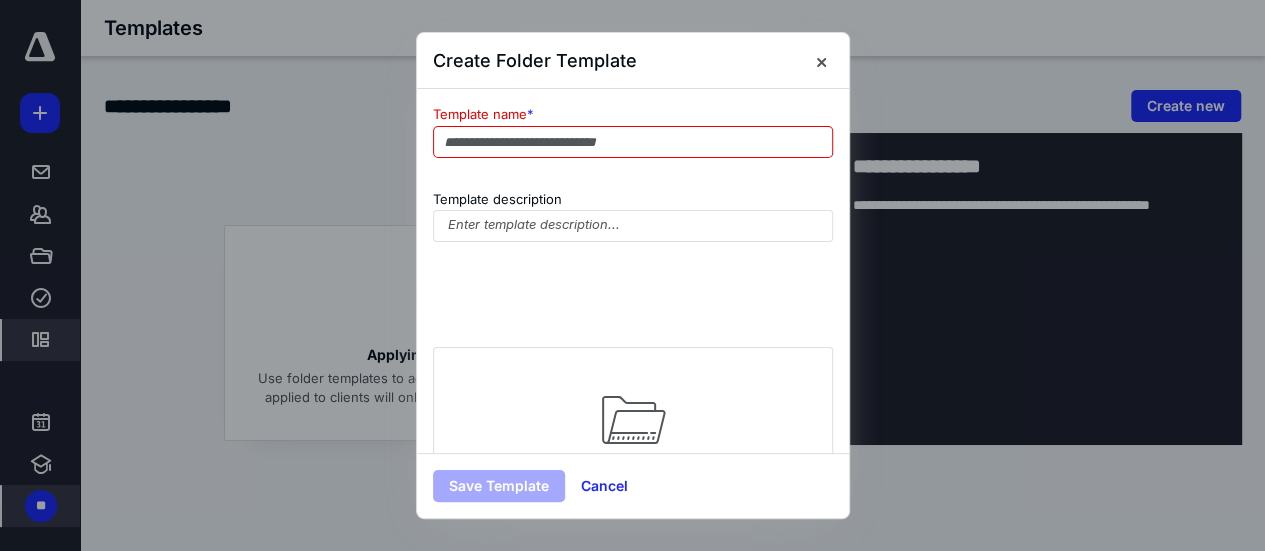 click on "Save Template" at bounding box center (499, 486) 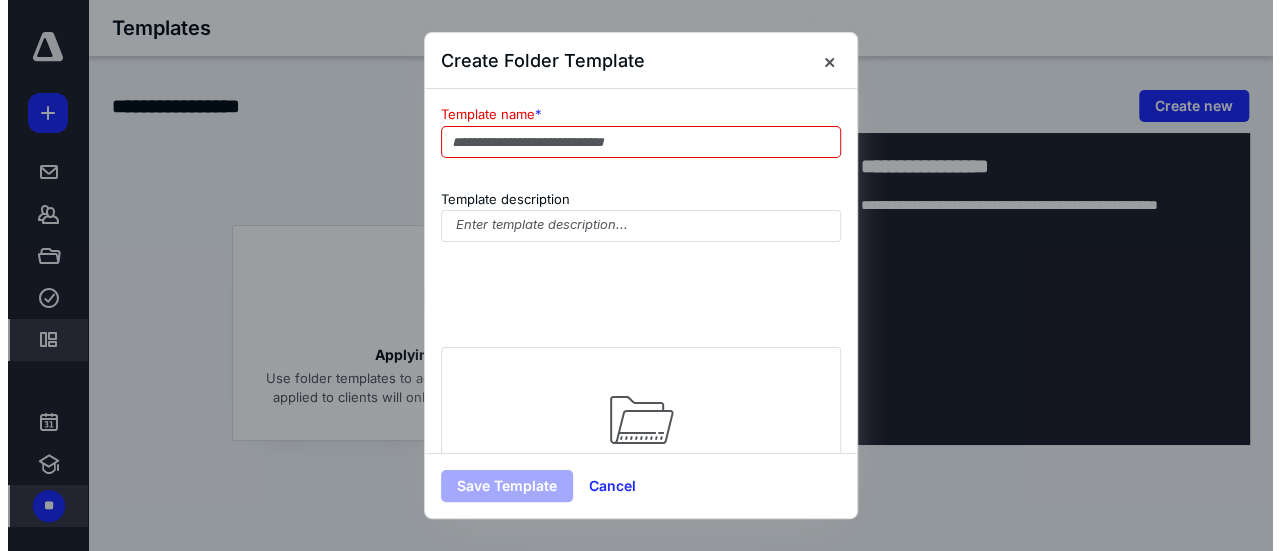 scroll, scrollTop: 147, scrollLeft: 0, axis: vertical 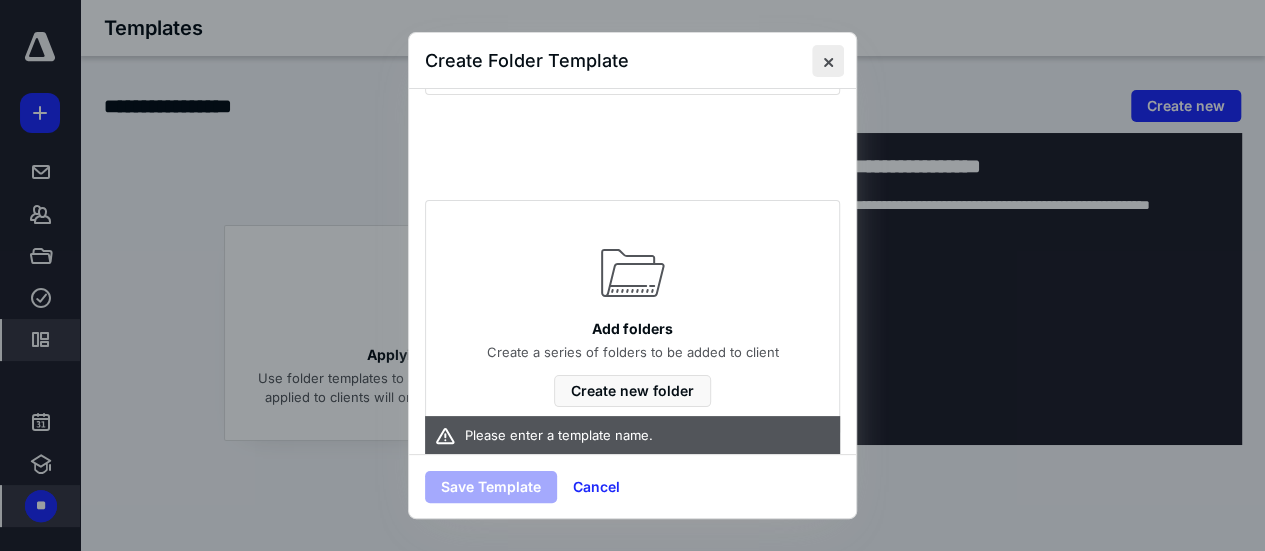 click at bounding box center (828, 61) 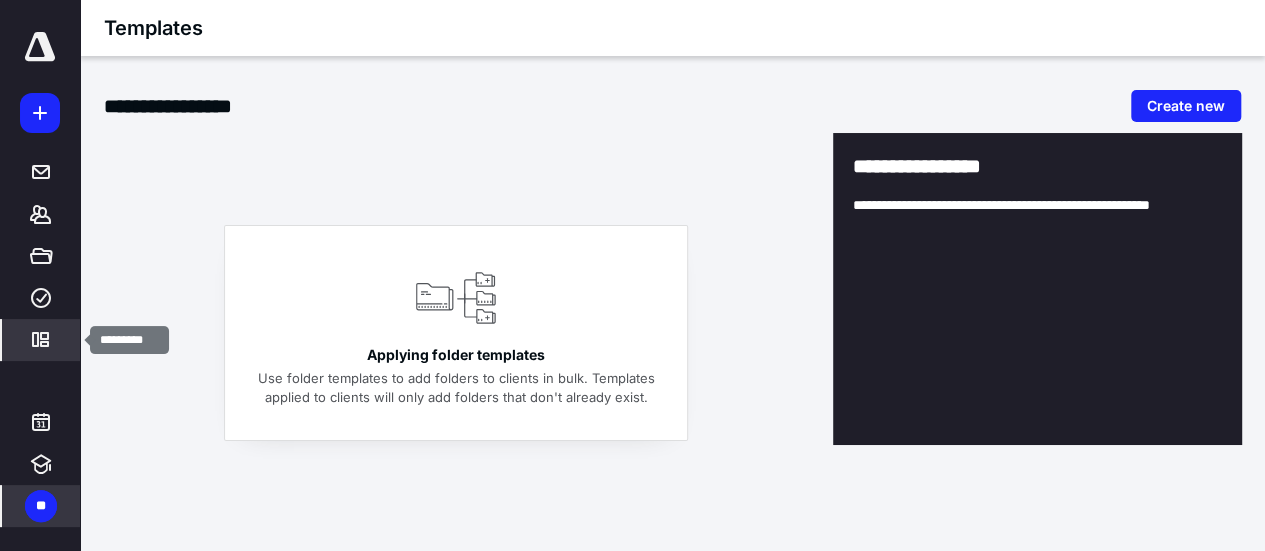 click on "*********" at bounding box center (41, 340) 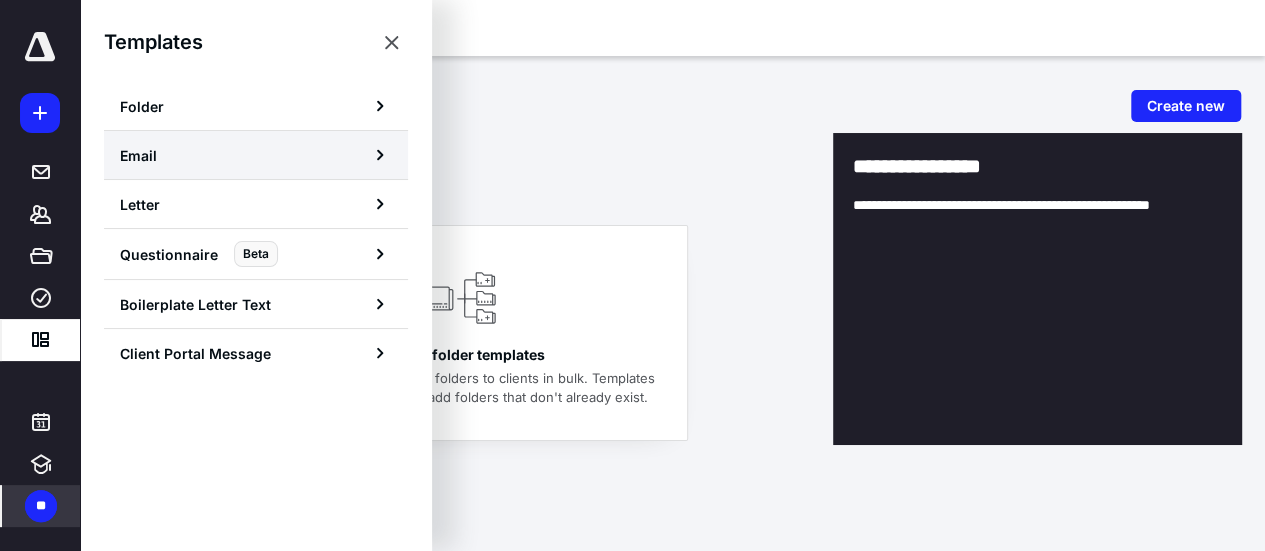 click on "Email" at bounding box center [256, 155] 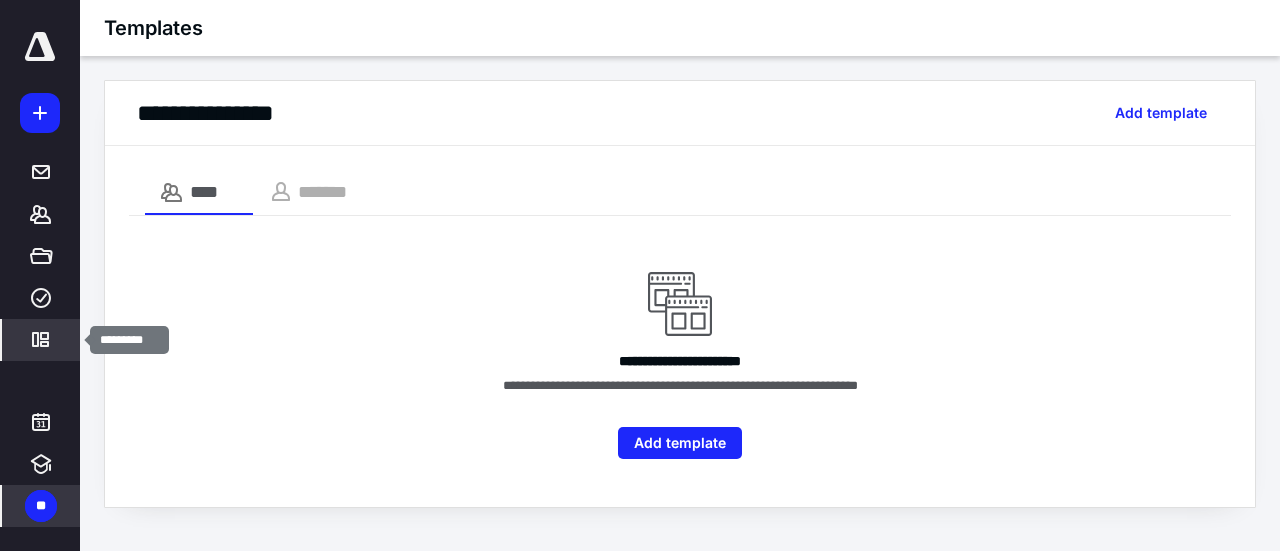 click 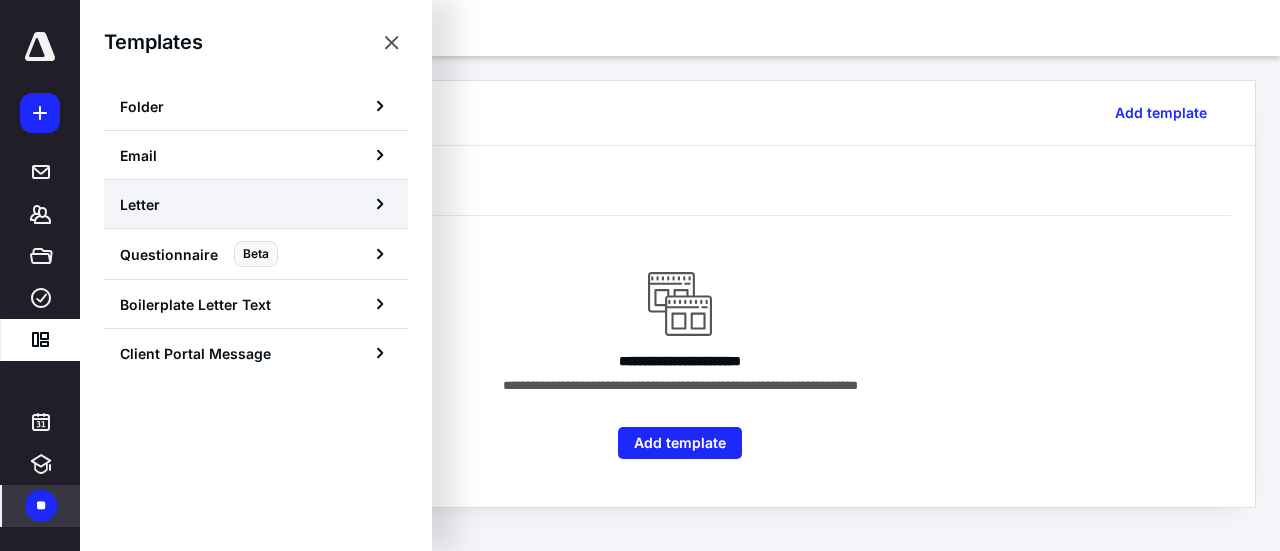 click on "Letter" at bounding box center (256, 204) 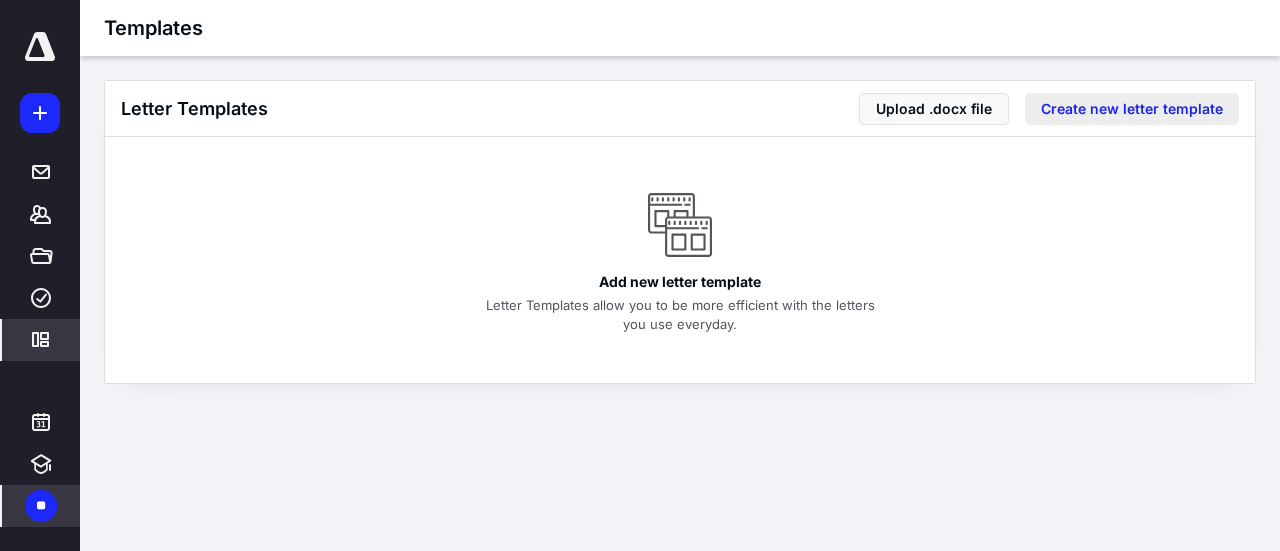 click on "Create new letter template" at bounding box center [1132, 109] 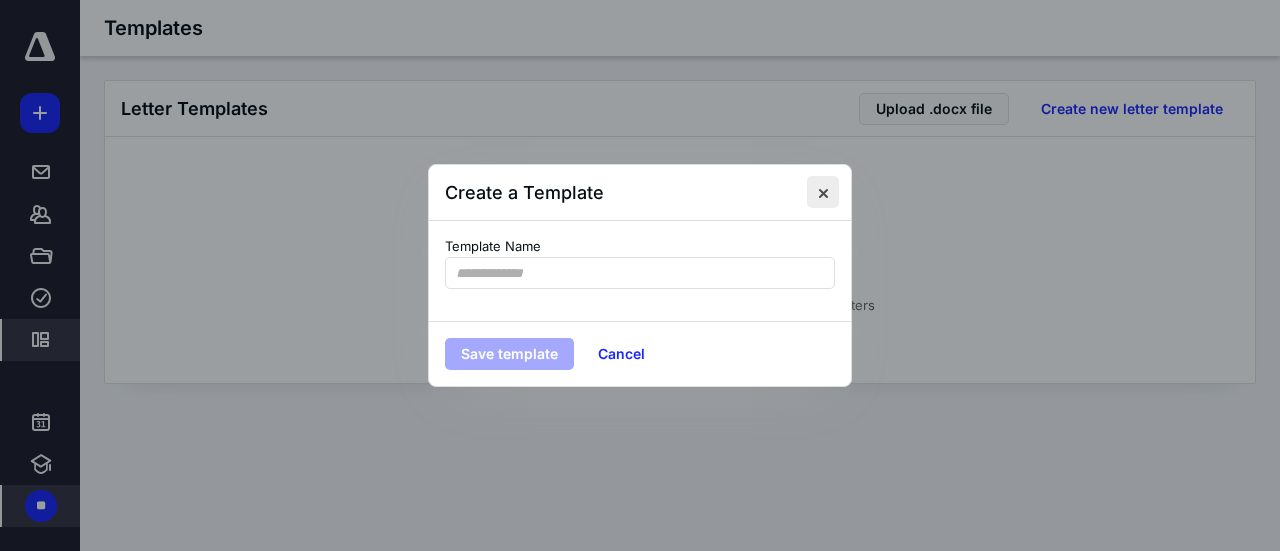 click at bounding box center (823, 192) 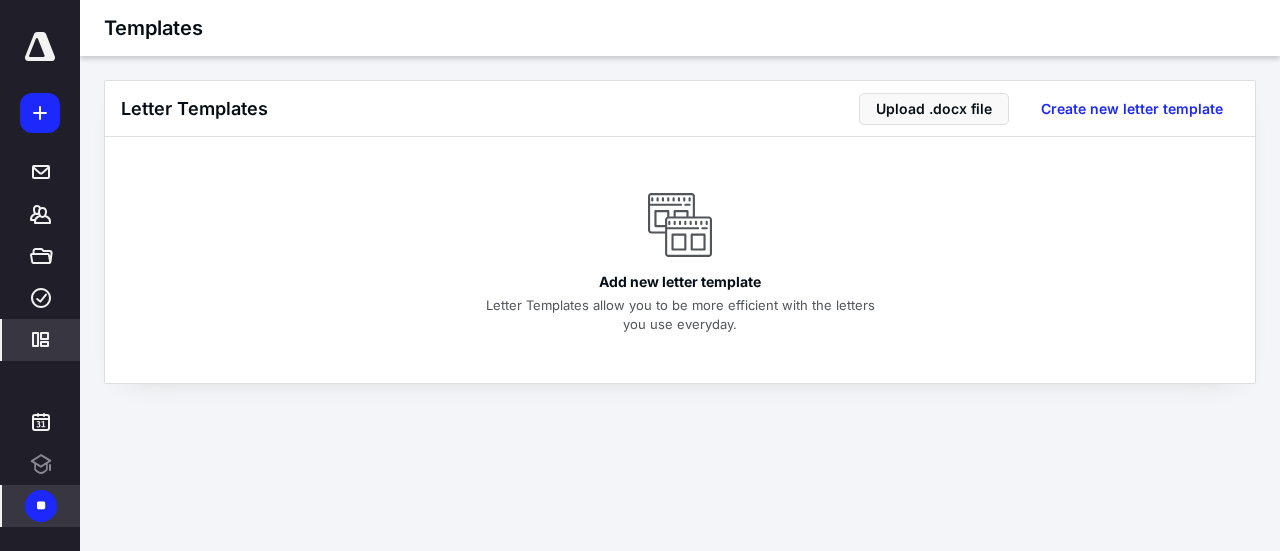 scroll, scrollTop: 0, scrollLeft: 0, axis: both 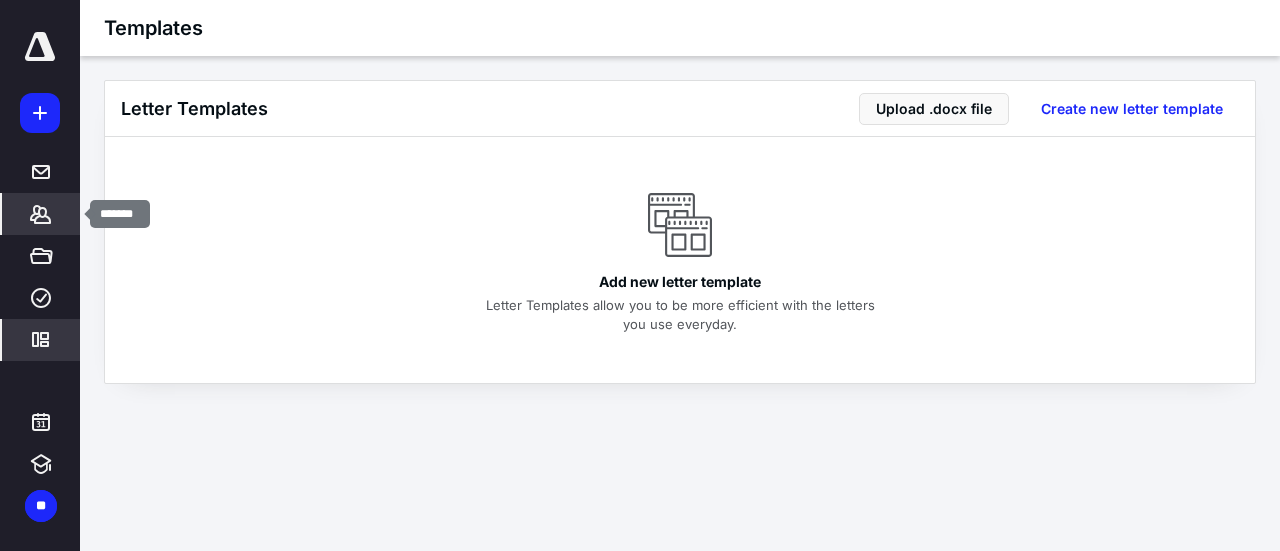 click 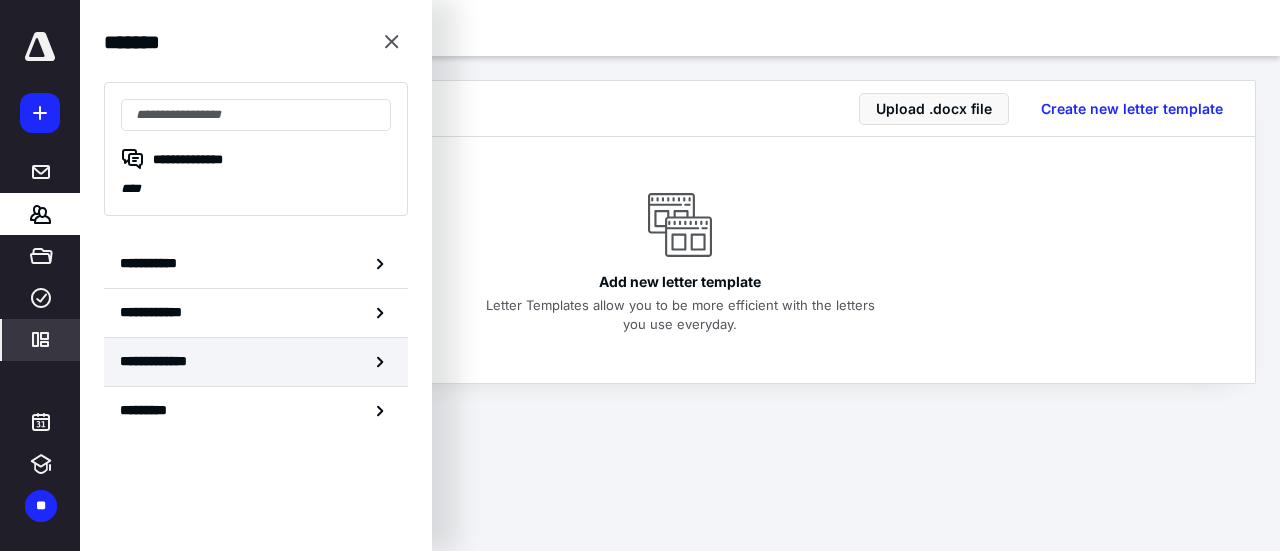 click on "**********" at bounding box center [256, 362] 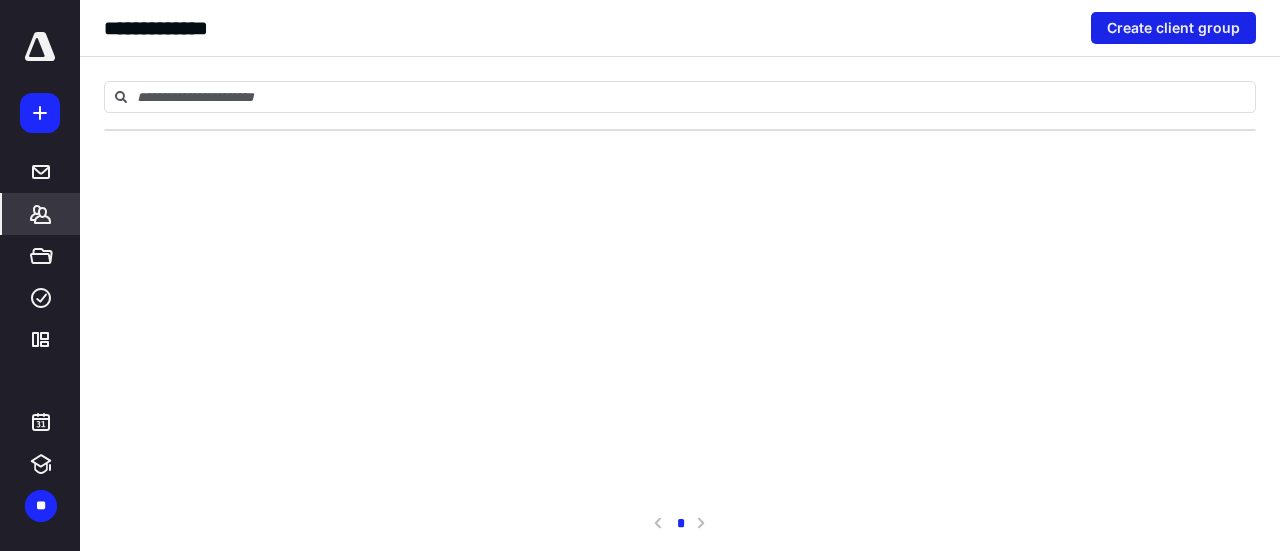 click on "Create client group" at bounding box center (1173, 28) 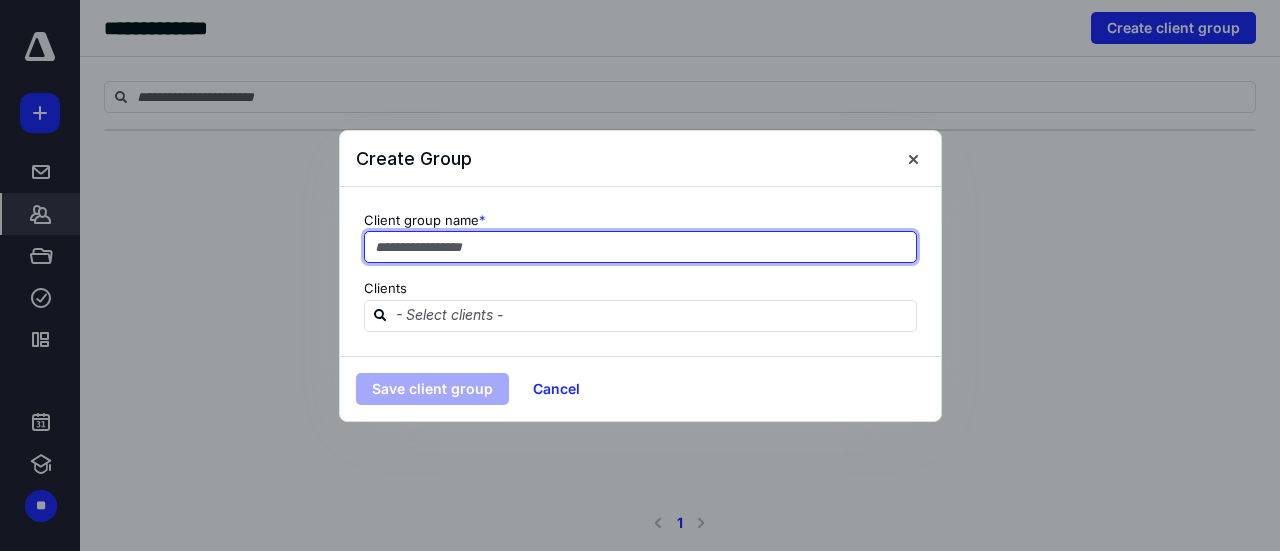 click at bounding box center (640, 247) 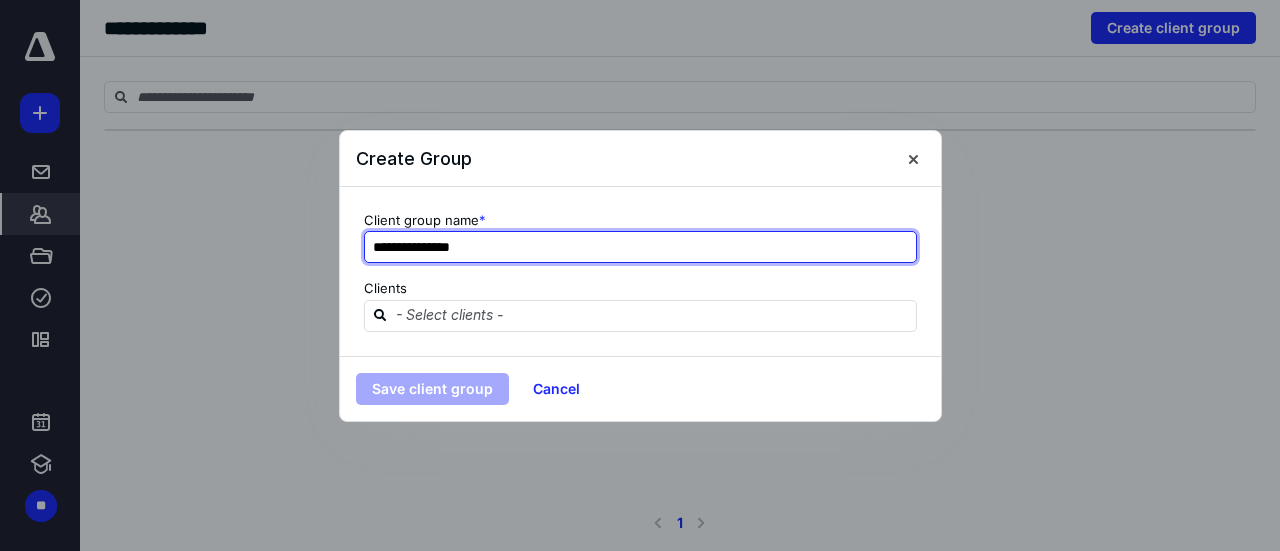 type on "**********" 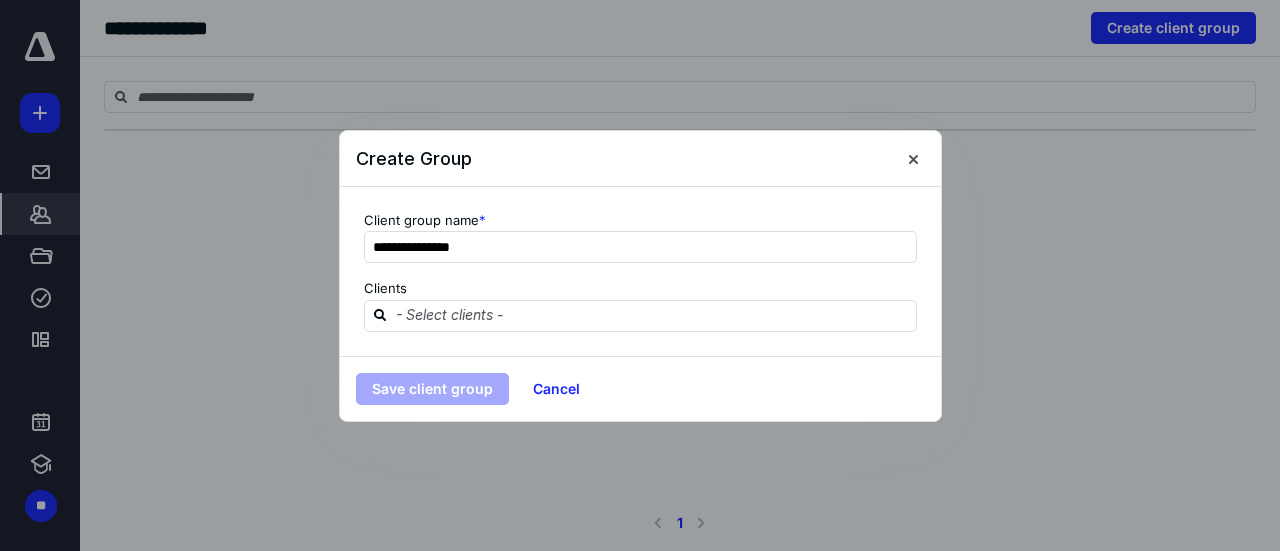 click on "Save client group Cancel" at bounding box center (640, 388) 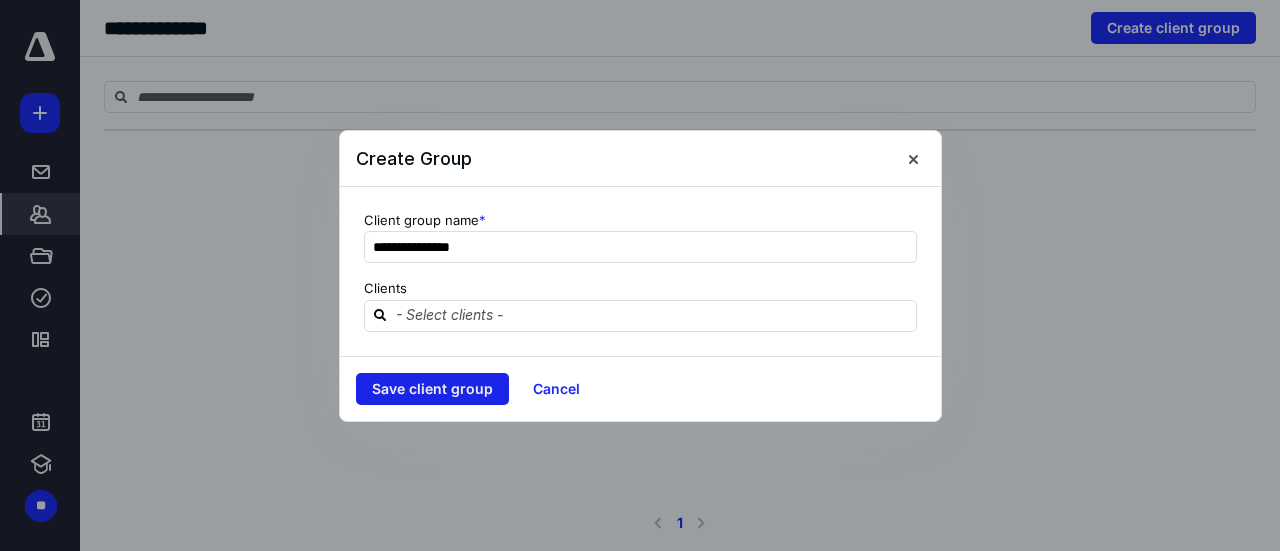 click on "Save client group" at bounding box center [432, 389] 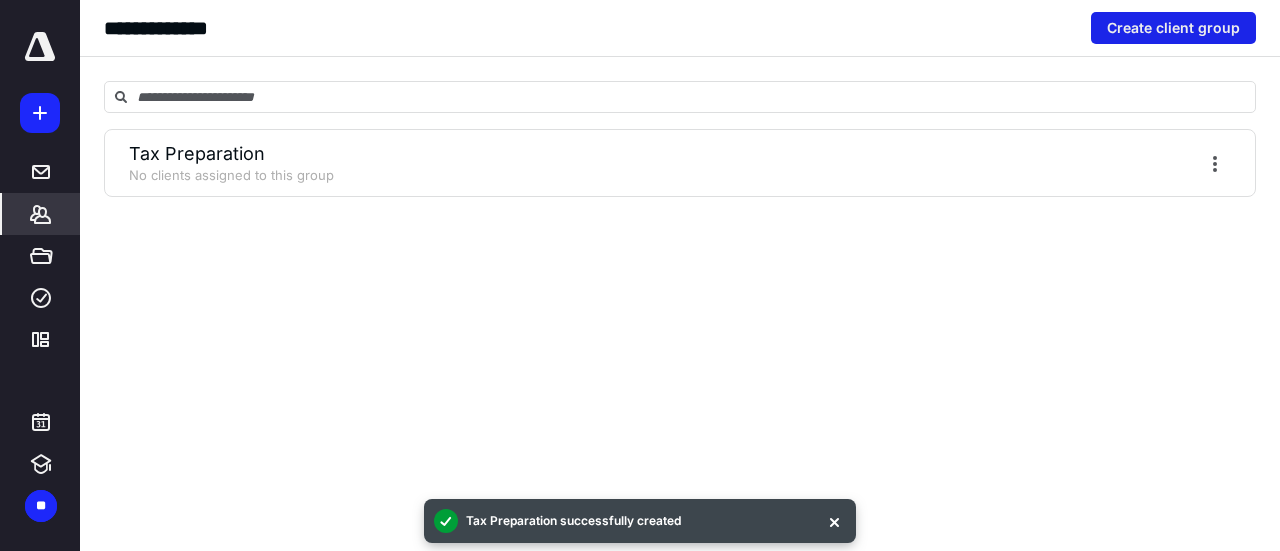 click on "Create client group" at bounding box center (1173, 28) 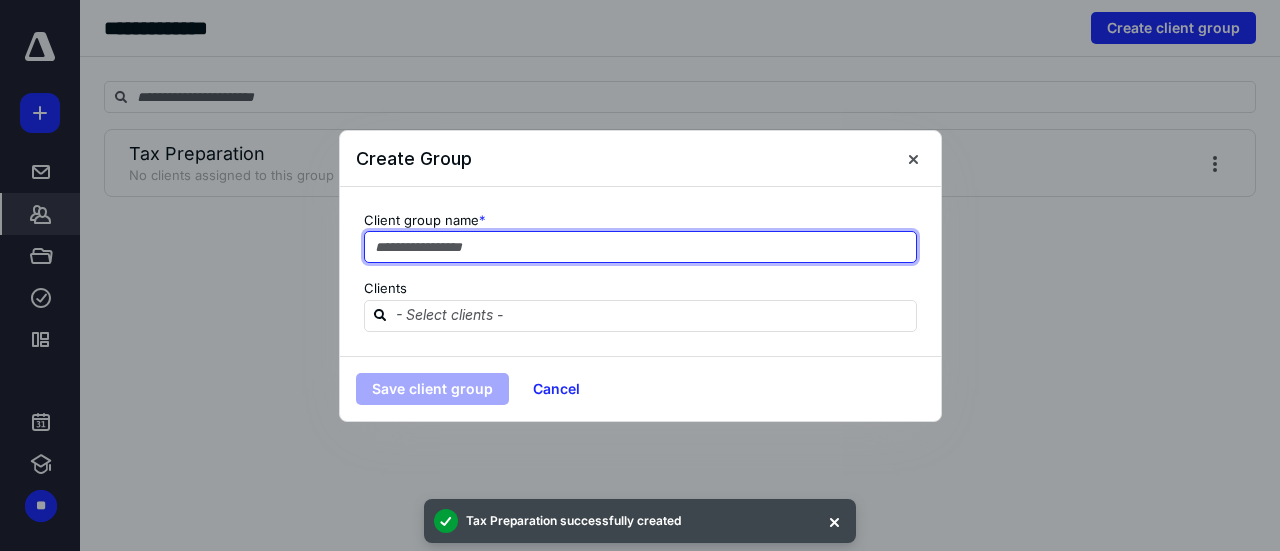 click at bounding box center (640, 247) 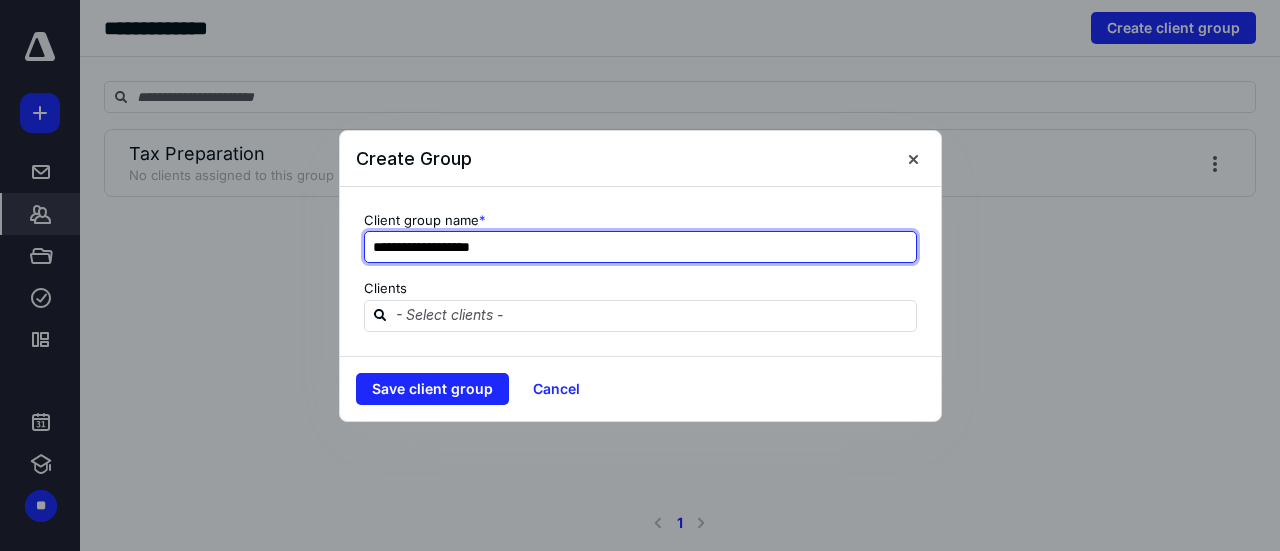 click on "**********" at bounding box center (640, 247) 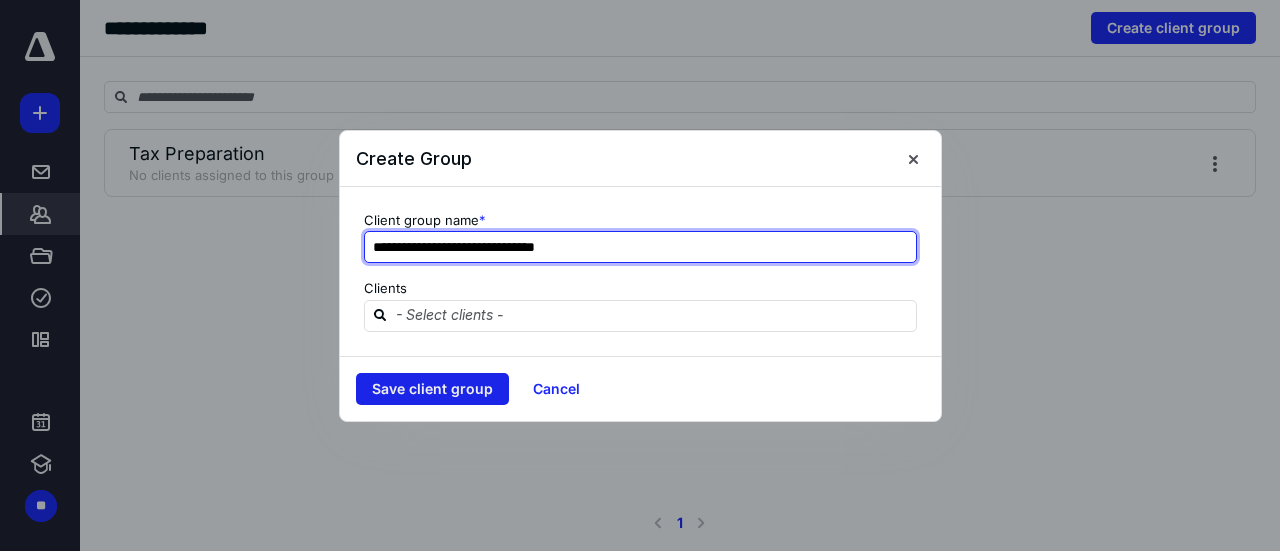 type on "**********" 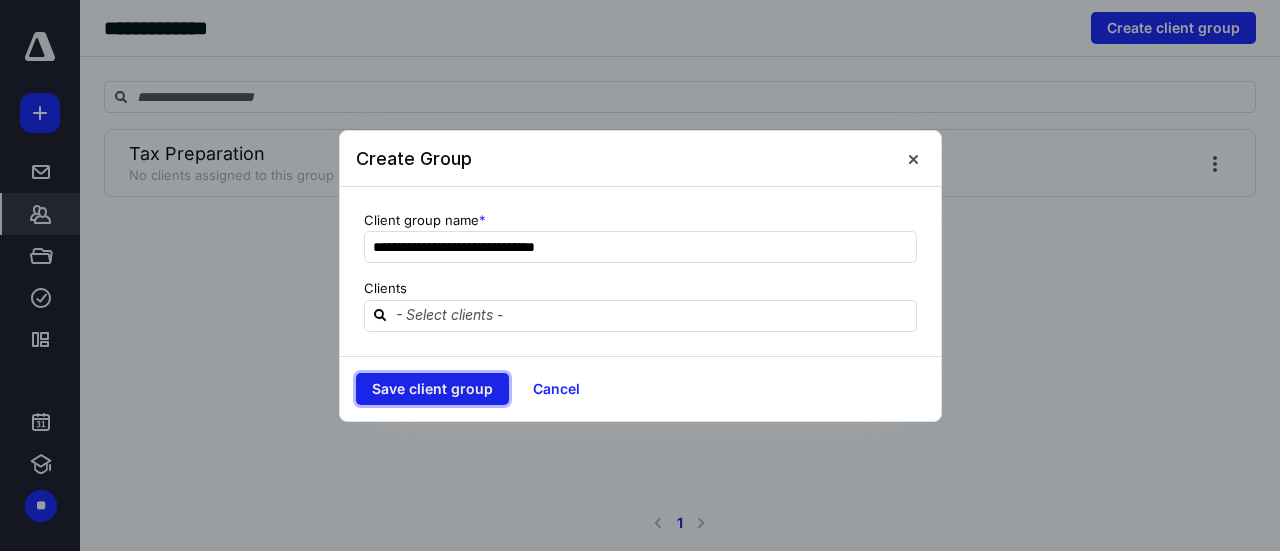 click on "Save client group" at bounding box center [432, 389] 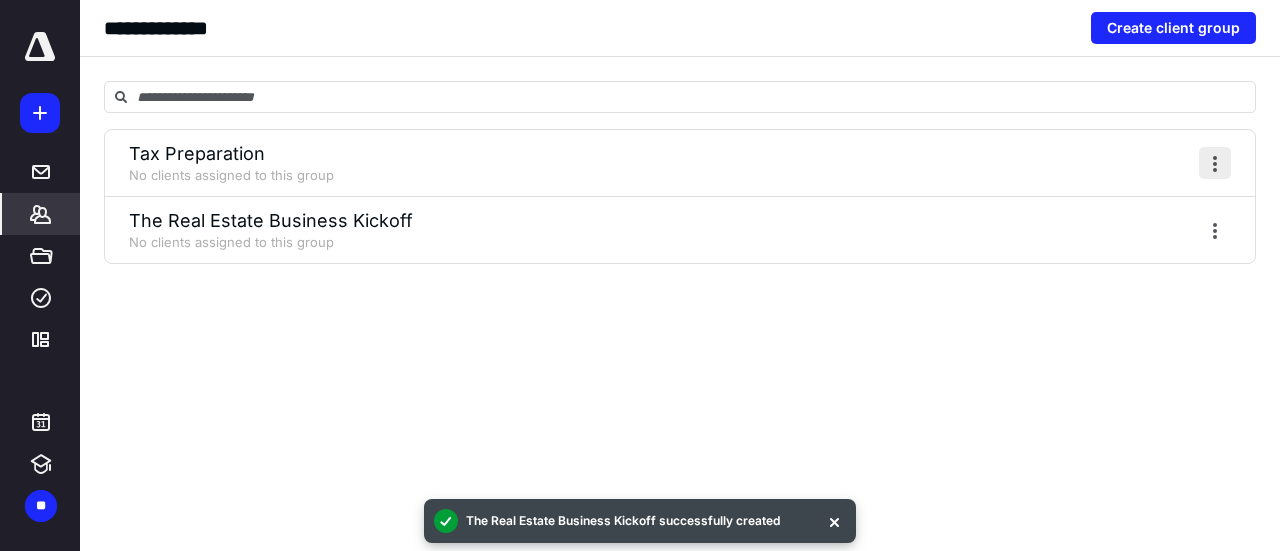 click at bounding box center (1215, 163) 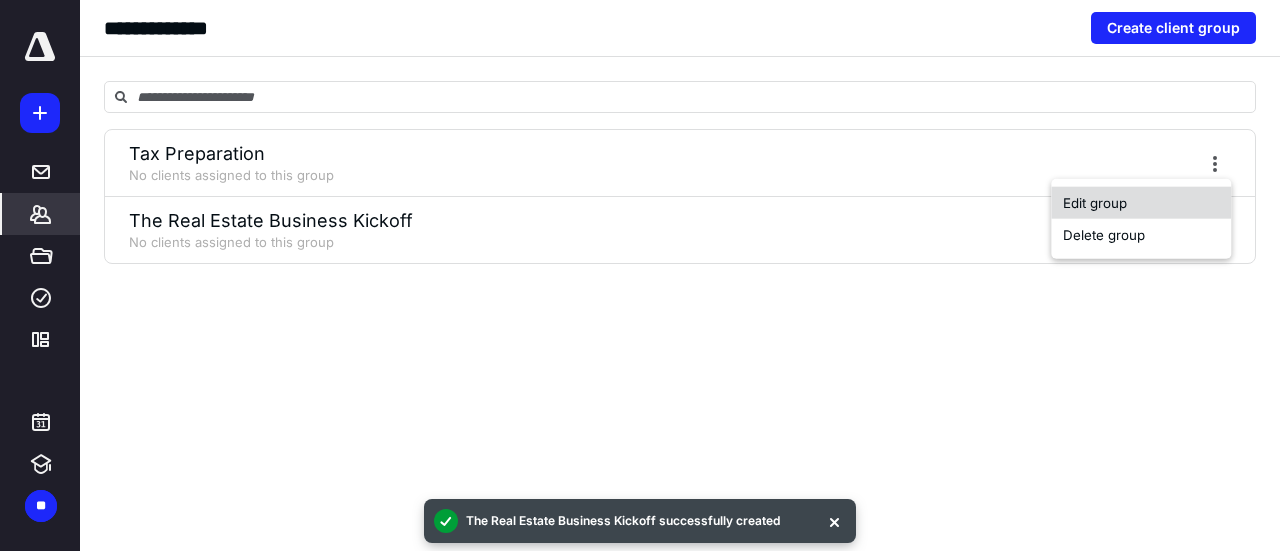 click on "Edit group" at bounding box center [1141, 203] 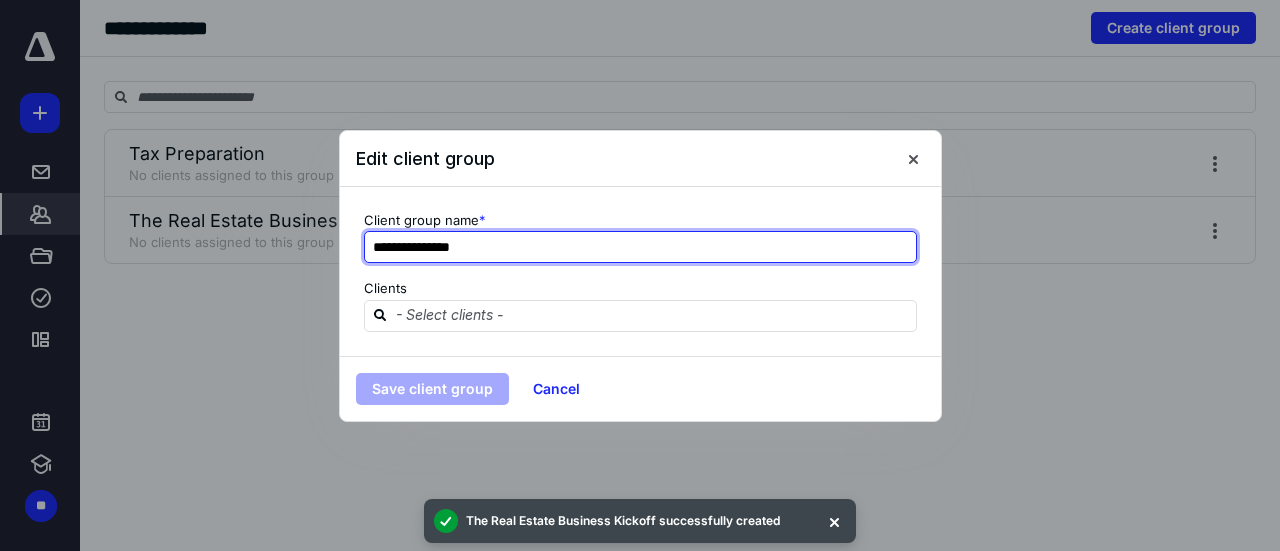 click on "**********" at bounding box center [640, 247] 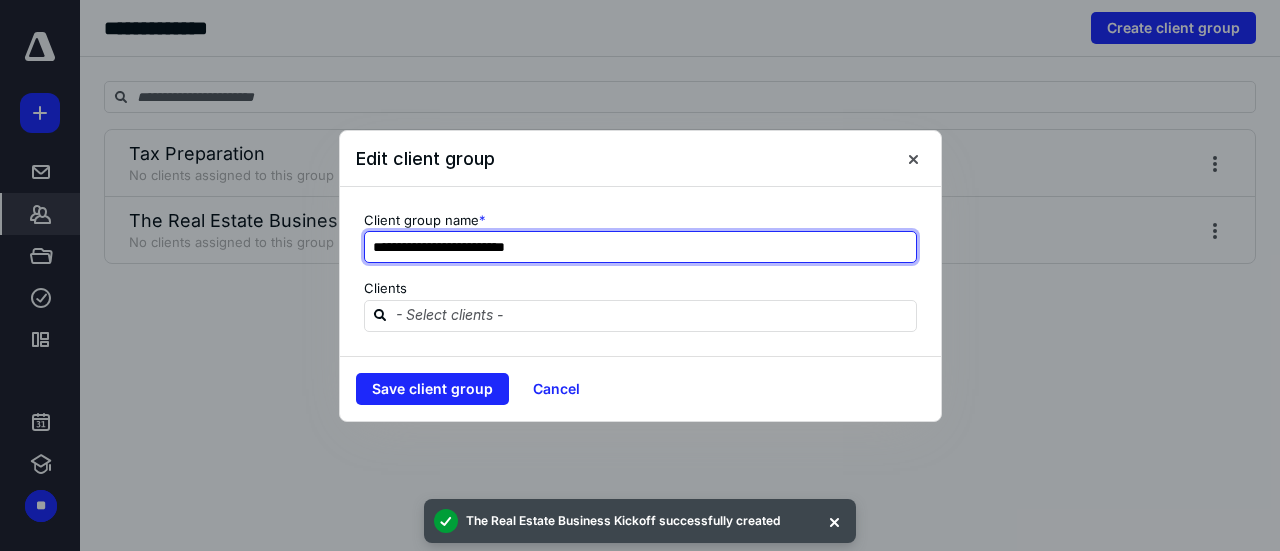 type on "**********" 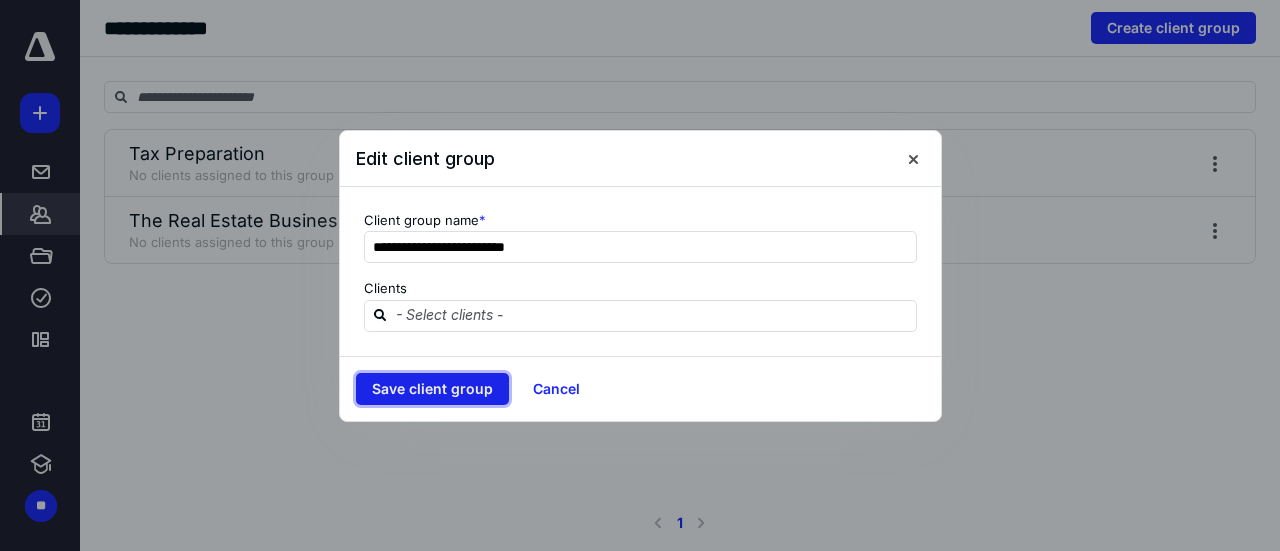 click on "Save client group" at bounding box center [432, 389] 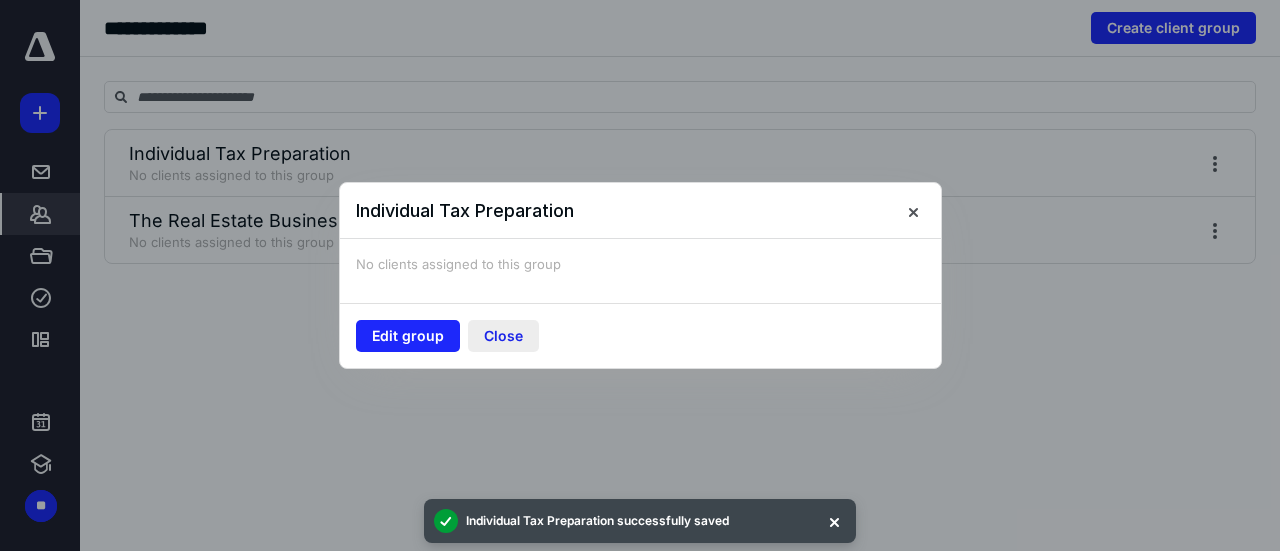 click on "Close" at bounding box center (503, 336) 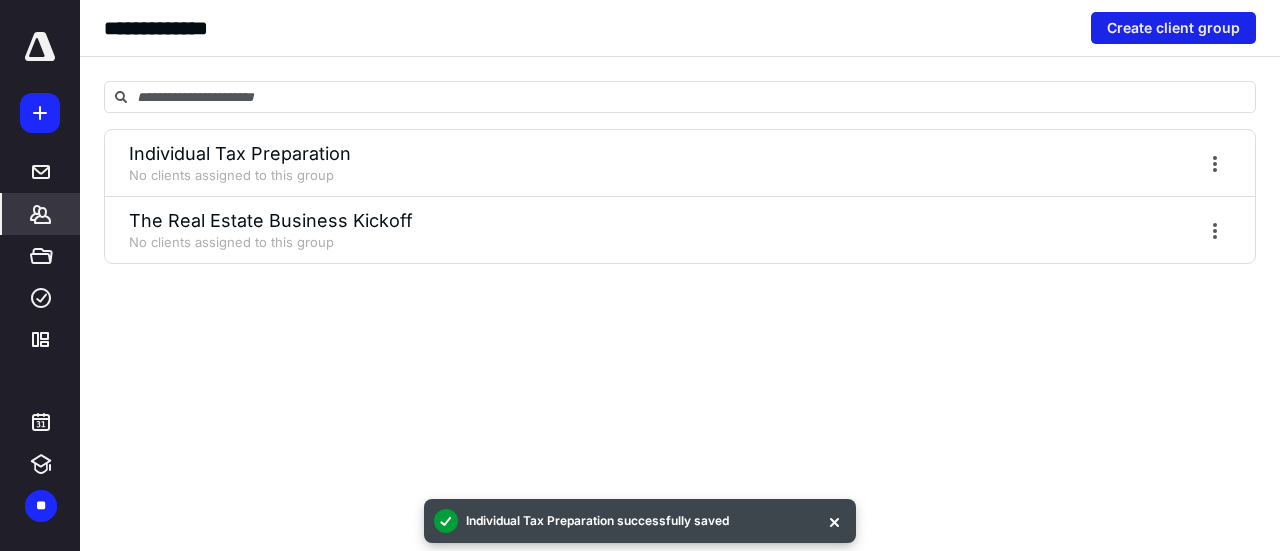 click on "Create client group" at bounding box center (1173, 28) 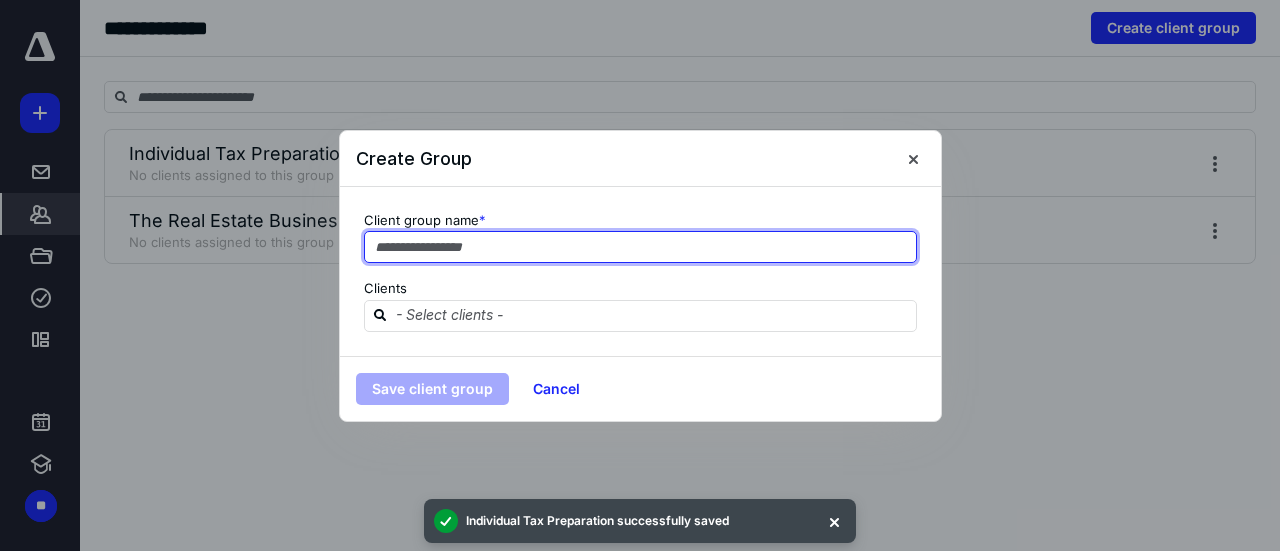click at bounding box center [640, 247] 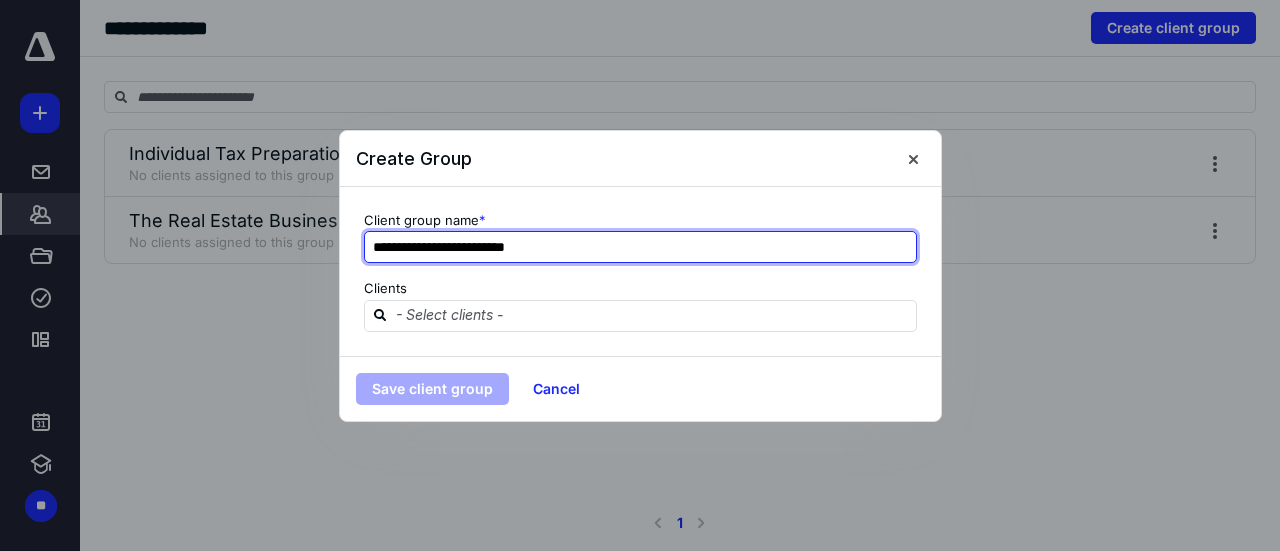 type on "**********" 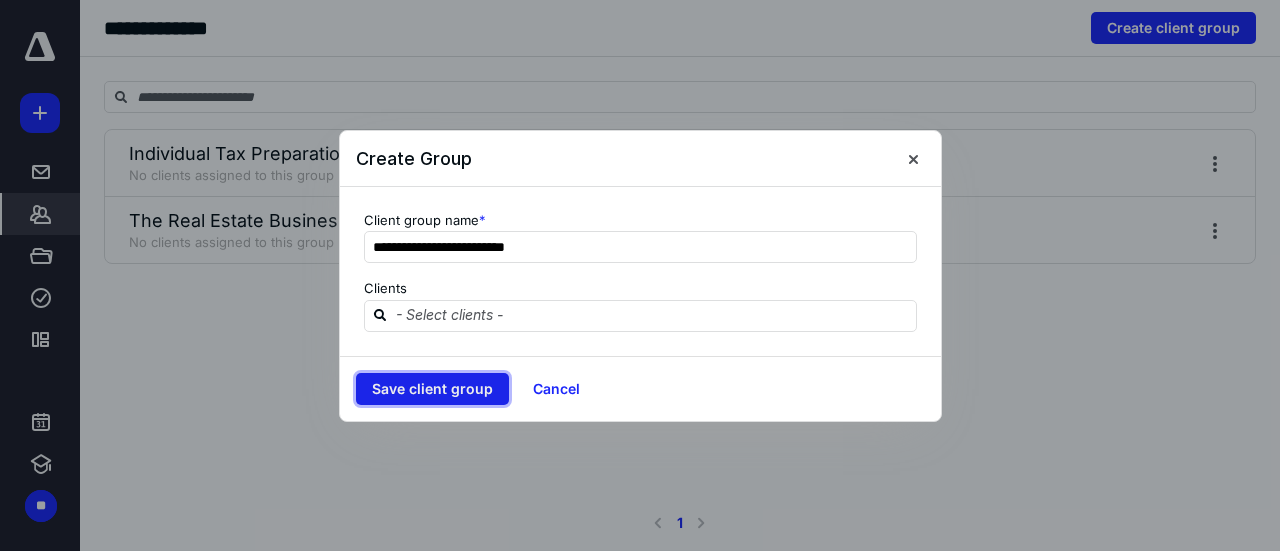 click on "Save client group" at bounding box center [432, 389] 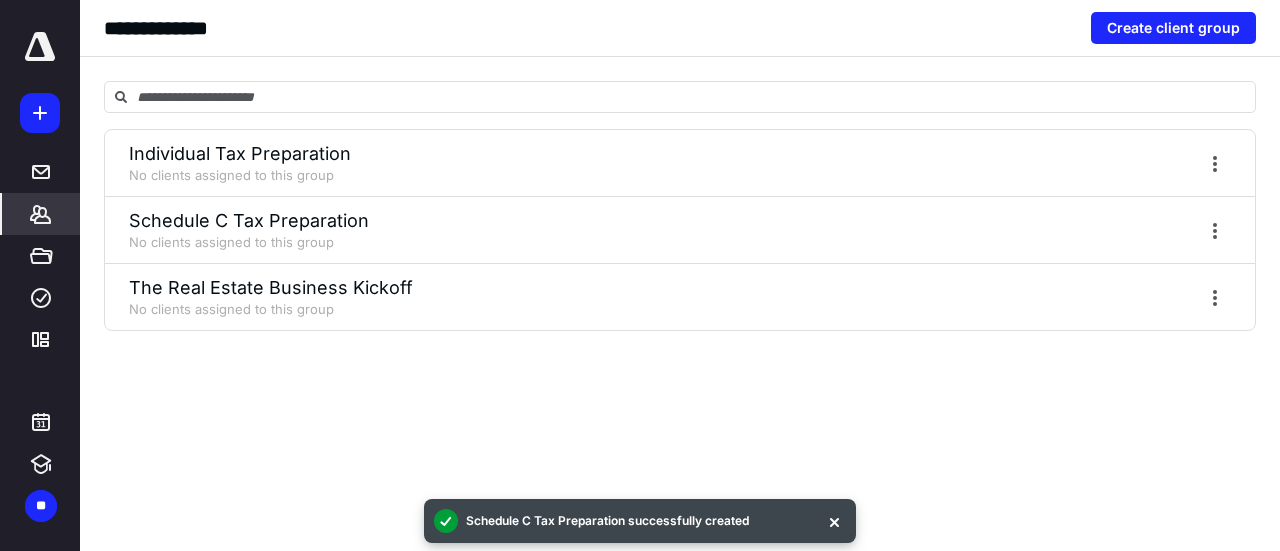 click on "Create client group" at bounding box center [1173, 28] 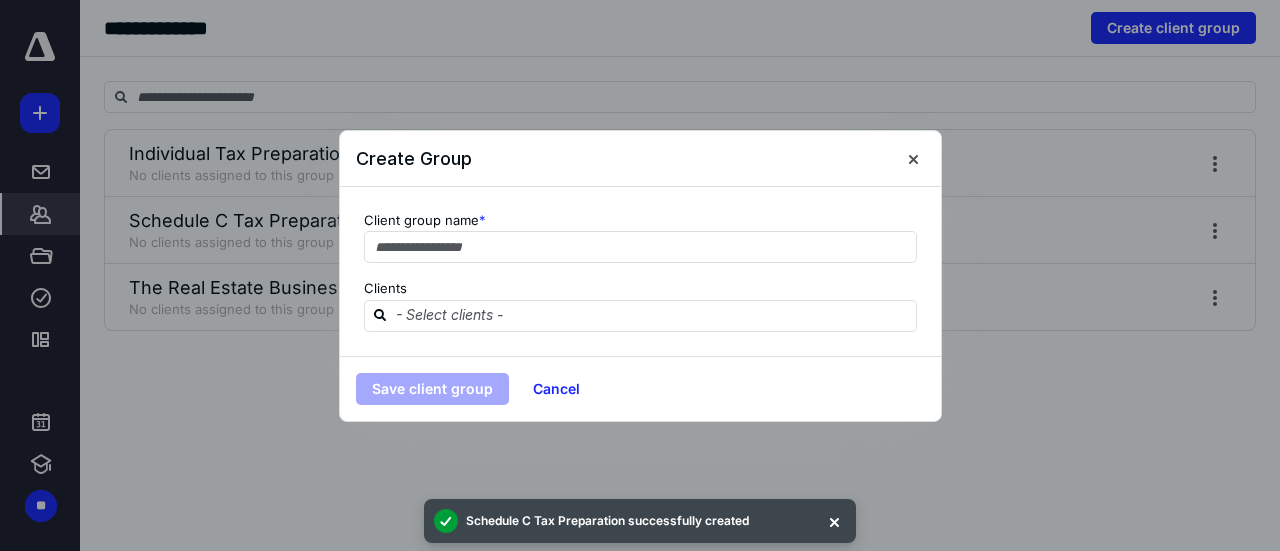 click on "Client group name  * Clients" at bounding box center (640, 271) 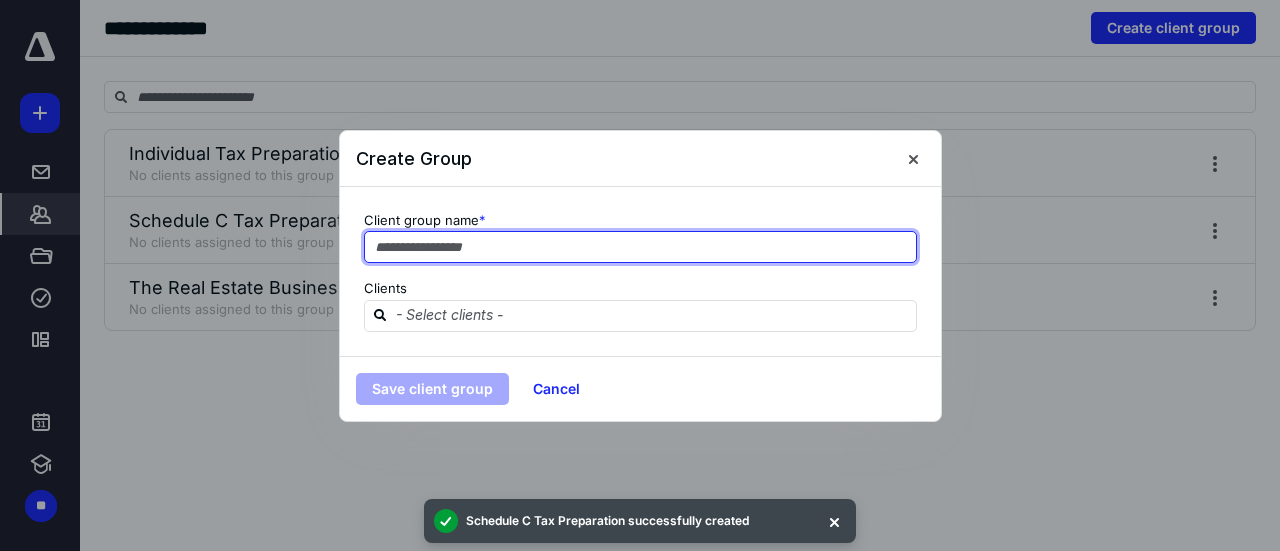 click at bounding box center [640, 247] 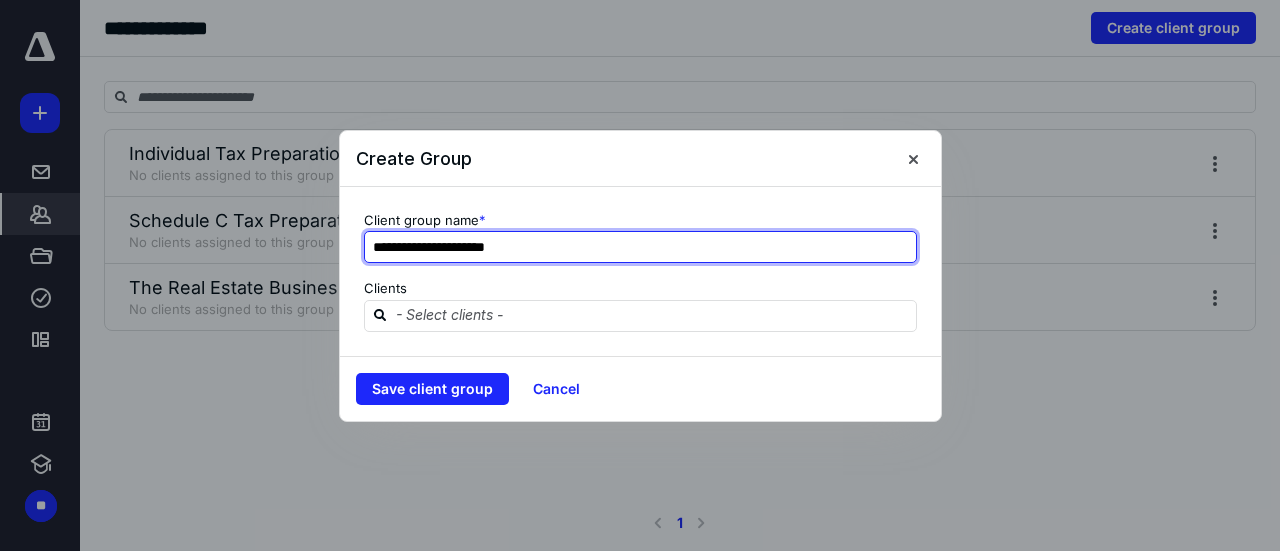 type on "**********" 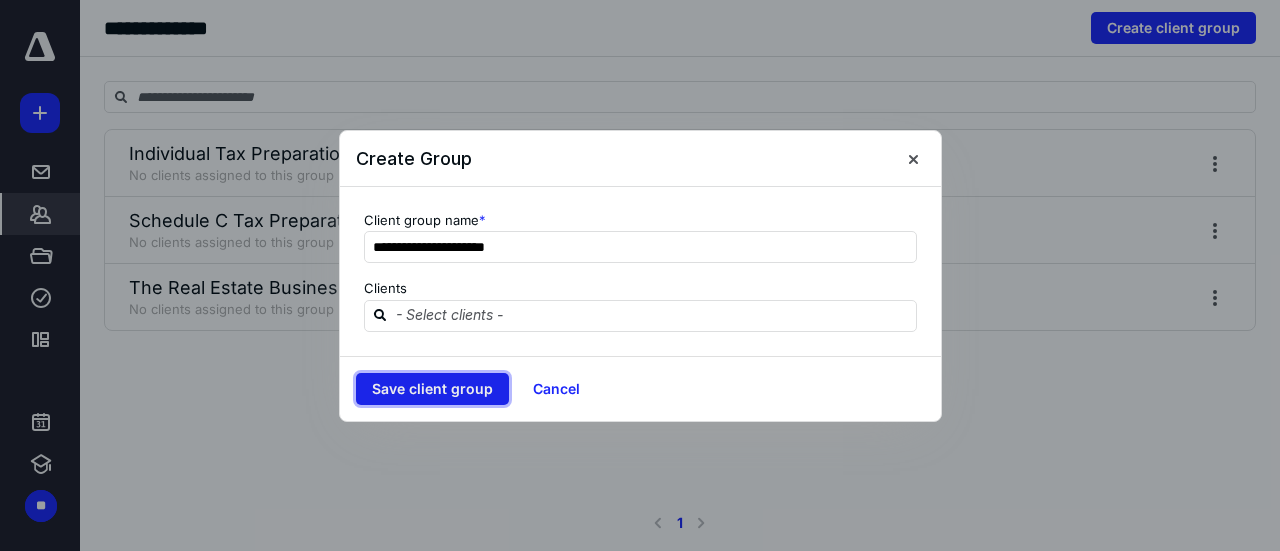 click on "Save client group" at bounding box center [432, 389] 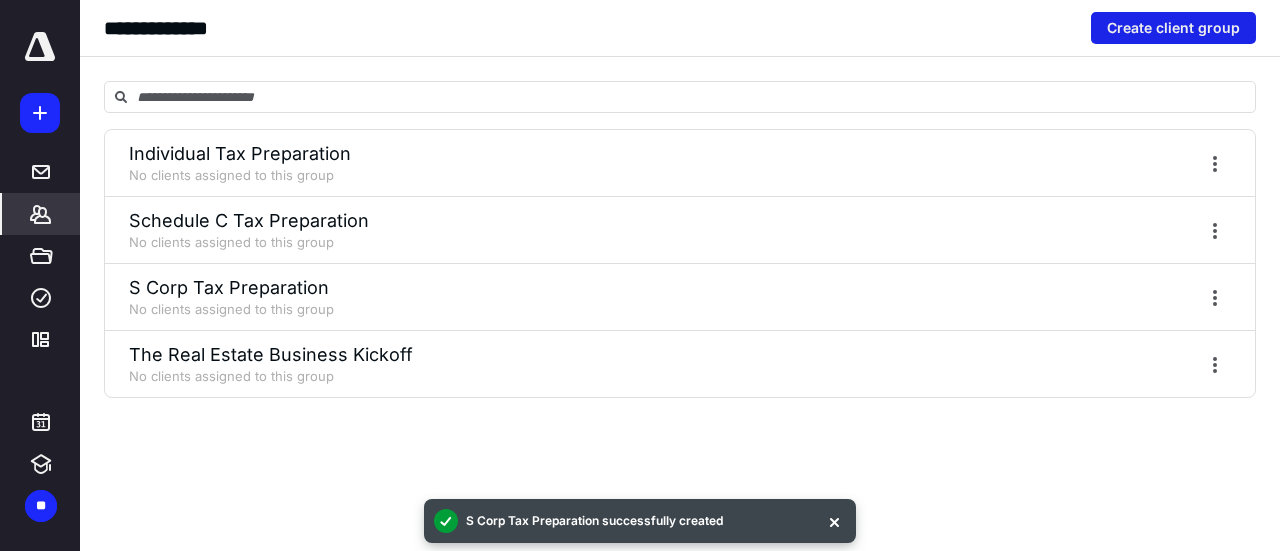 click on "Create client group" at bounding box center [1173, 28] 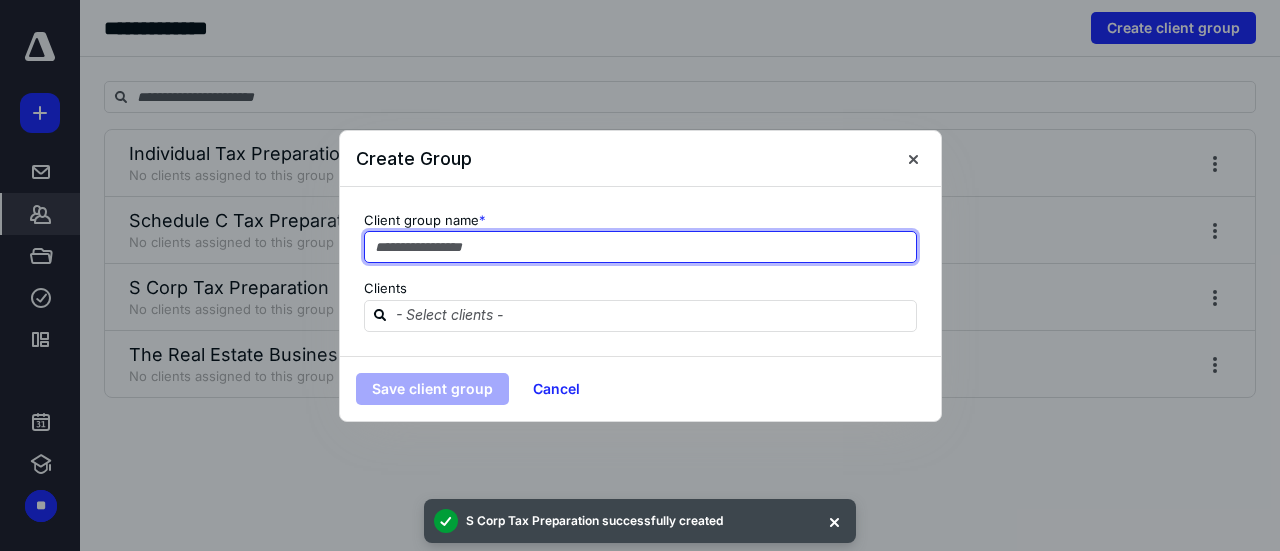 click at bounding box center (640, 247) 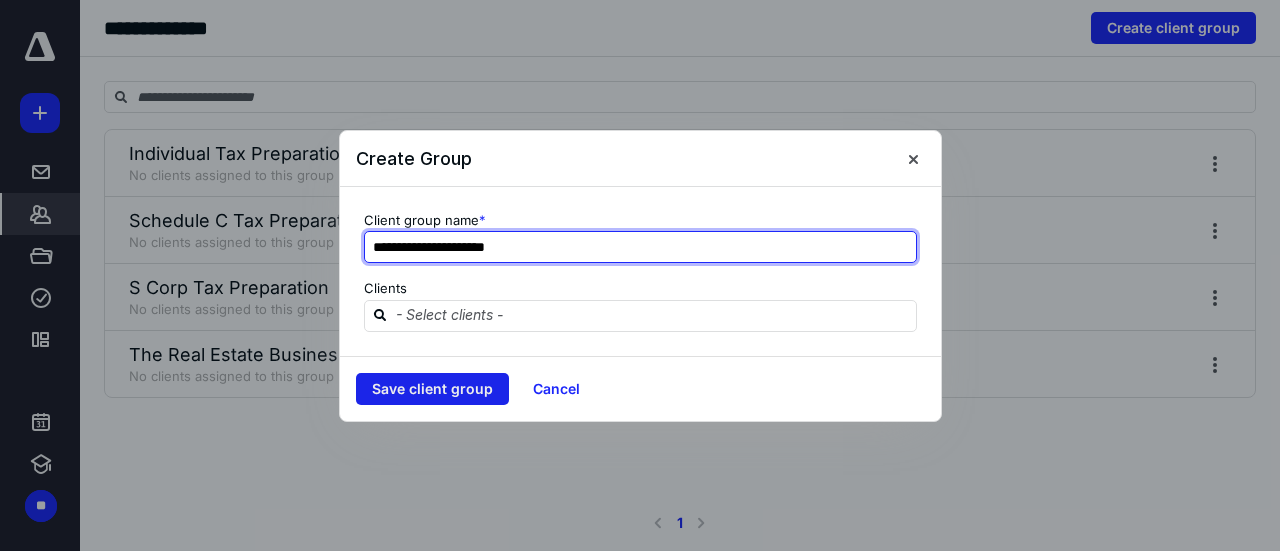 type on "**********" 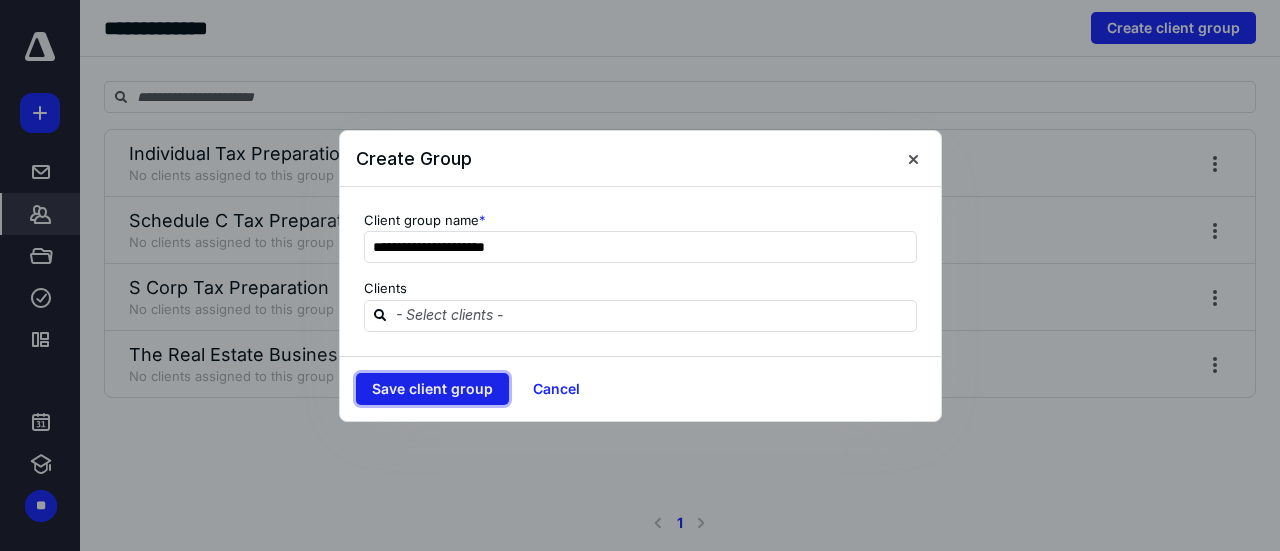click on "Save client group" at bounding box center [432, 389] 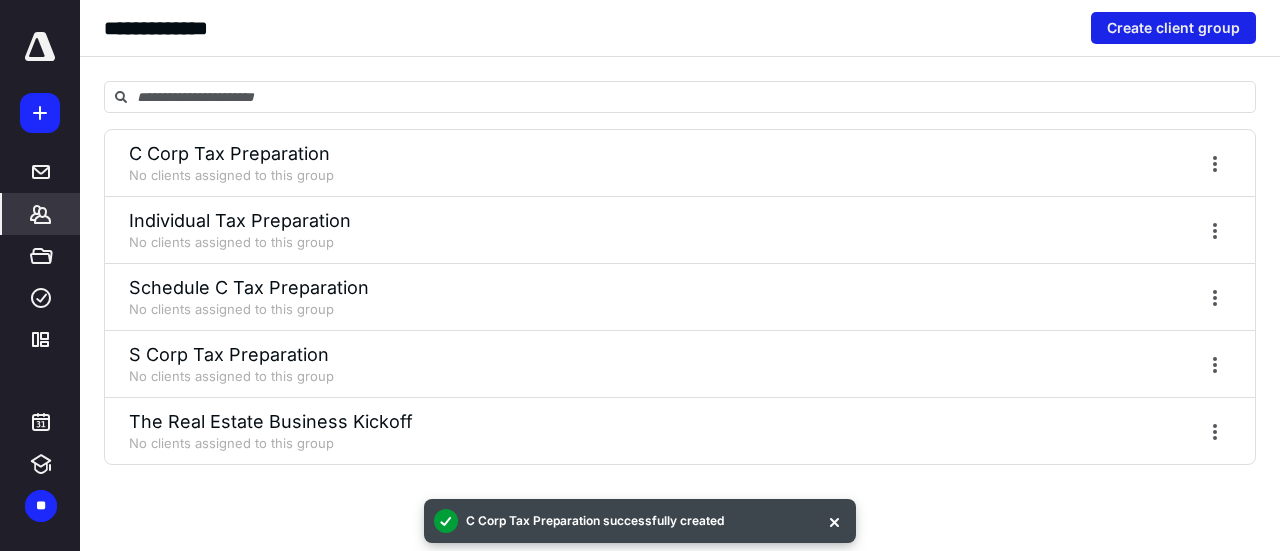 click on "Create client group" at bounding box center (1173, 28) 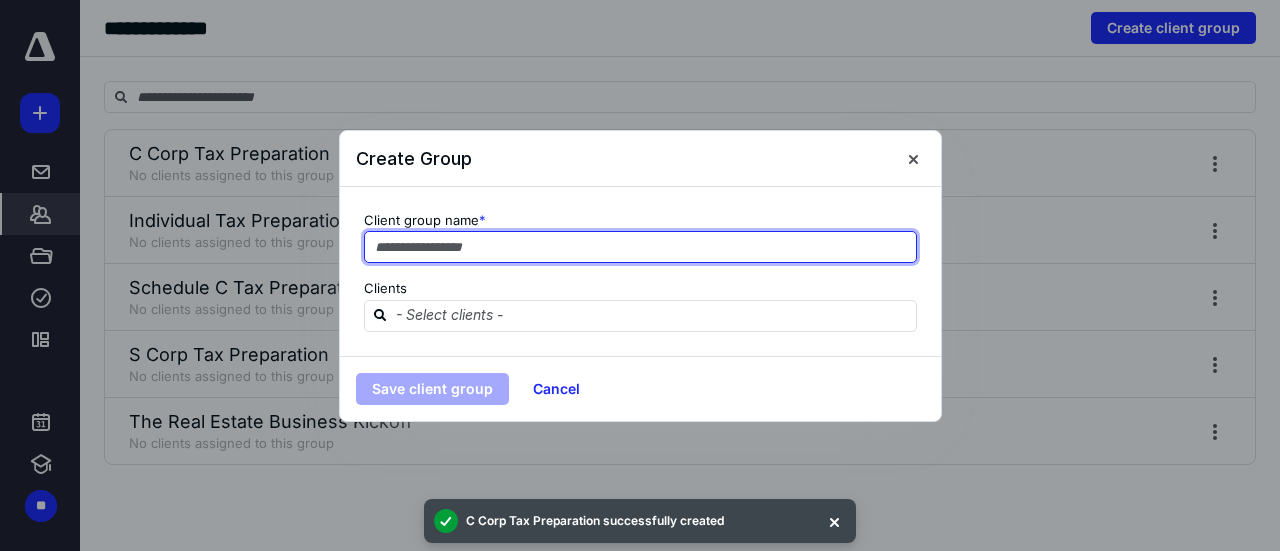 click at bounding box center (640, 247) 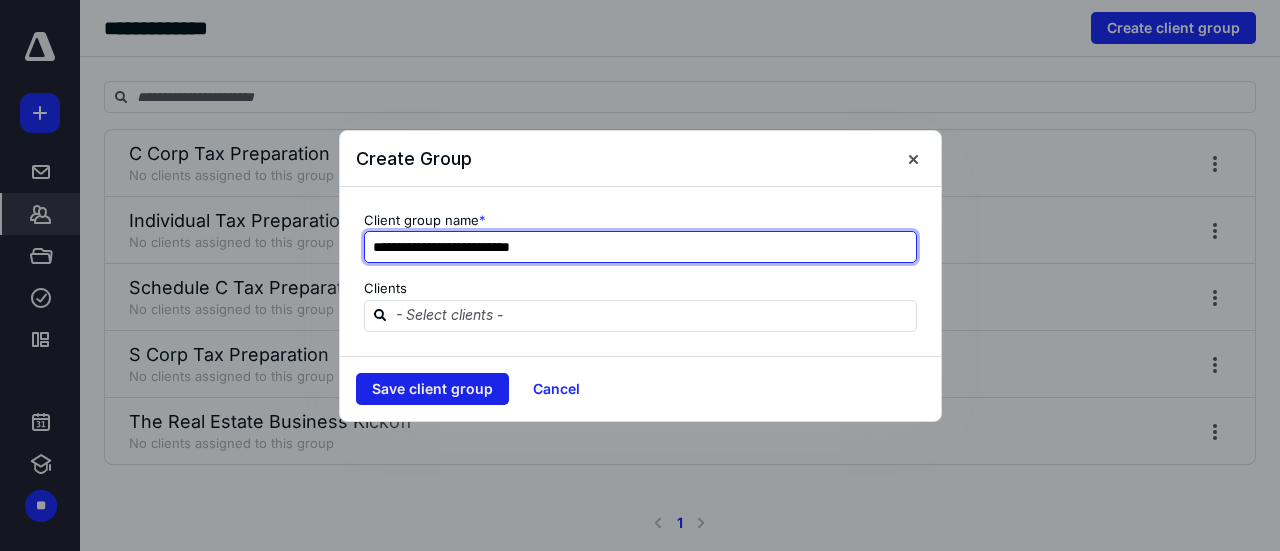 type on "**********" 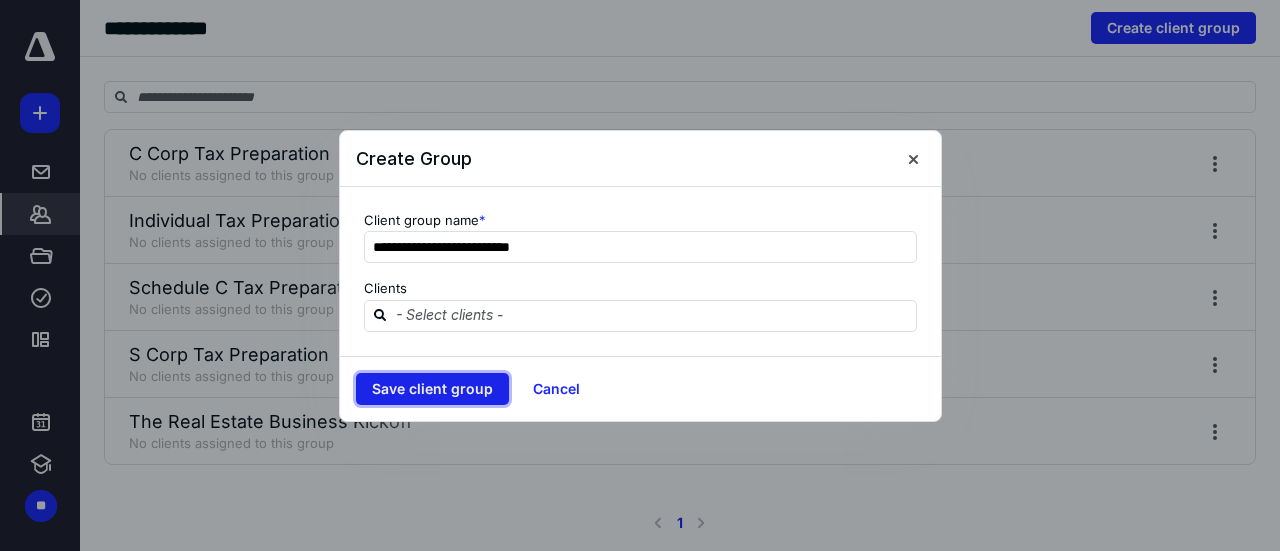 click on "Save client group" at bounding box center [432, 389] 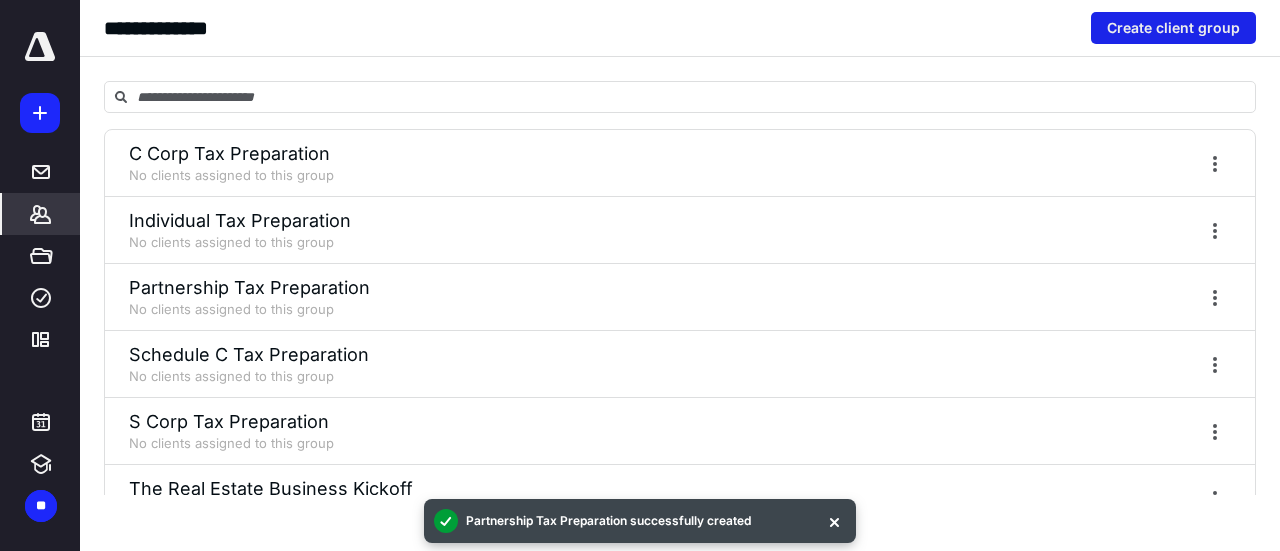 click on "Create client group" at bounding box center (1173, 28) 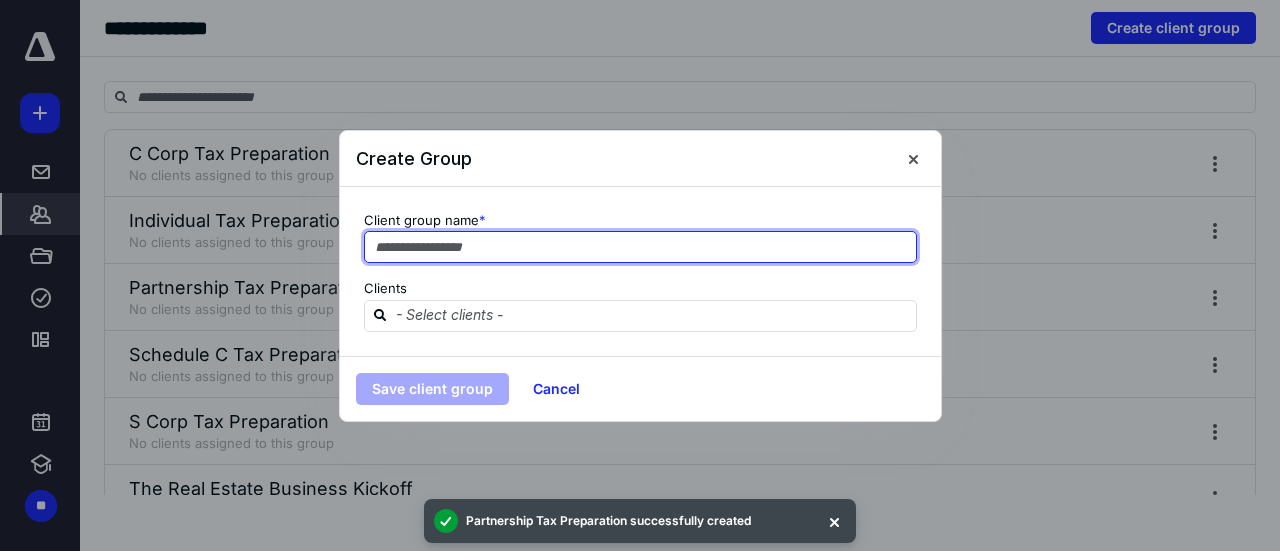 click at bounding box center (640, 247) 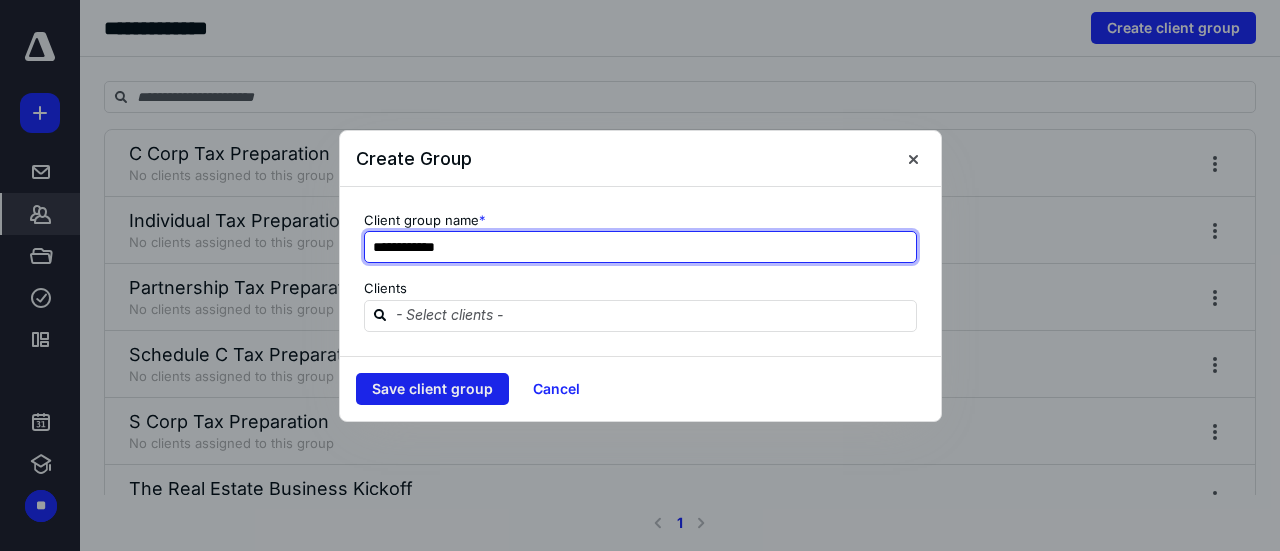 type on "**********" 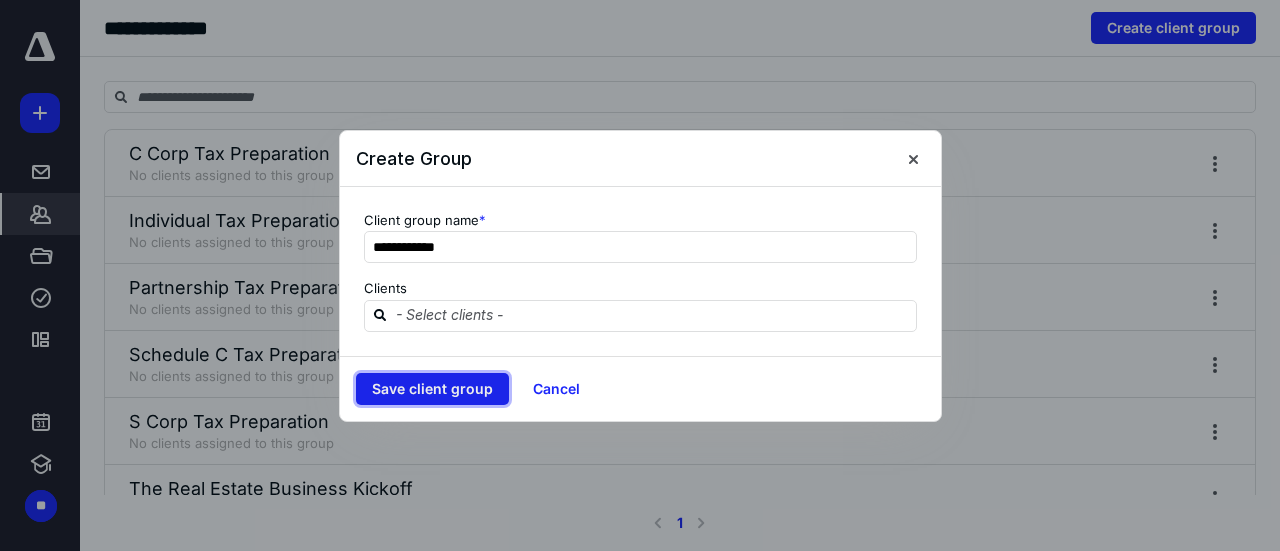 click on "Save client group" at bounding box center (432, 389) 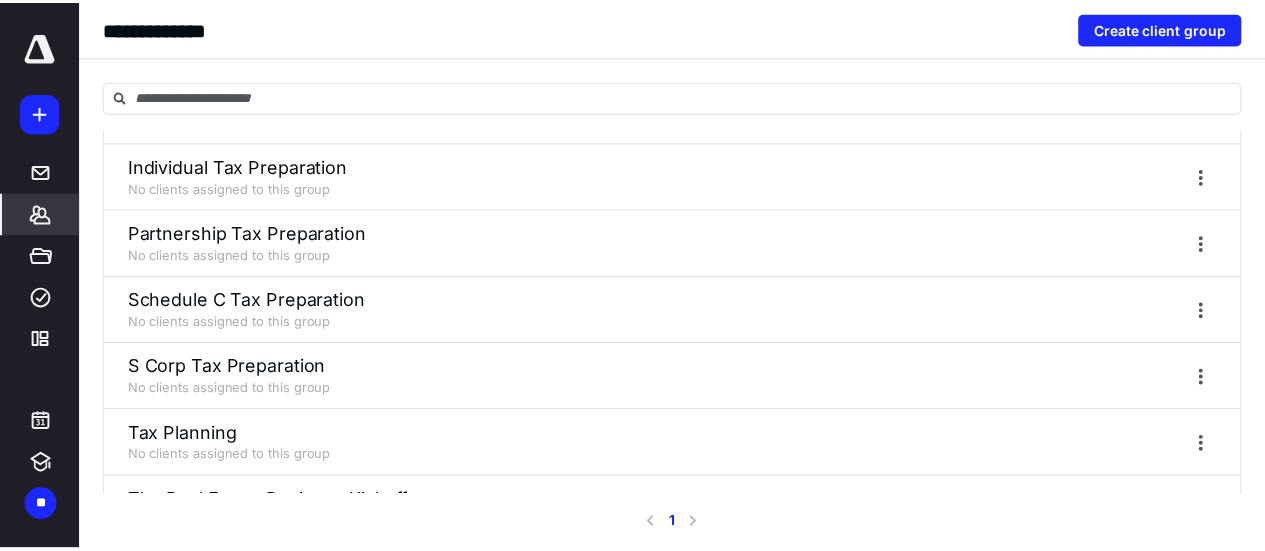 scroll, scrollTop: 0, scrollLeft: 0, axis: both 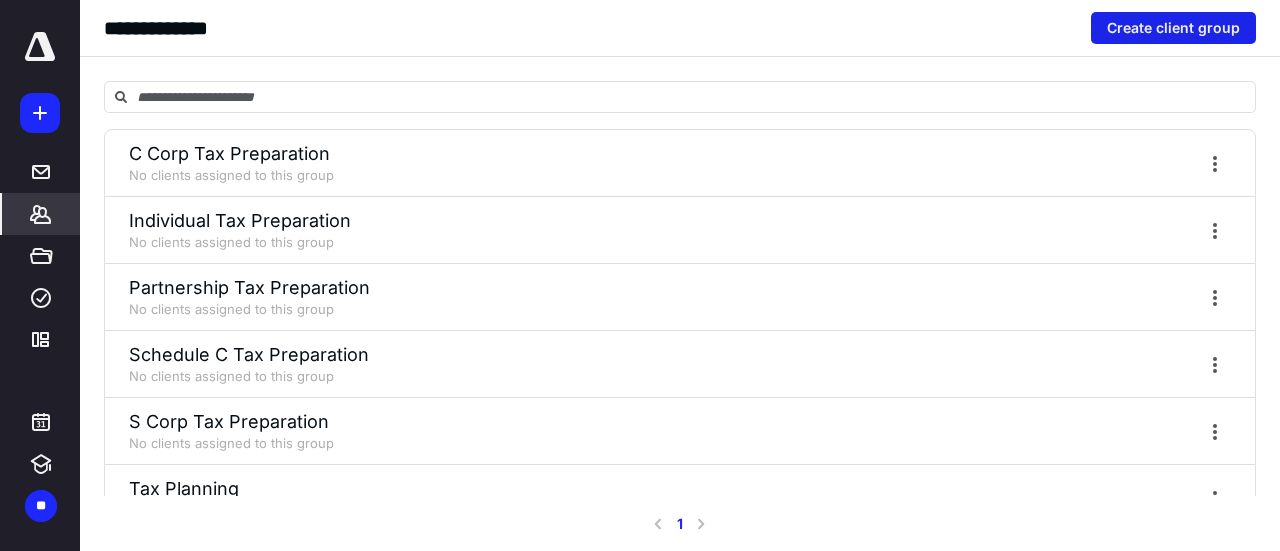 click on "Create client group" at bounding box center (1173, 28) 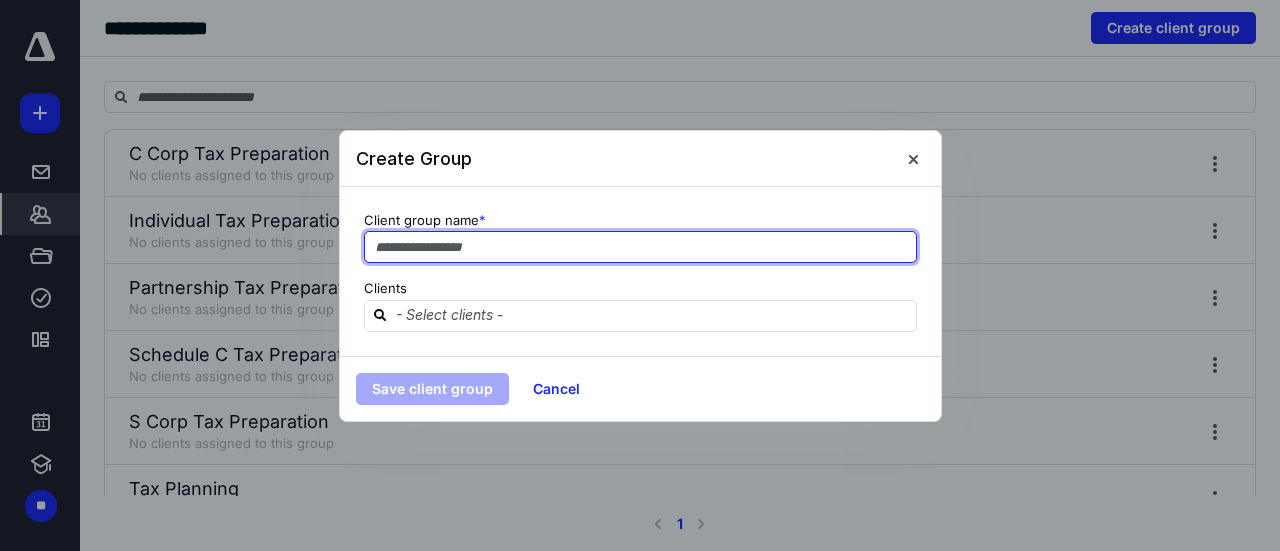 click at bounding box center [640, 247] 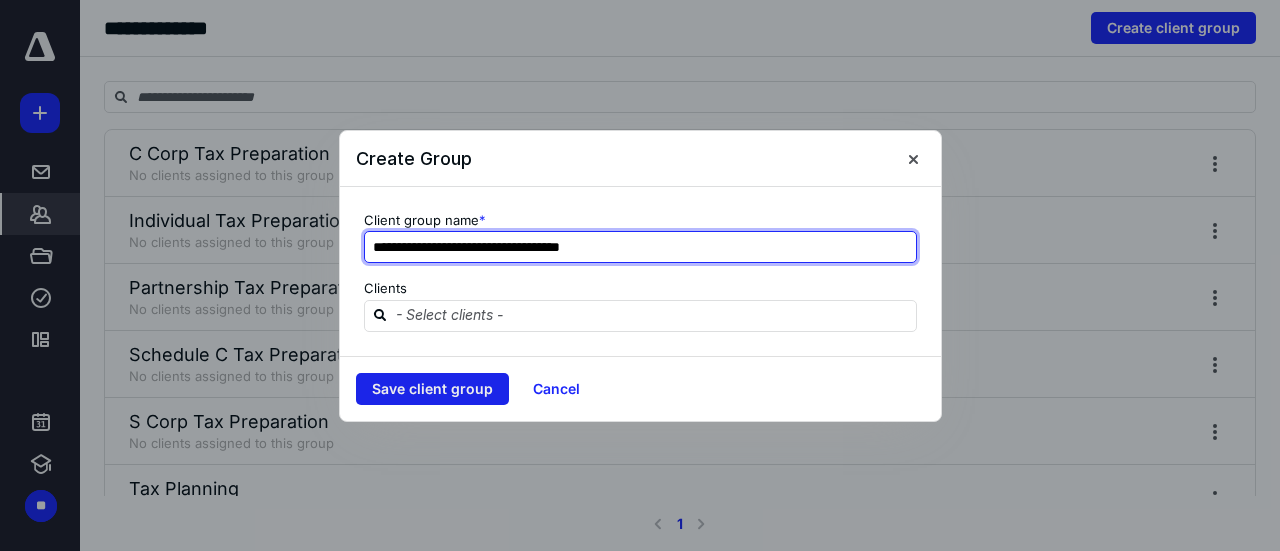 type on "**********" 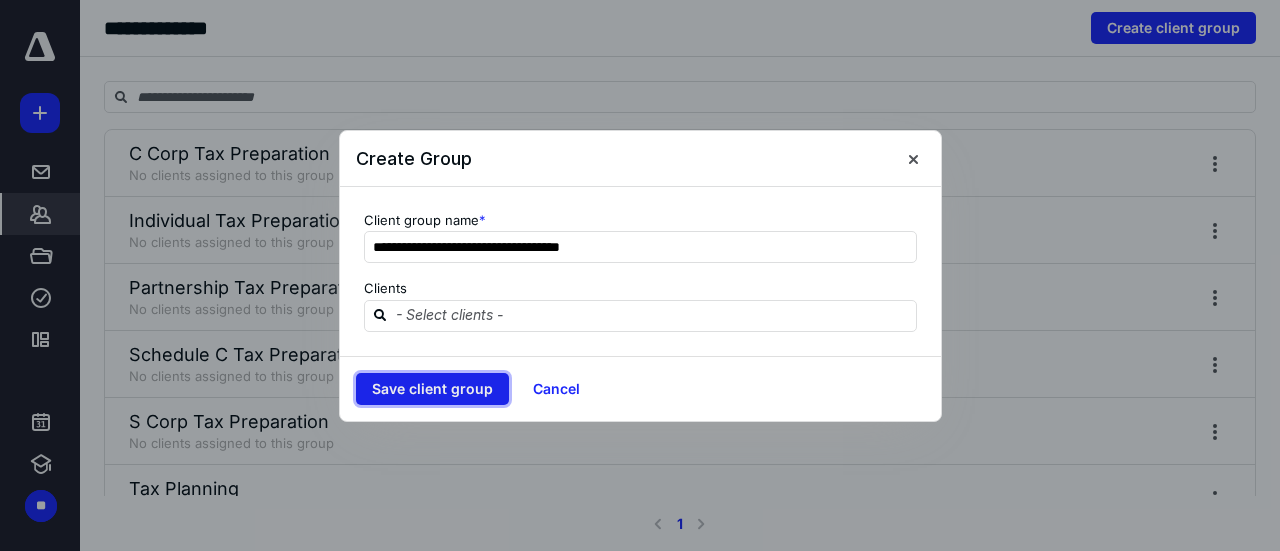 click on "Save client group" at bounding box center (432, 389) 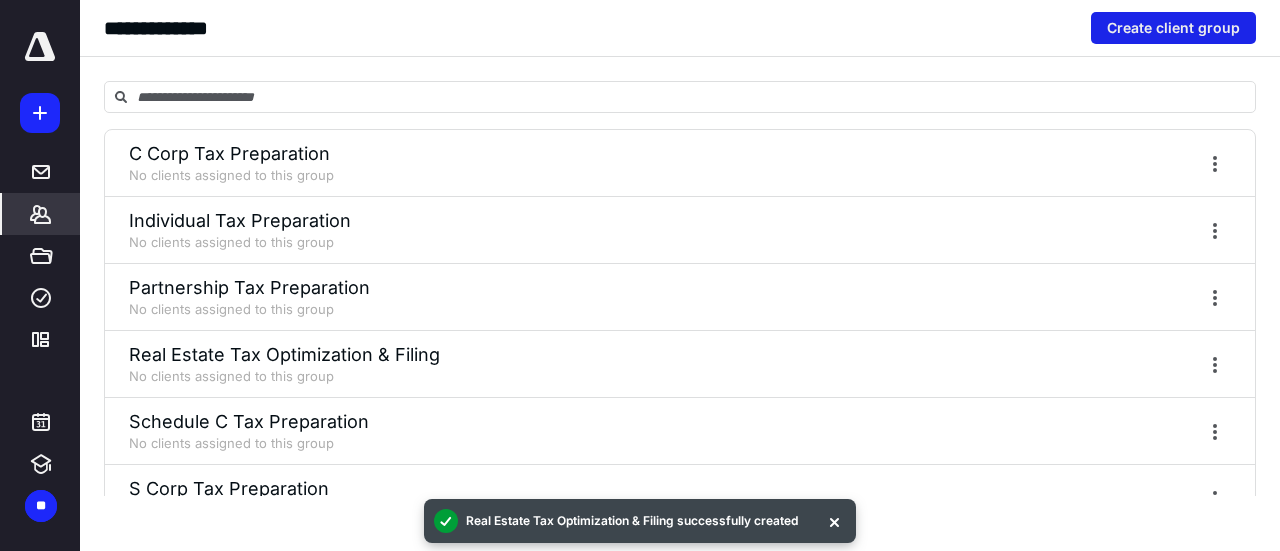 click on "Create client group" at bounding box center (1173, 28) 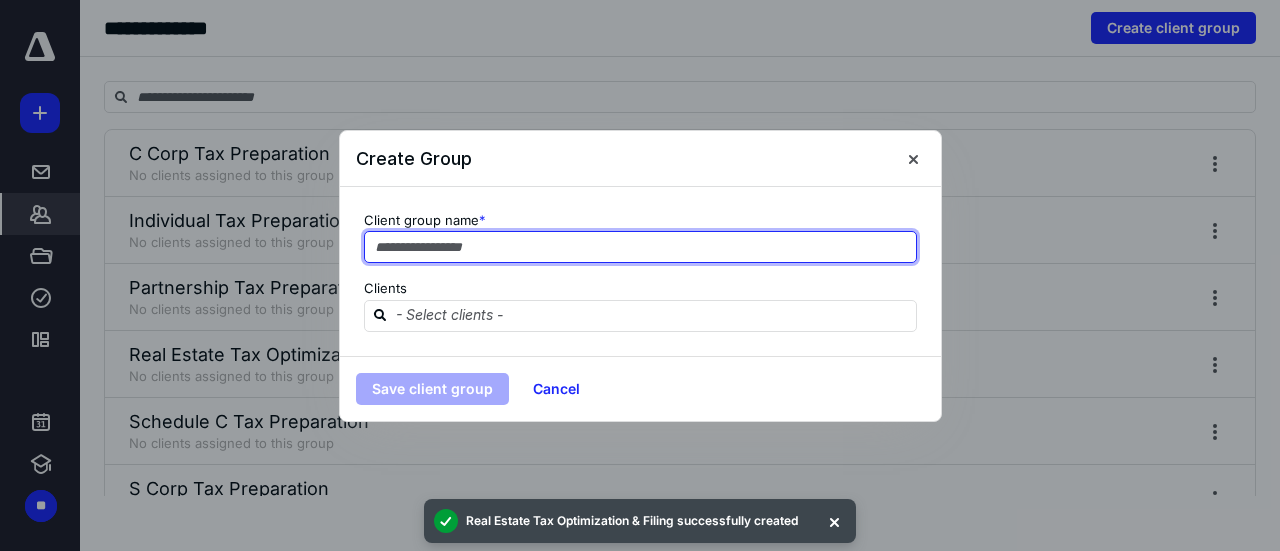 click at bounding box center [640, 247] 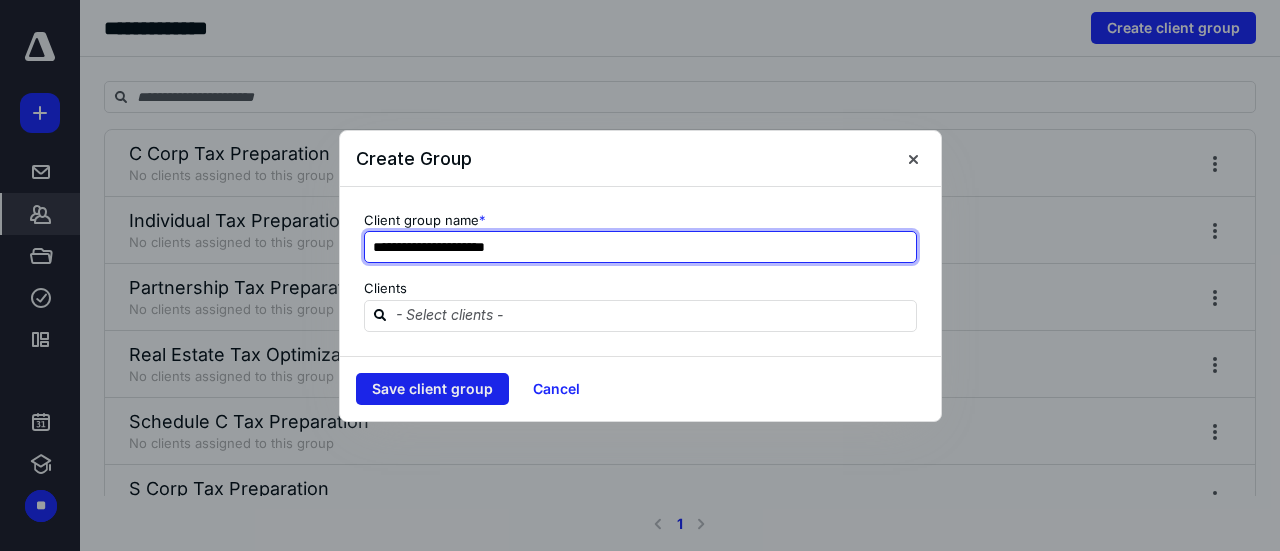 type on "**********" 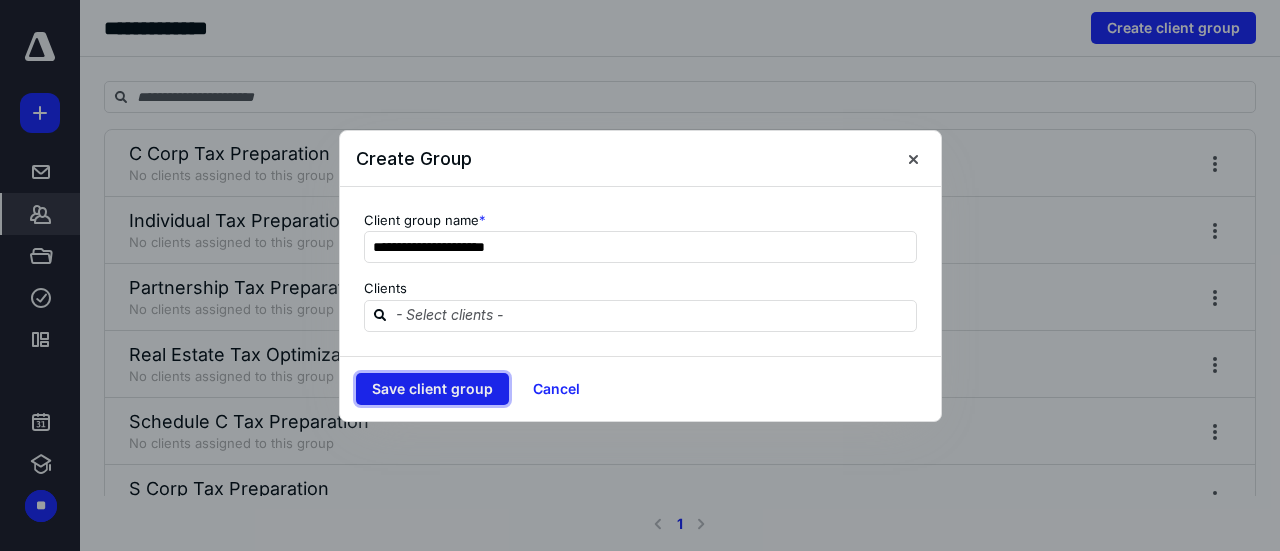 click on "Save client group" at bounding box center (432, 389) 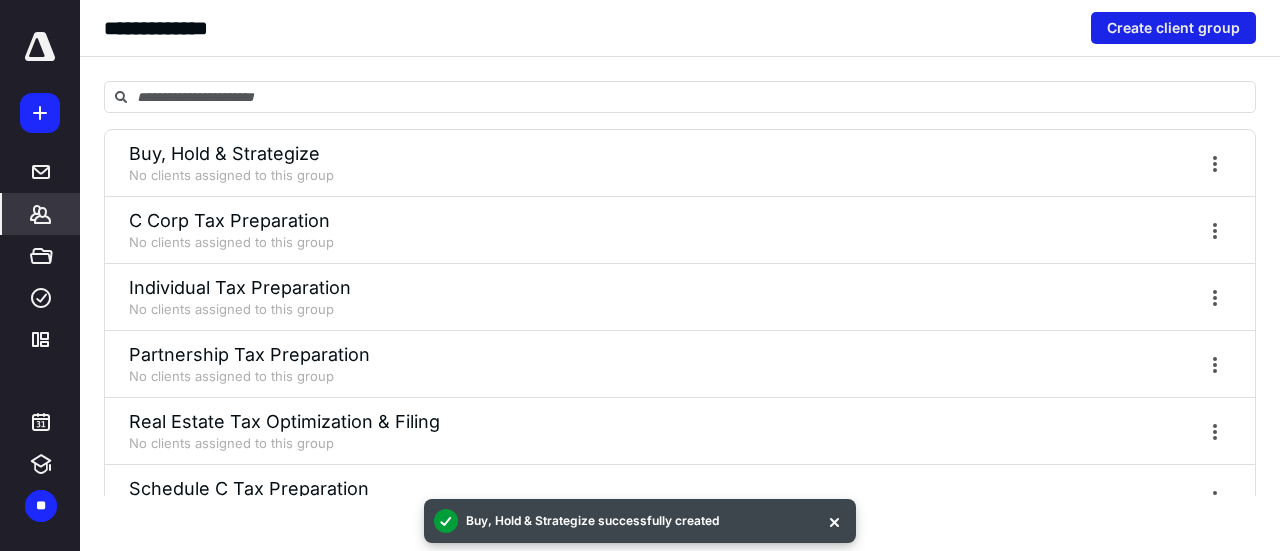 click on "Create client group" at bounding box center [1173, 28] 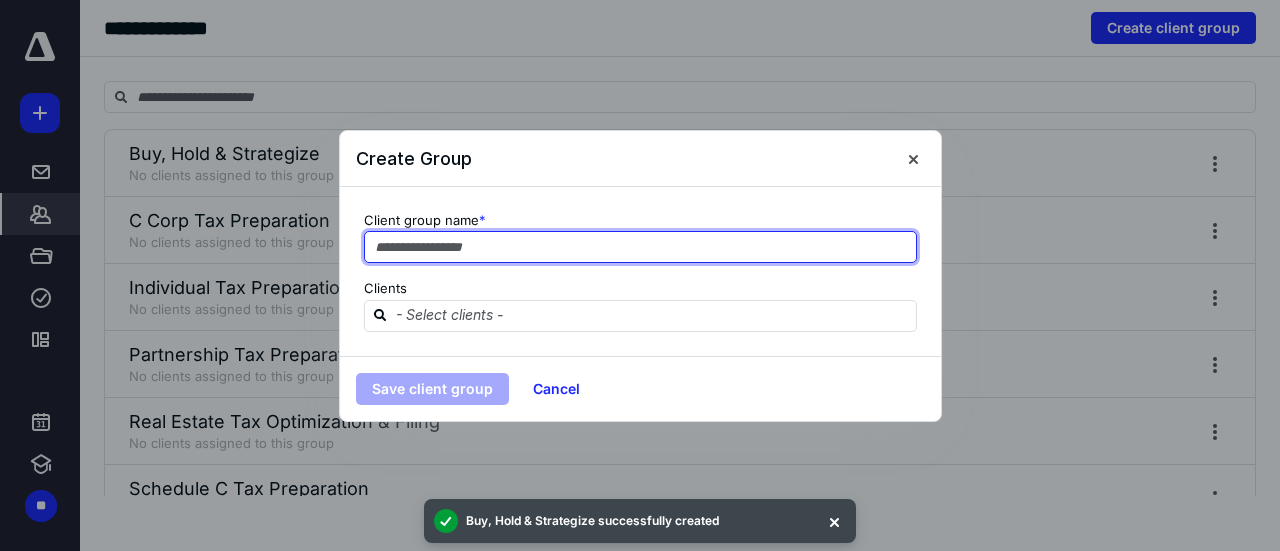 click at bounding box center (640, 247) 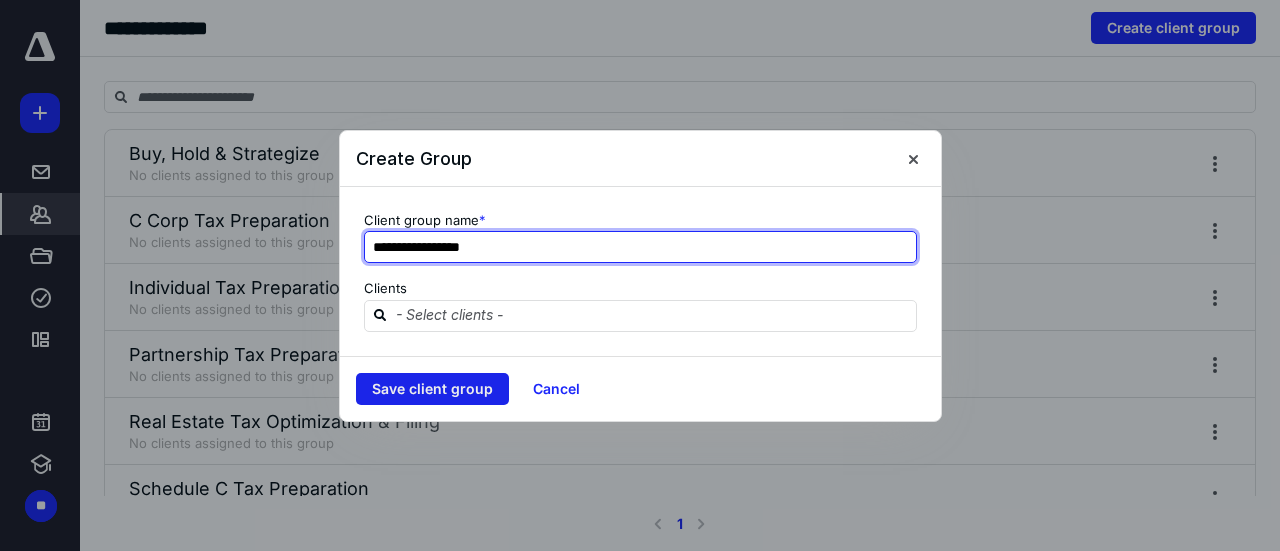 type on "**********" 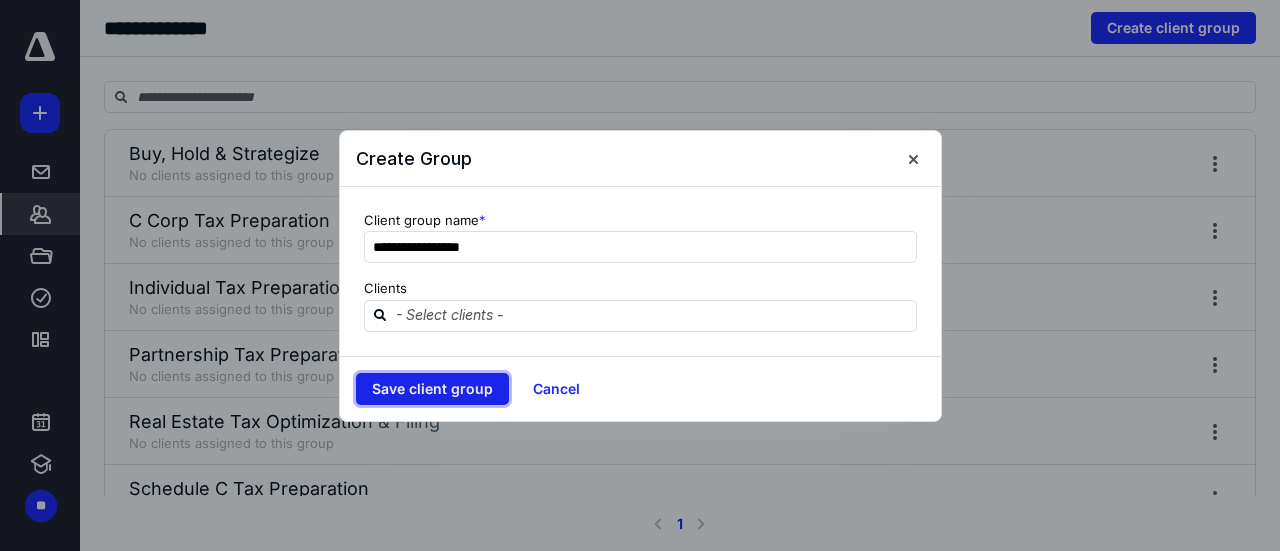 click on "Save client group" at bounding box center (432, 389) 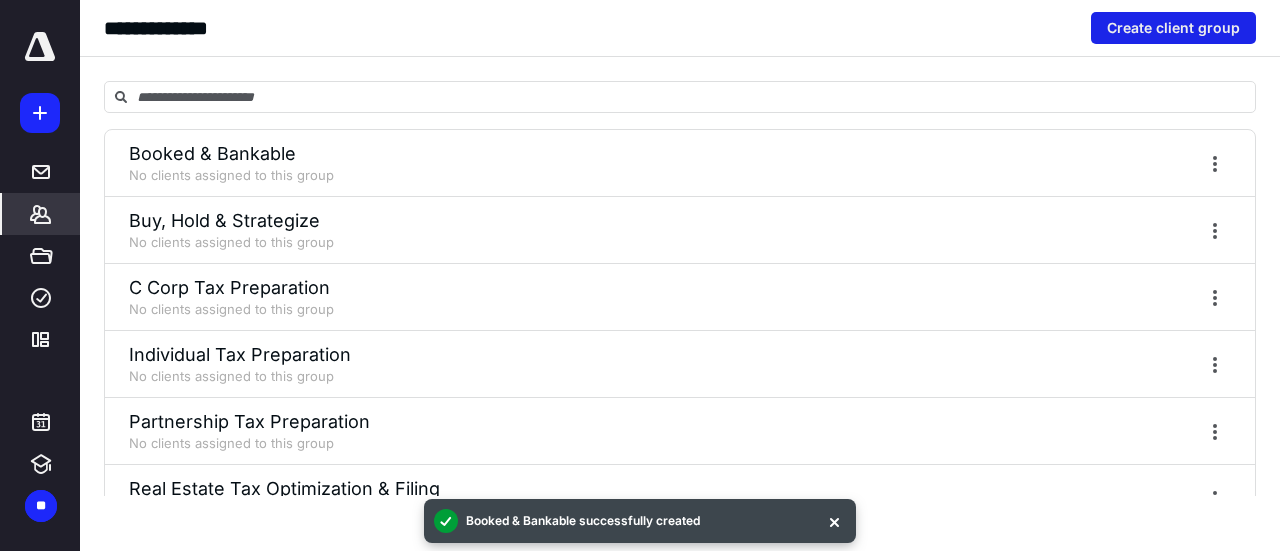 click on "Create client group" at bounding box center [1173, 28] 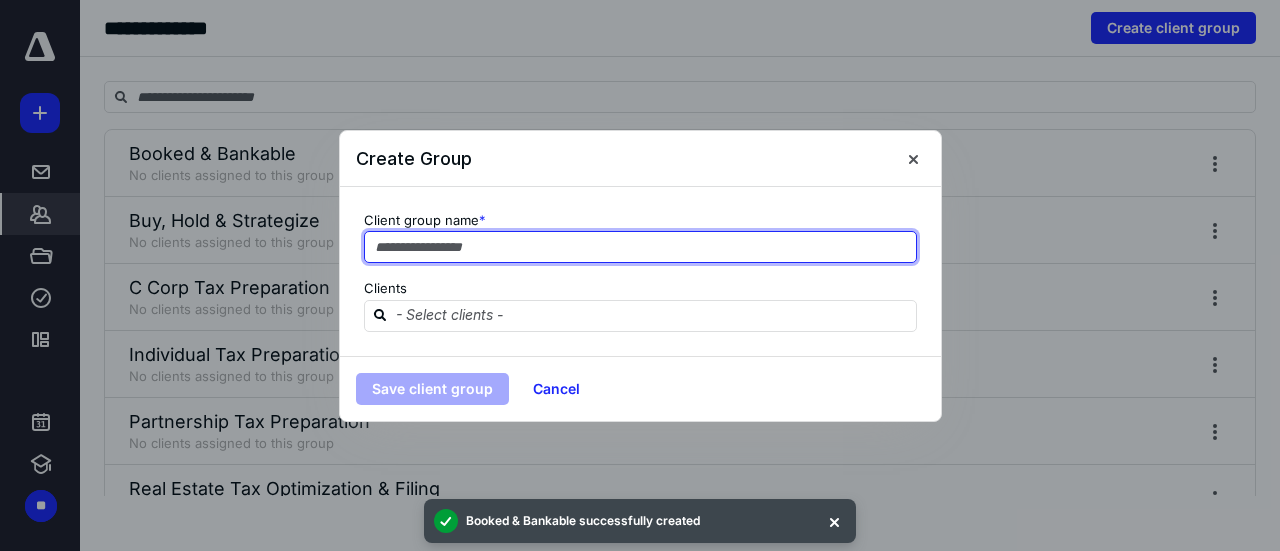 click at bounding box center (640, 247) 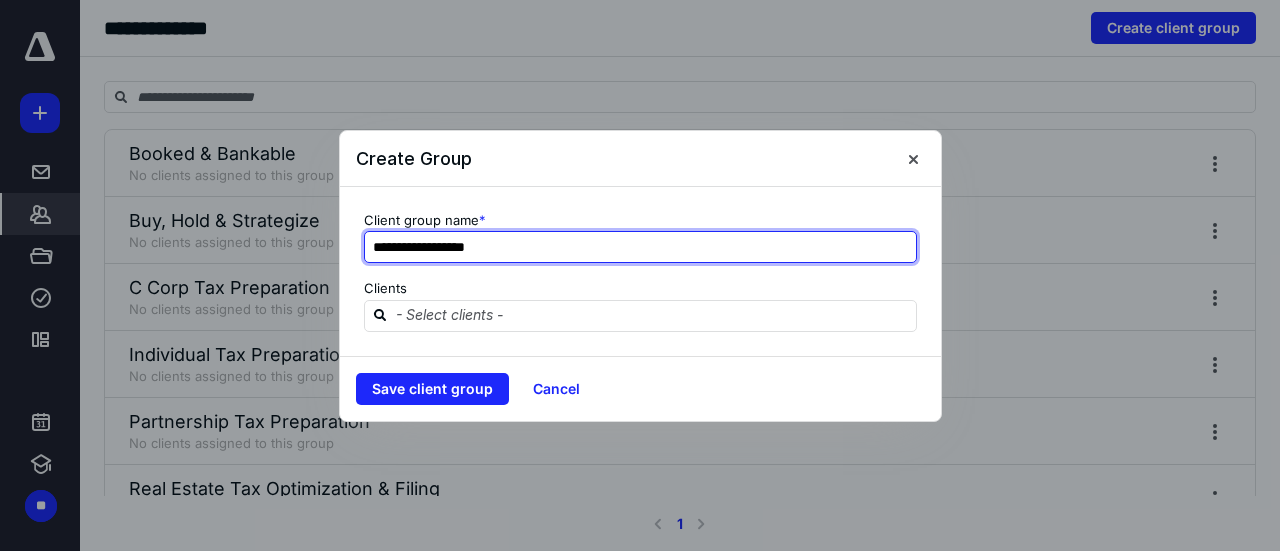 type on "**********" 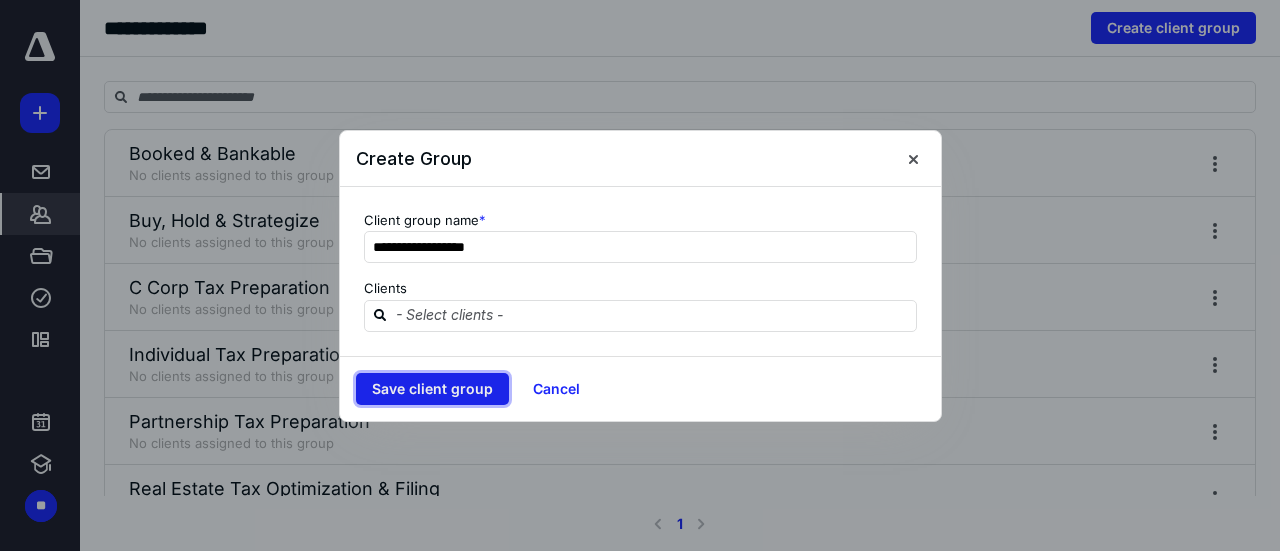 click on "Save client group" at bounding box center [432, 389] 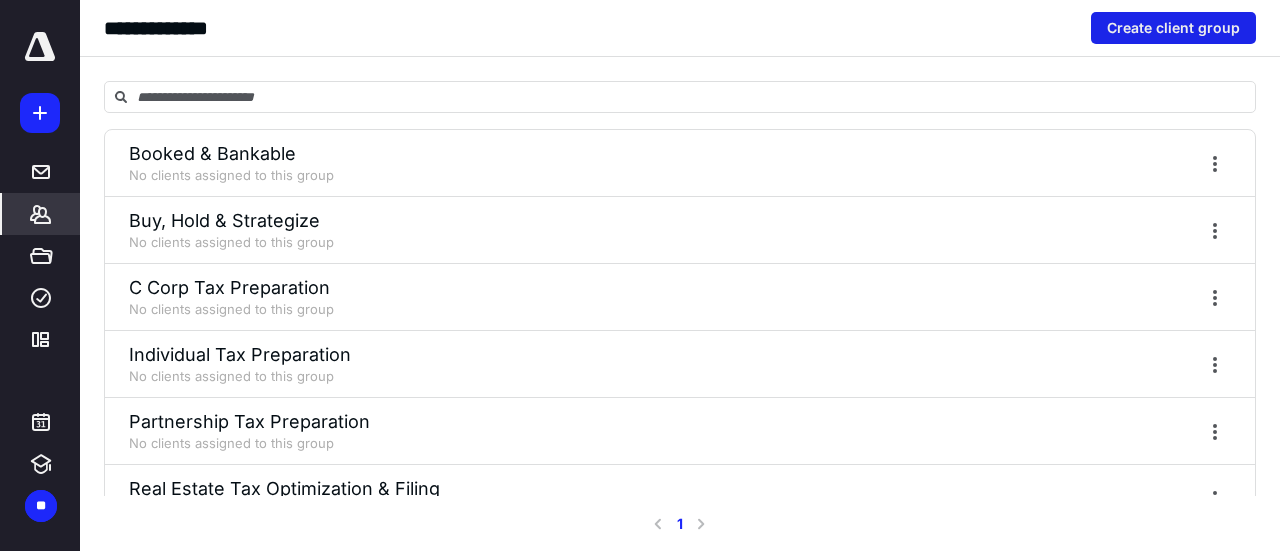 click on "Create client group" at bounding box center (1173, 28) 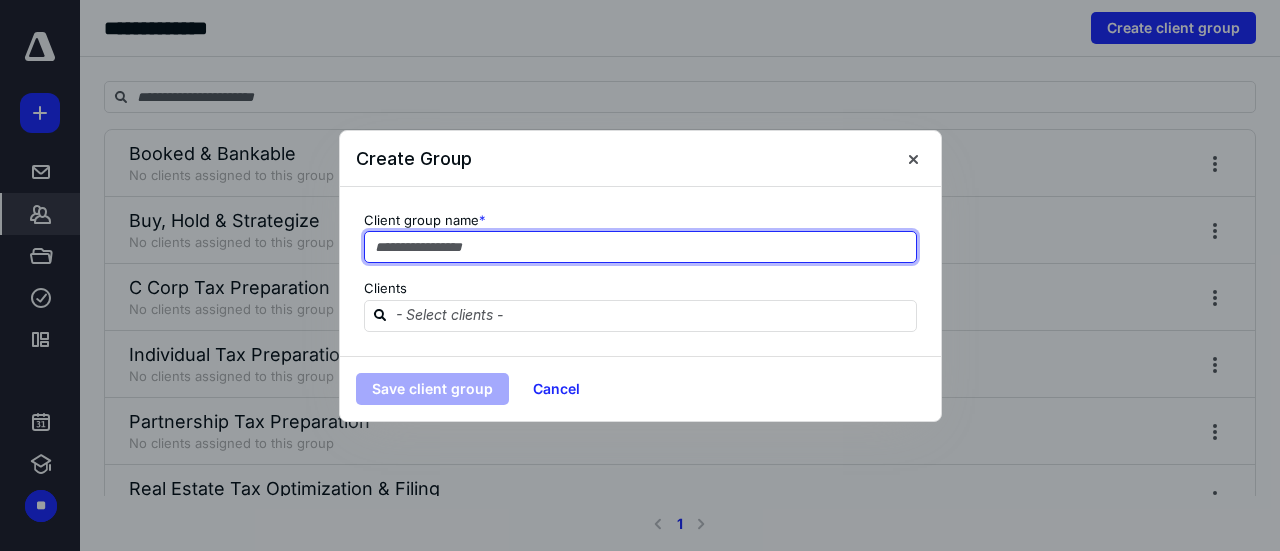 click at bounding box center [640, 247] 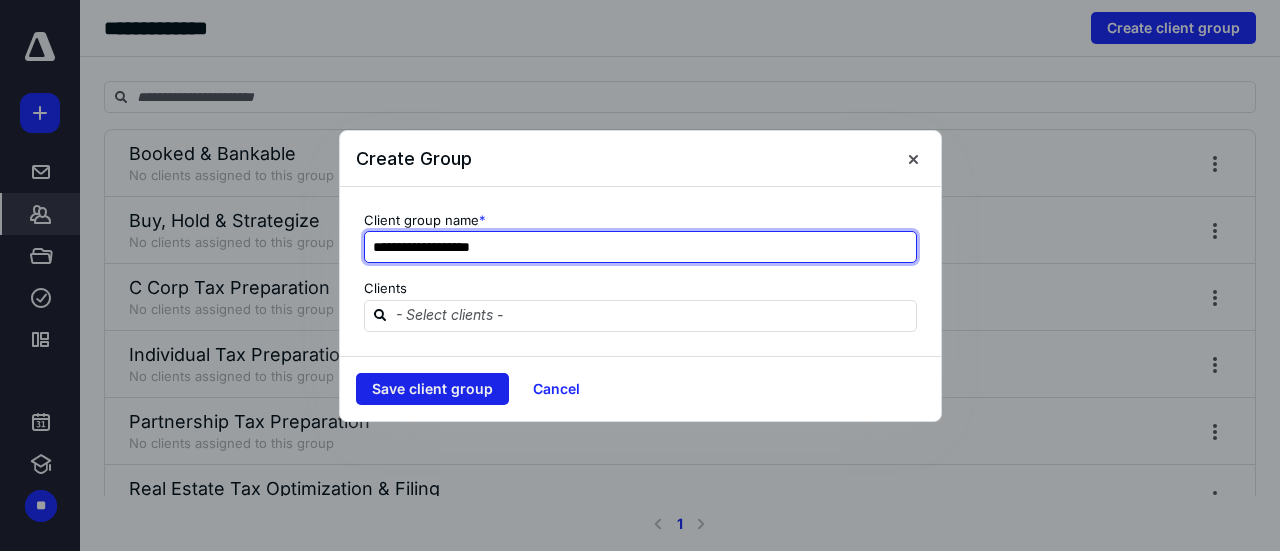 type on "**********" 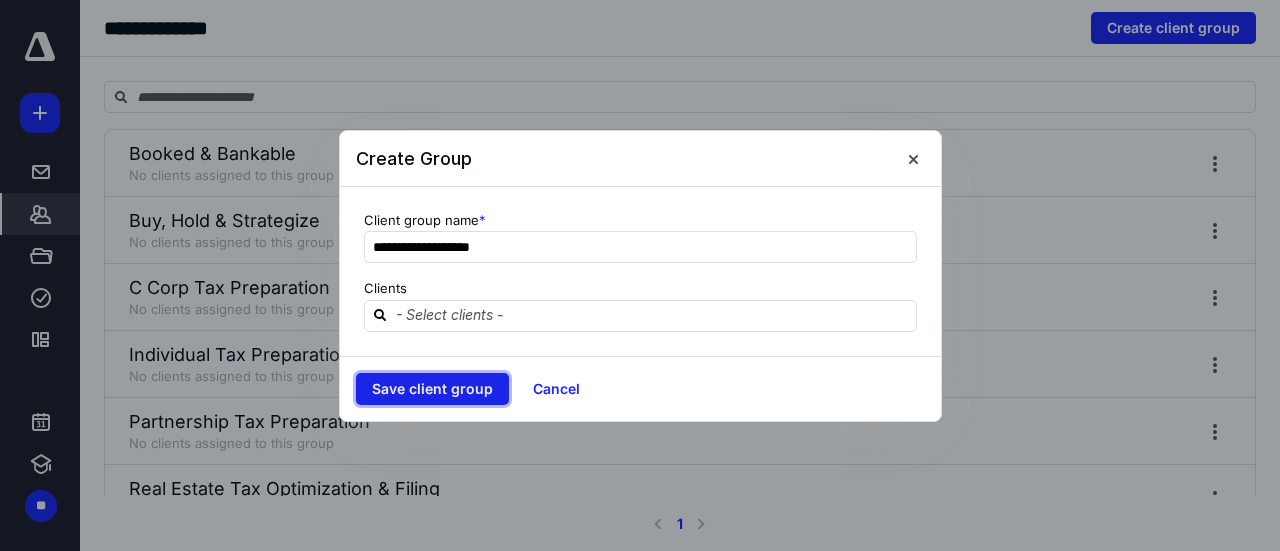 click on "Save client group" at bounding box center (432, 389) 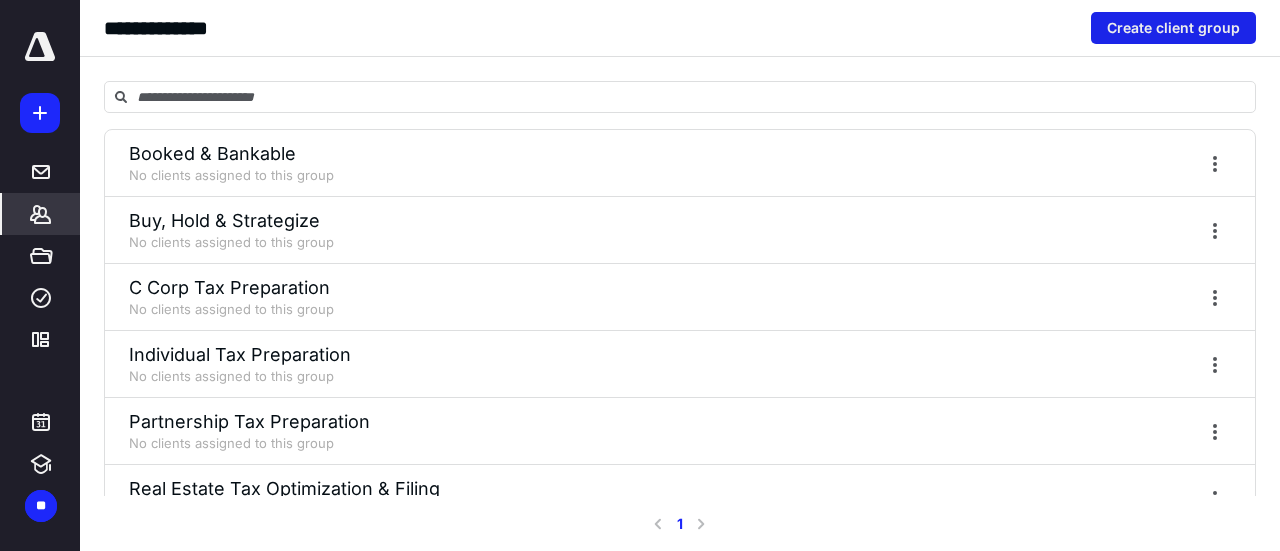 click on "Create client group" at bounding box center [1173, 28] 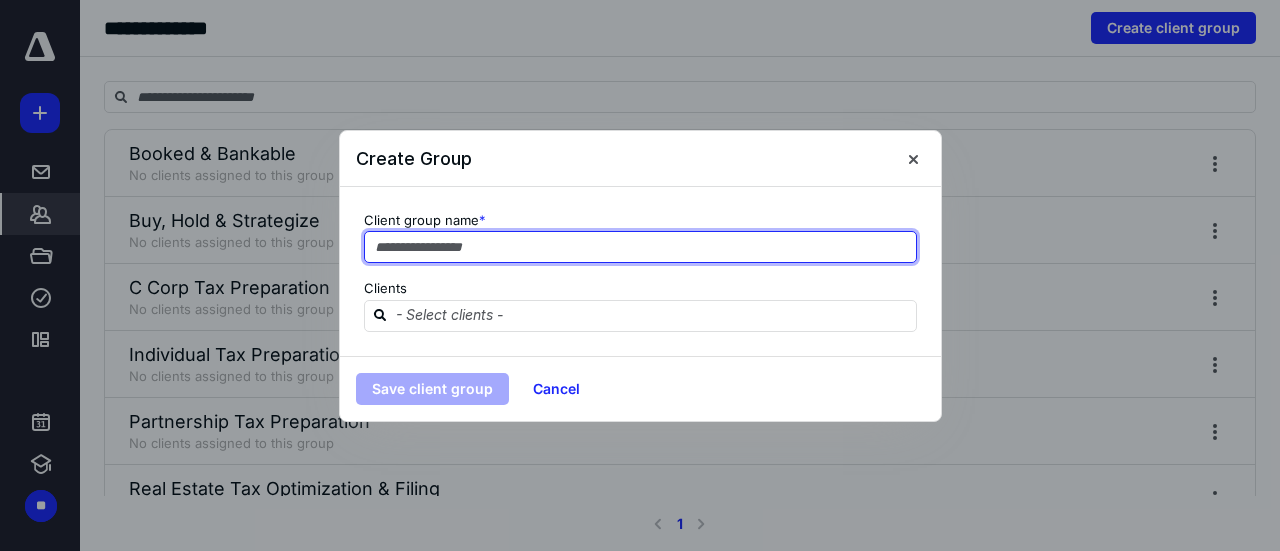 click at bounding box center [640, 247] 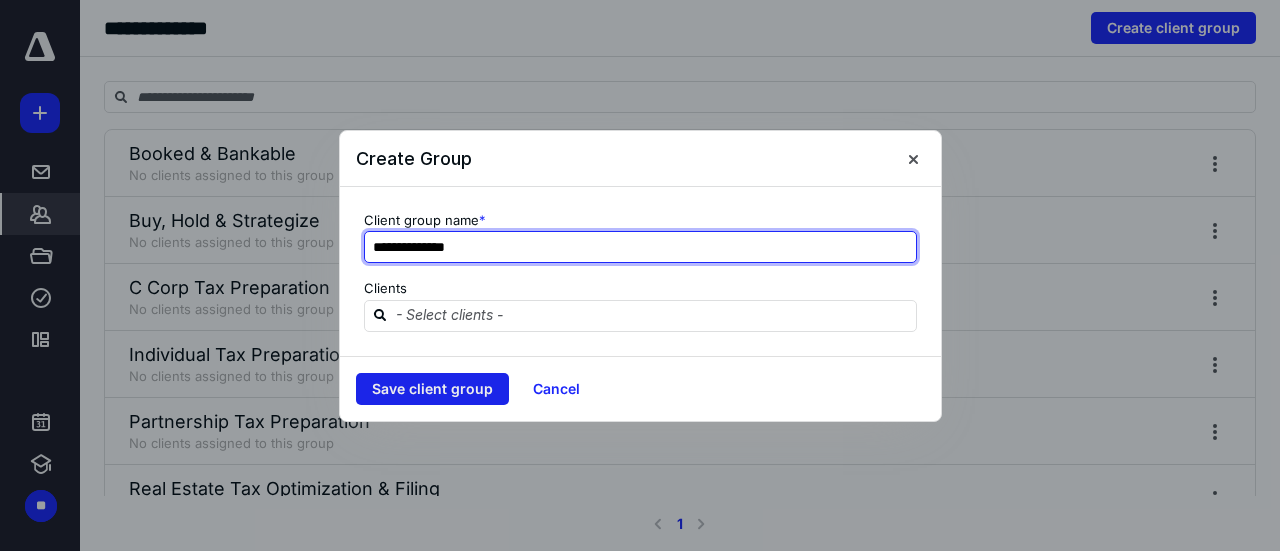 type on "**********" 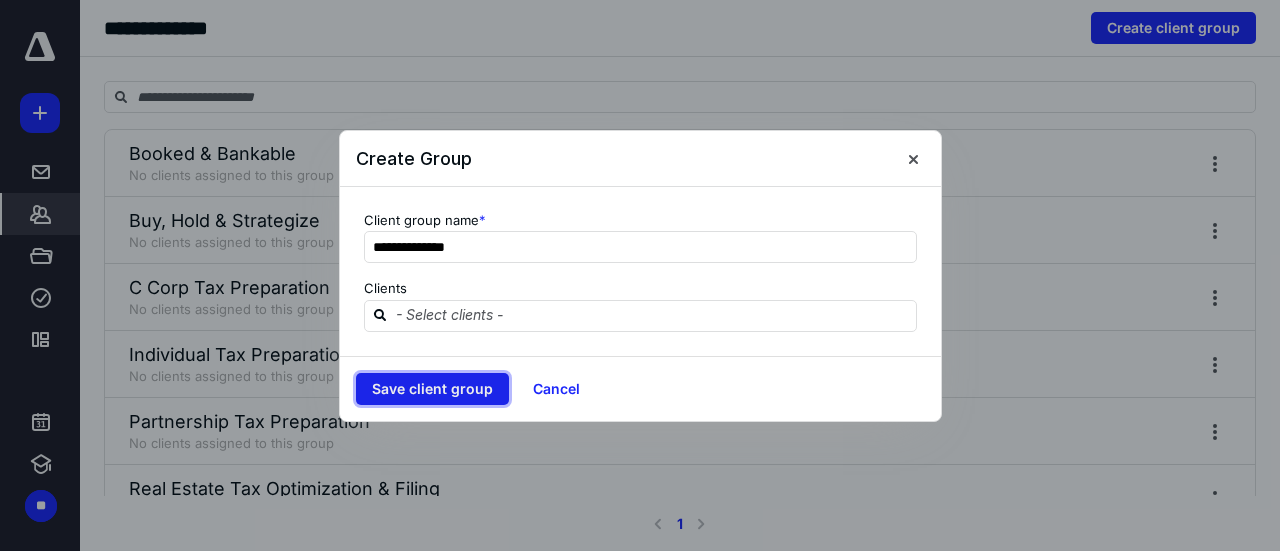 click on "Save client group" at bounding box center (432, 389) 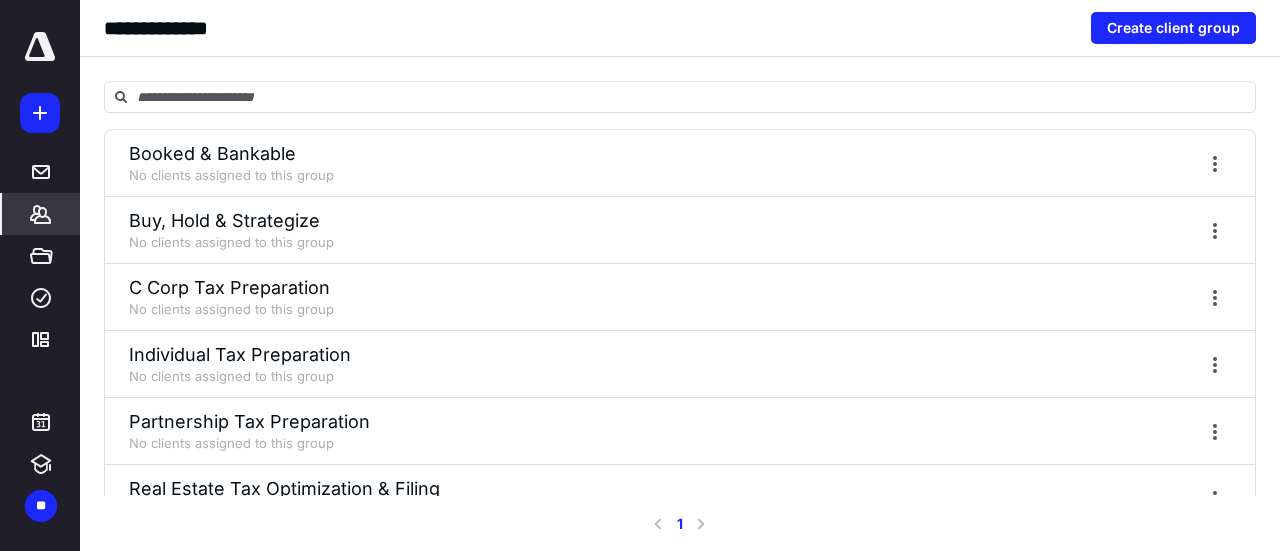 drag, startPoint x: 1194, startPoint y: 161, endPoint x: 1173, endPoint y: 302, distance: 142.55525 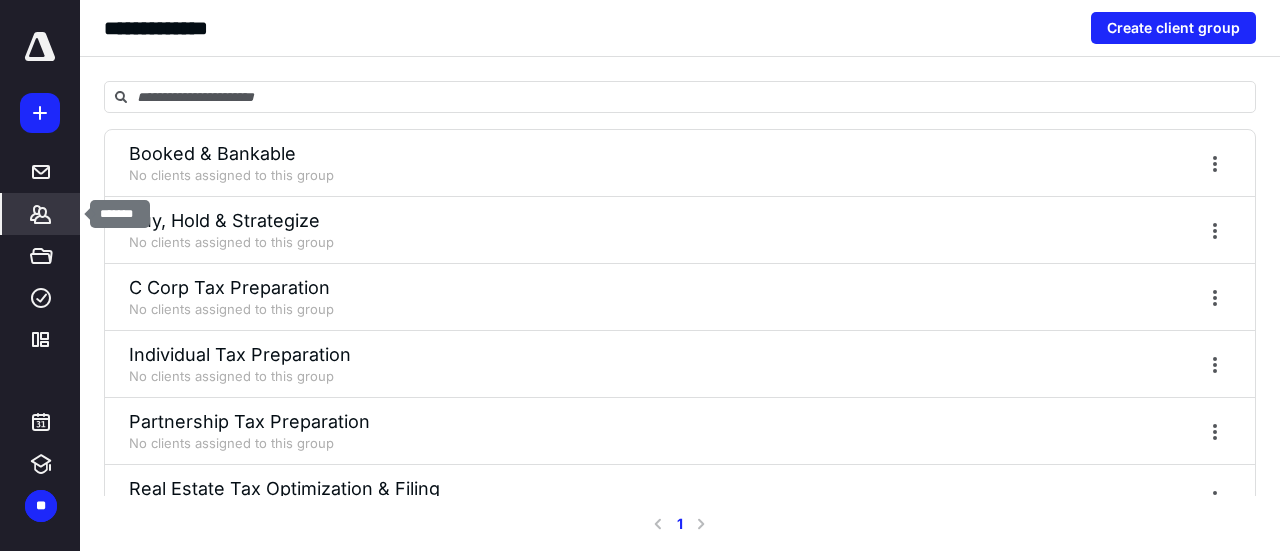 click on "*******" at bounding box center [41, 214] 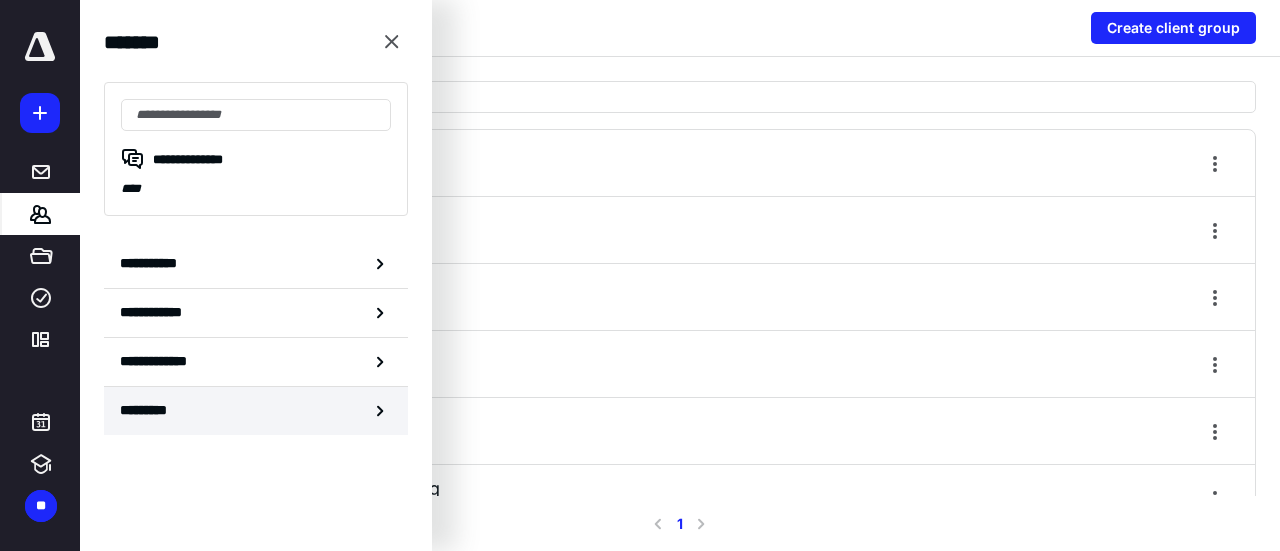 click on "*********" at bounding box center [256, 411] 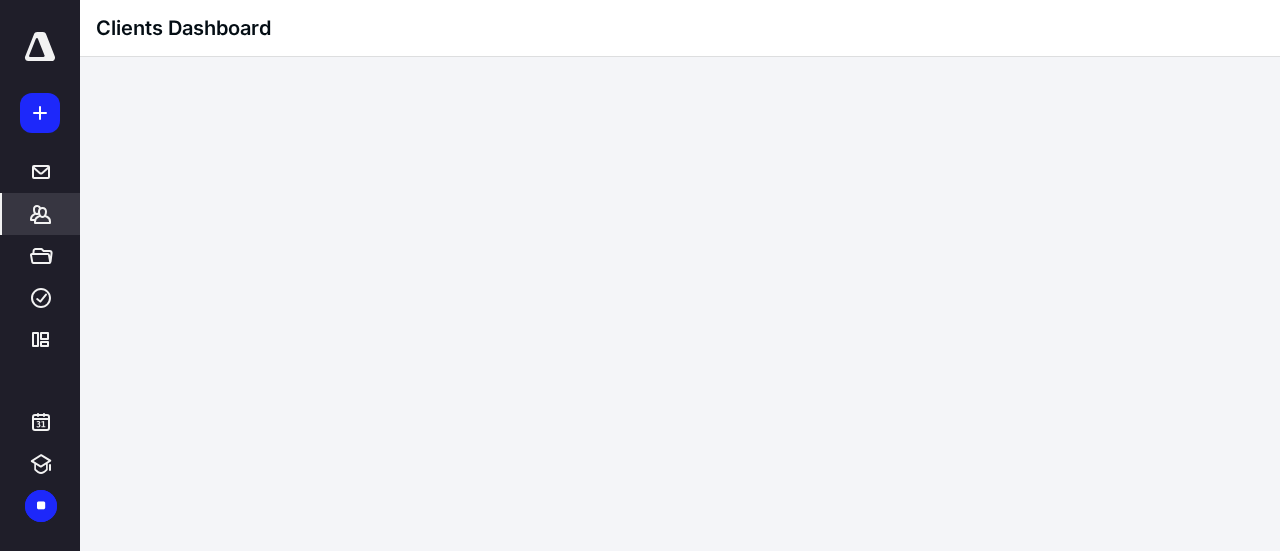 click on "*******" at bounding box center (41, 214) 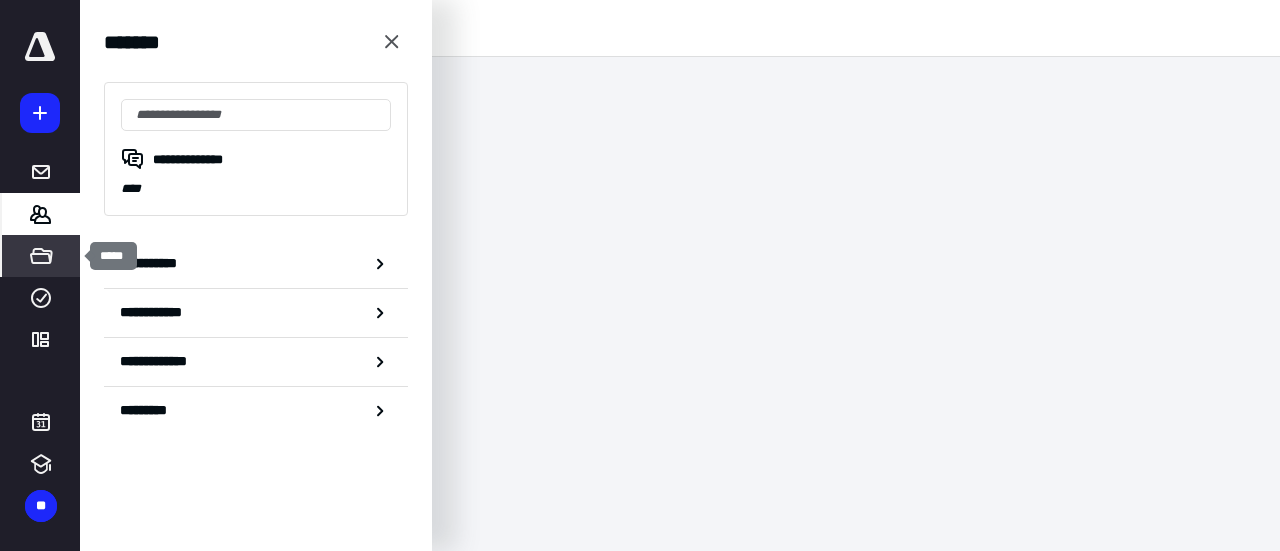 click 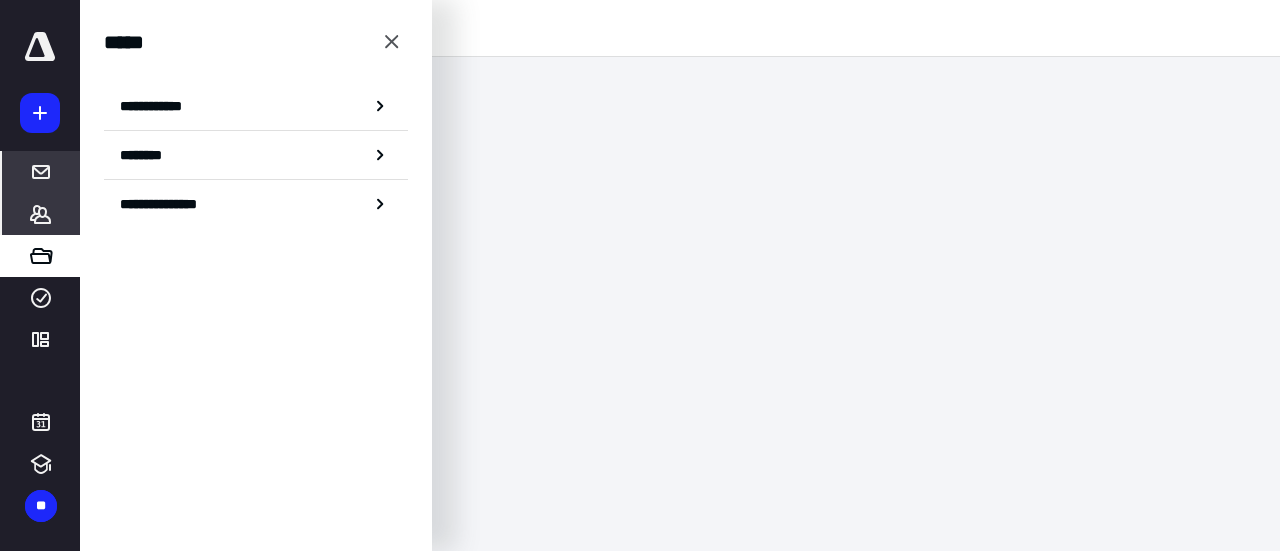 click on "*****" at bounding box center [41, 172] 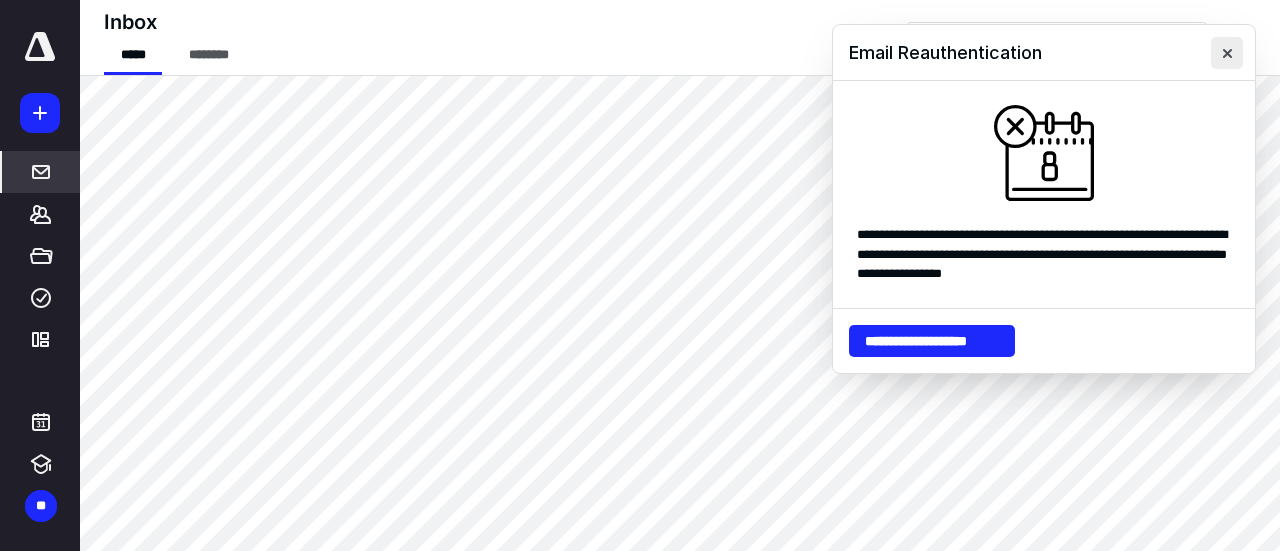 click at bounding box center (1227, 53) 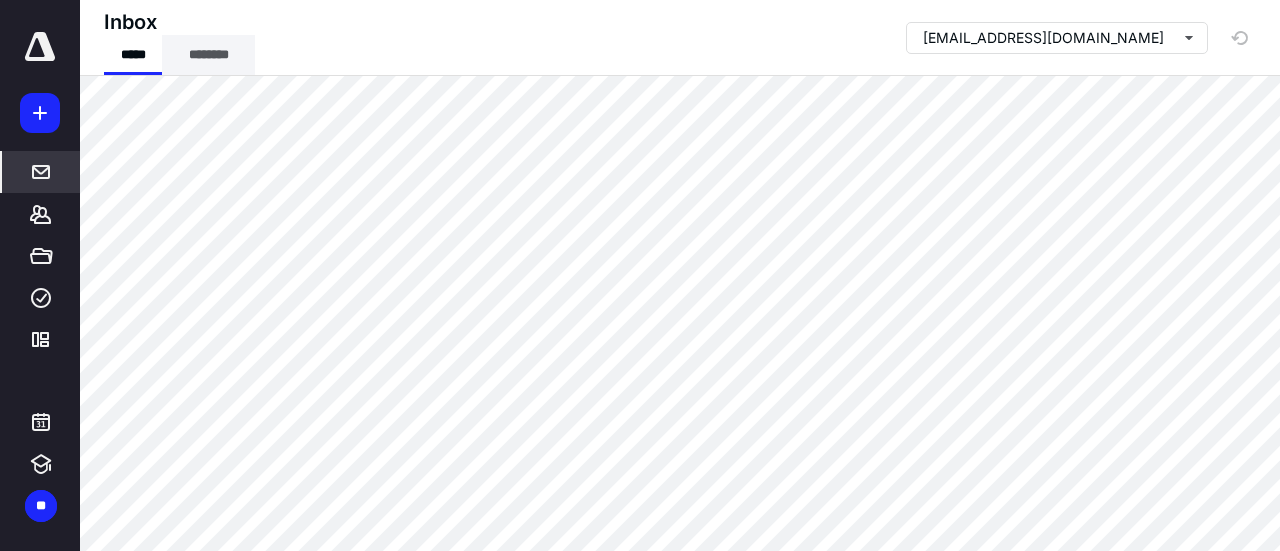 click on "********" at bounding box center [208, 55] 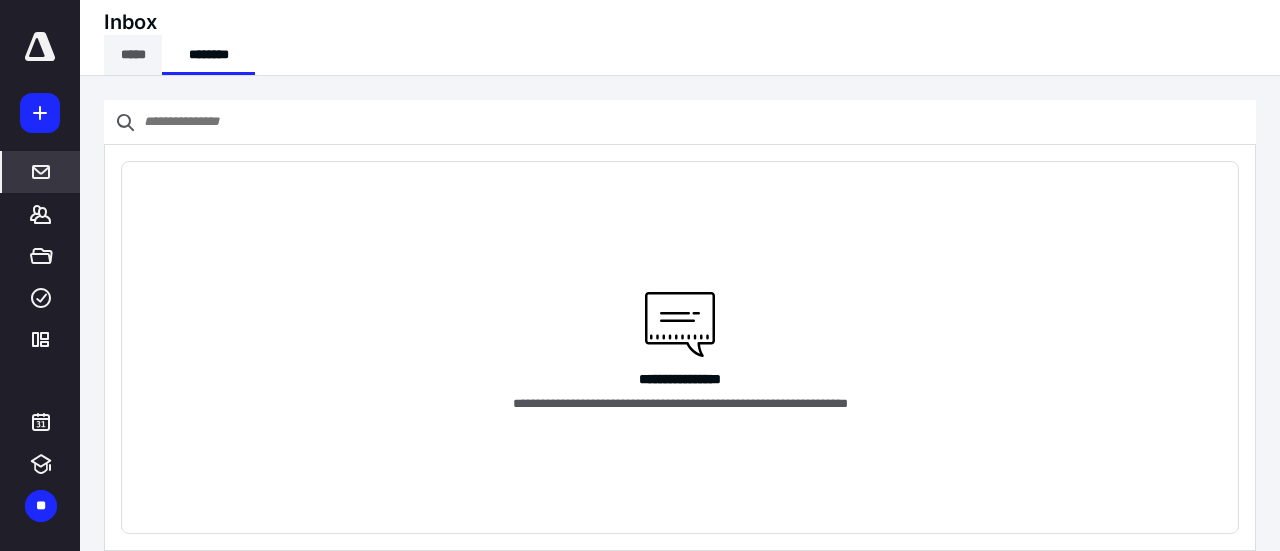 click on "*****" at bounding box center [133, 55] 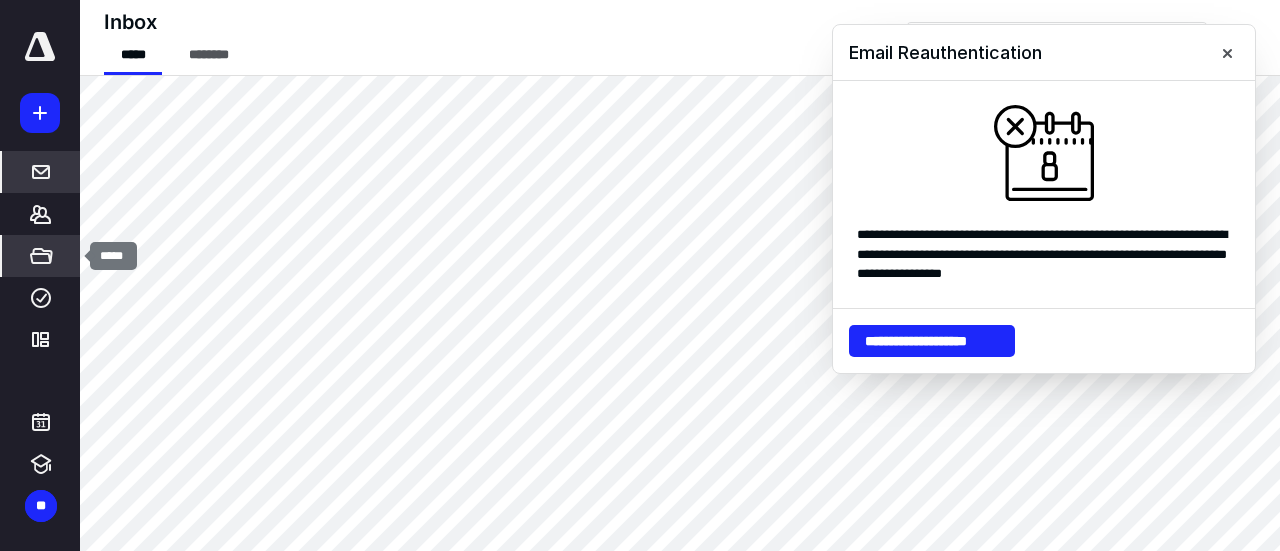 click on "*****" at bounding box center [41, 256] 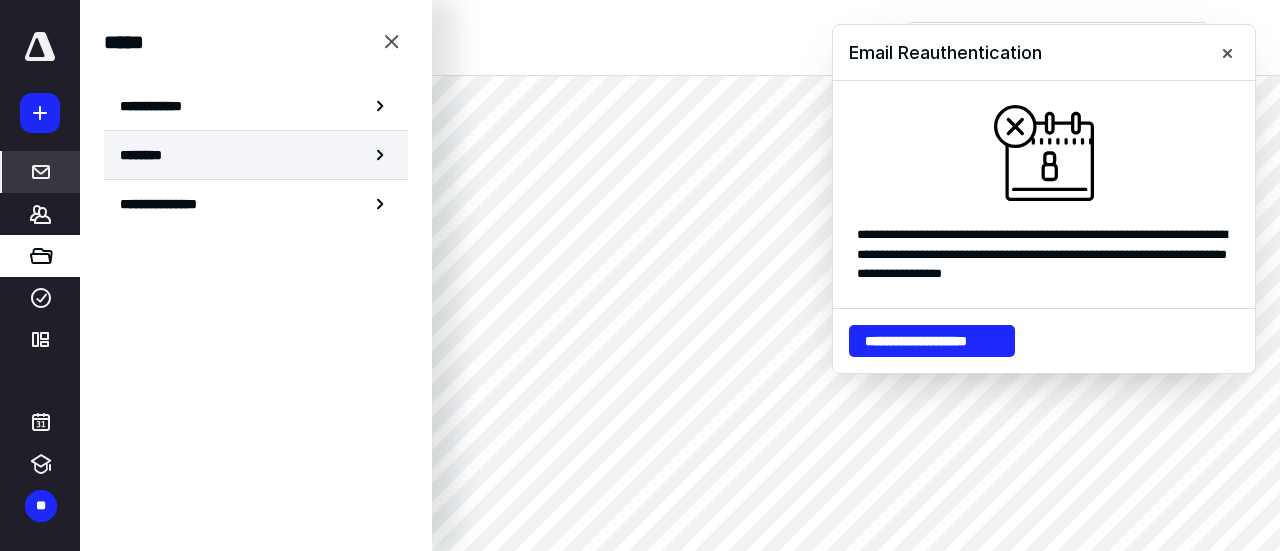 click on "********" at bounding box center [256, 155] 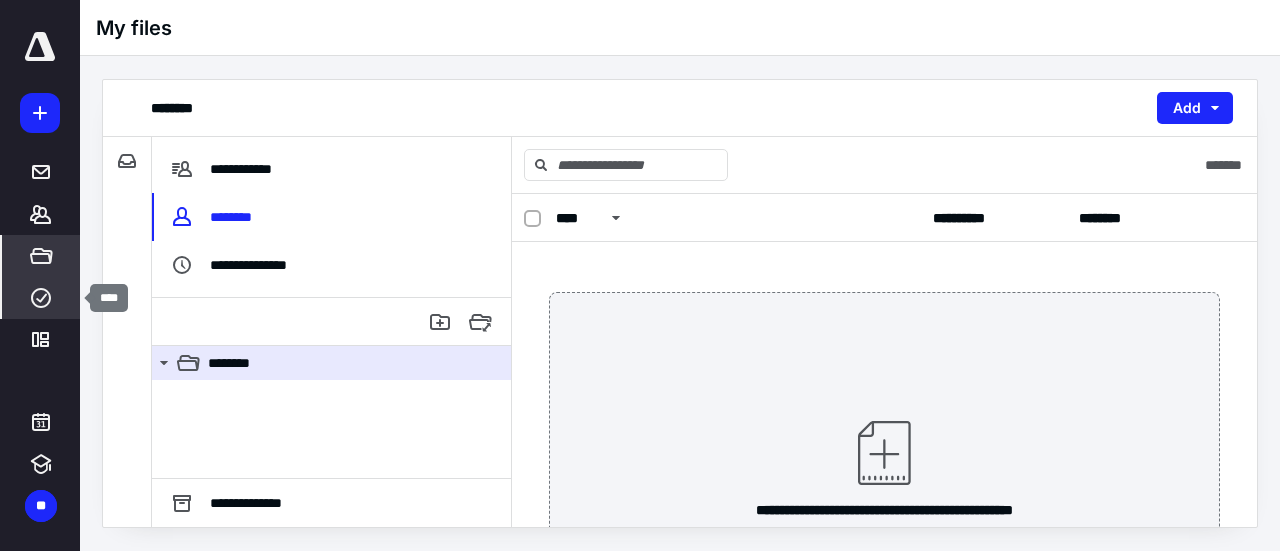 click 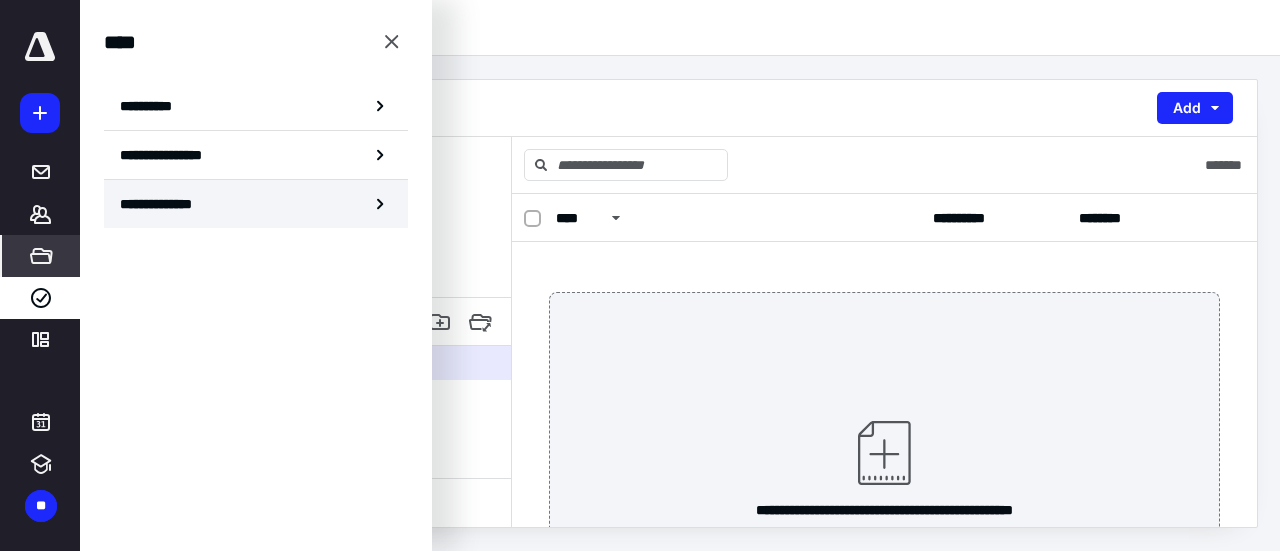 click on "**********" at bounding box center [256, 204] 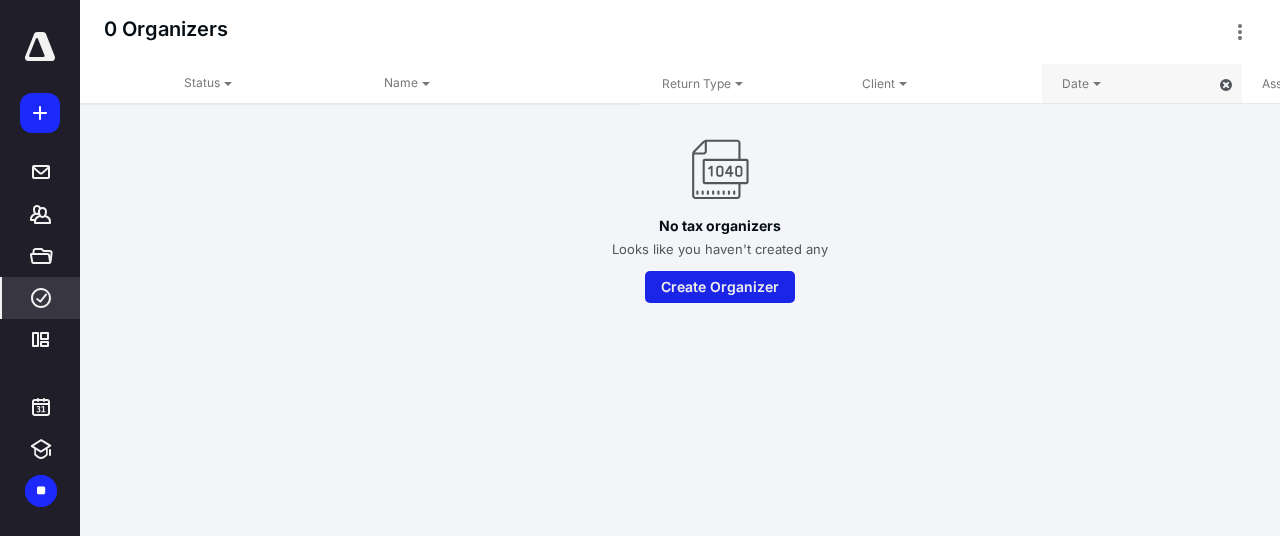 click on "Create Organizer" at bounding box center [720, 287] 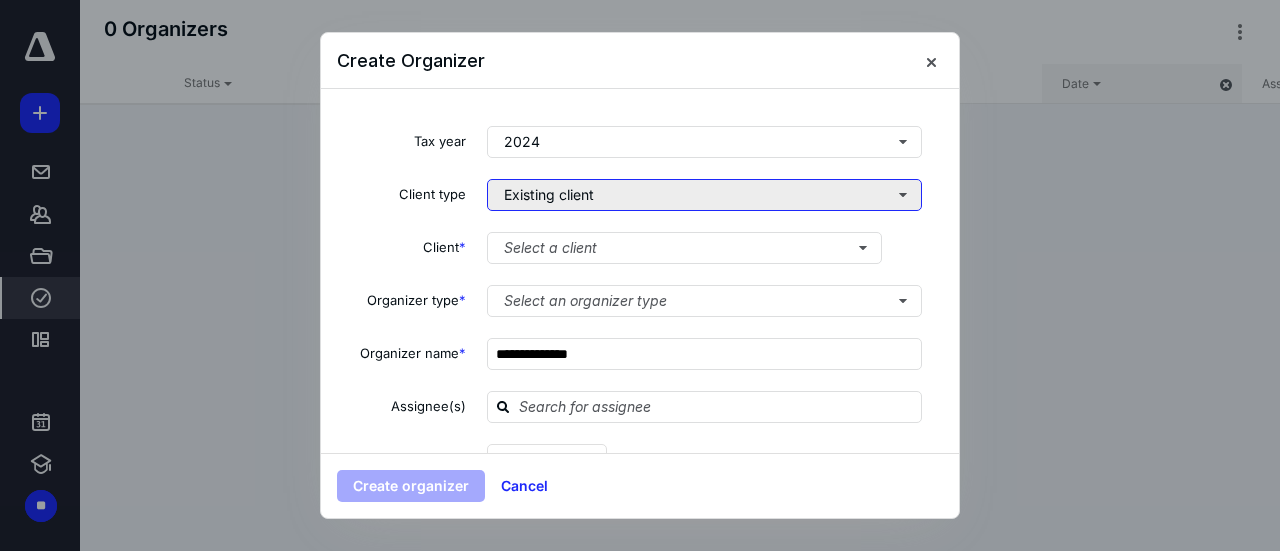 click on "Existing client" at bounding box center [704, 195] 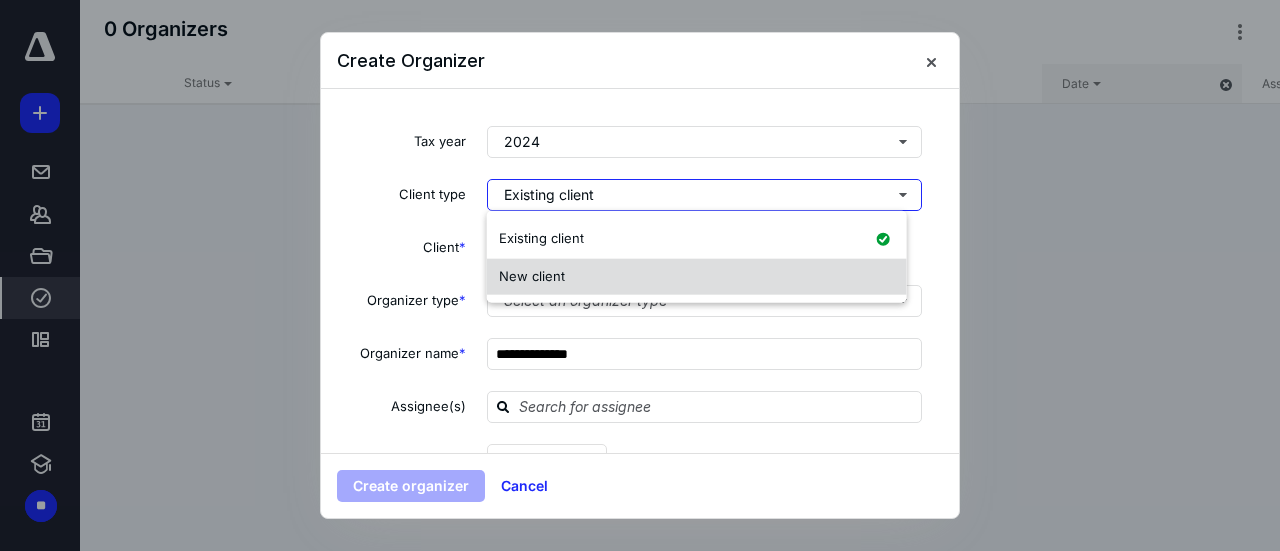 click on "New client" at bounding box center [697, 277] 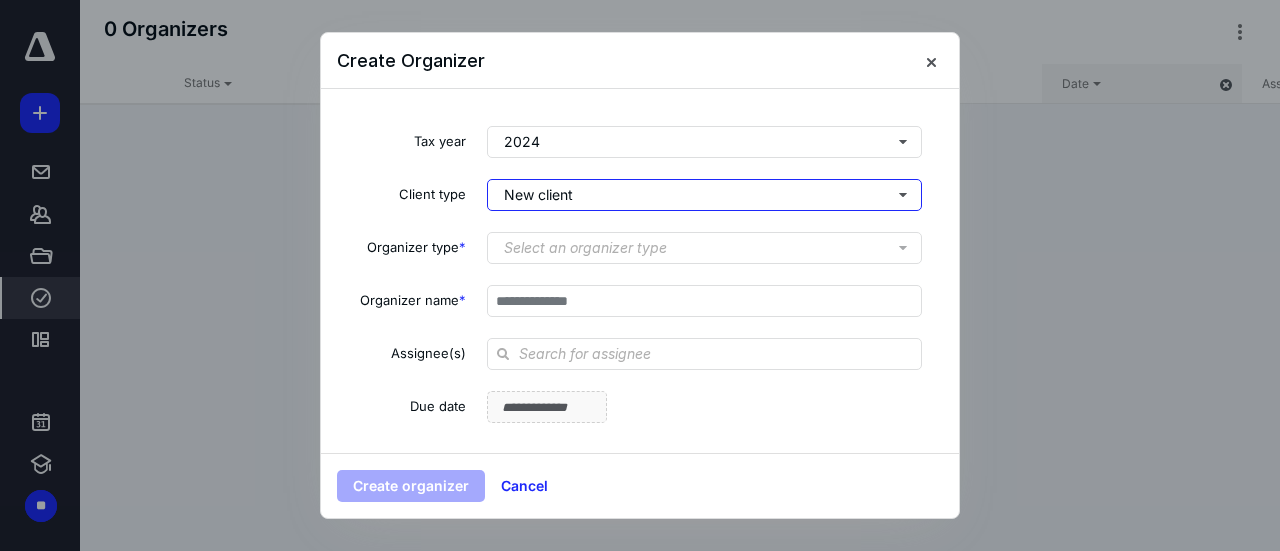 type on "**********" 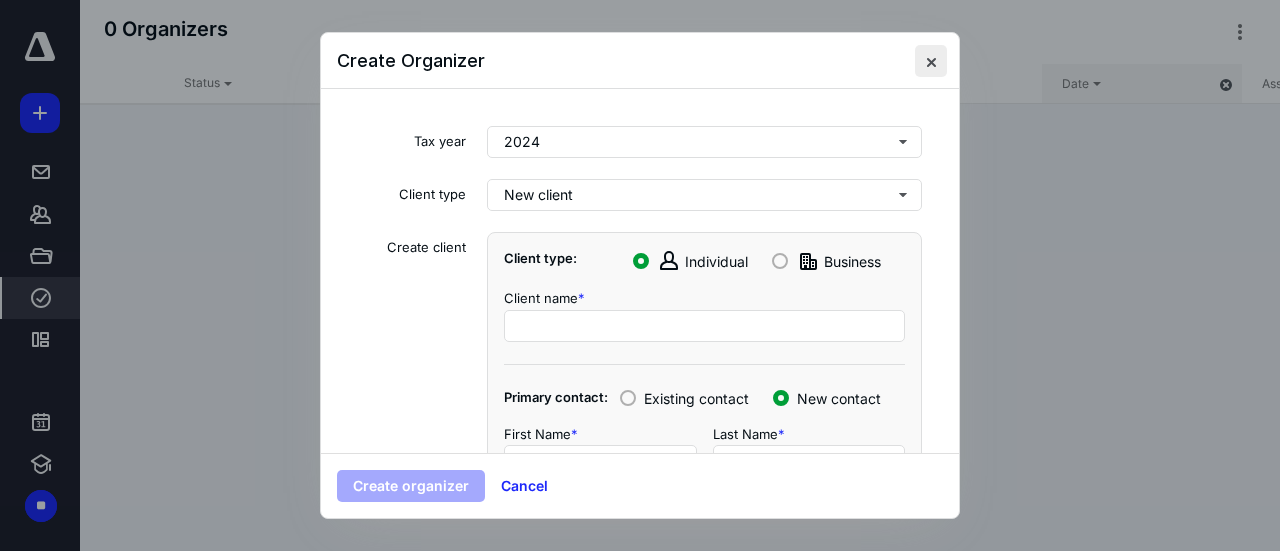 click at bounding box center (931, 61) 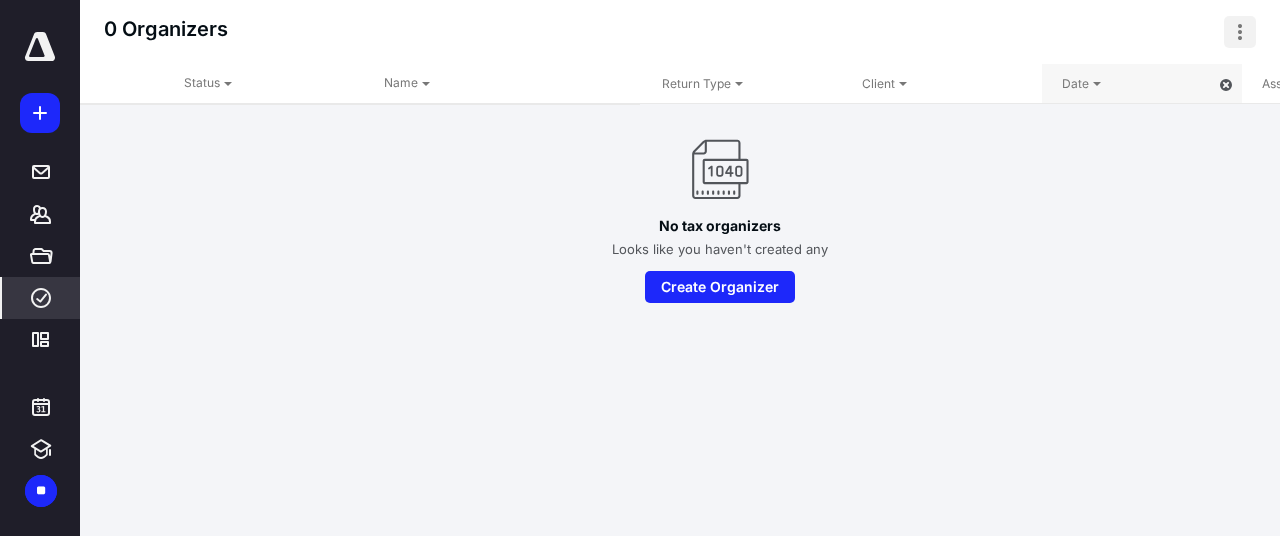 click at bounding box center (1240, 32) 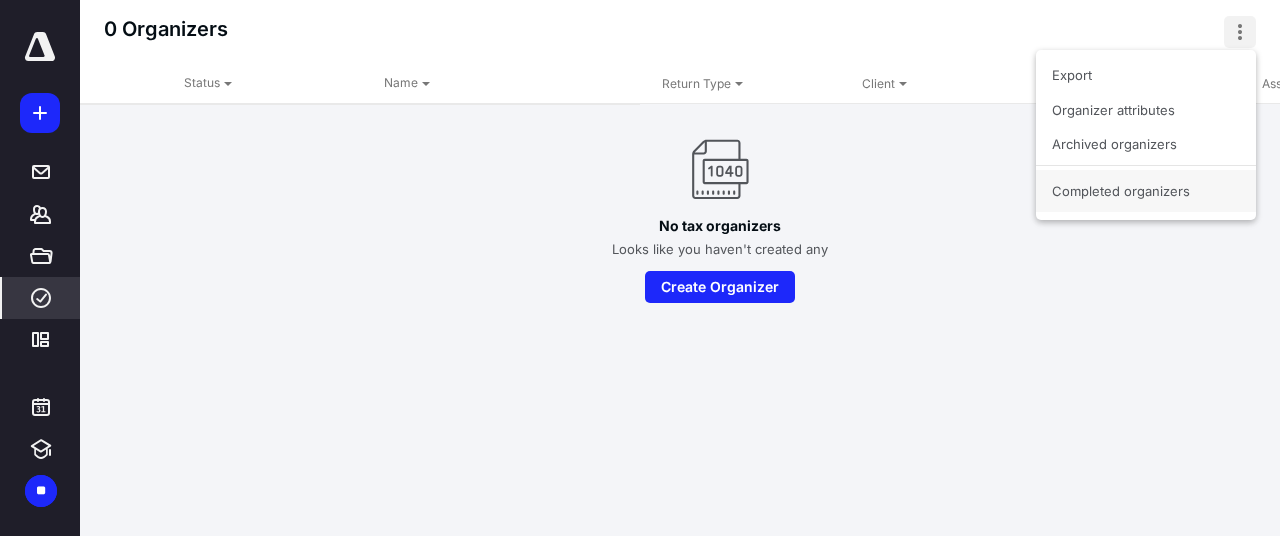 click on "Completed organizers" at bounding box center (1146, 191) 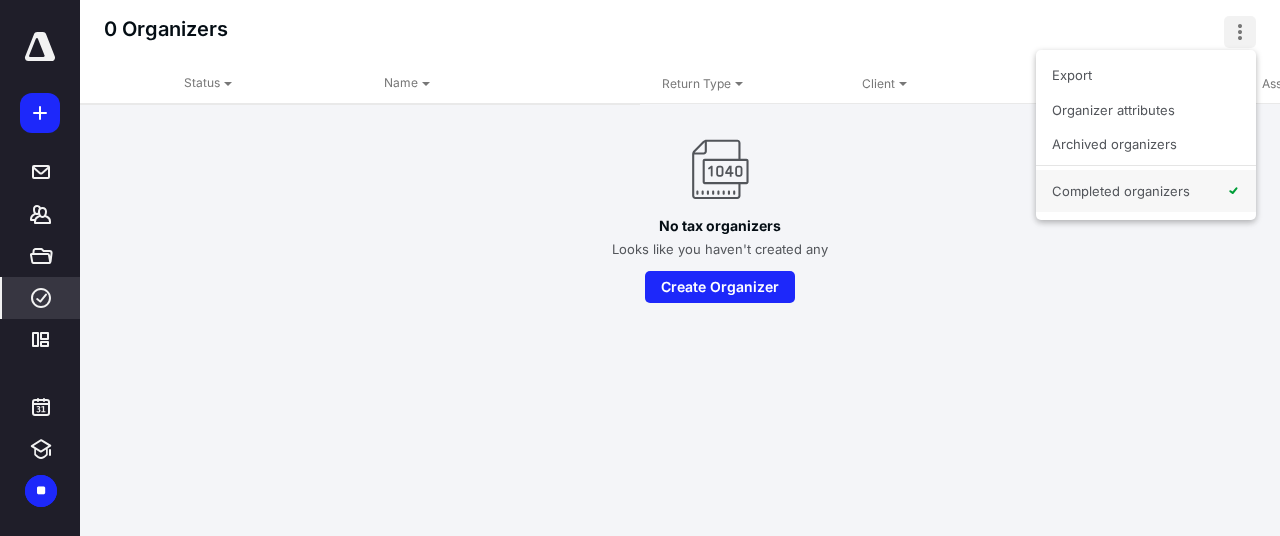 click on "Completed organizers" at bounding box center [1146, 191] 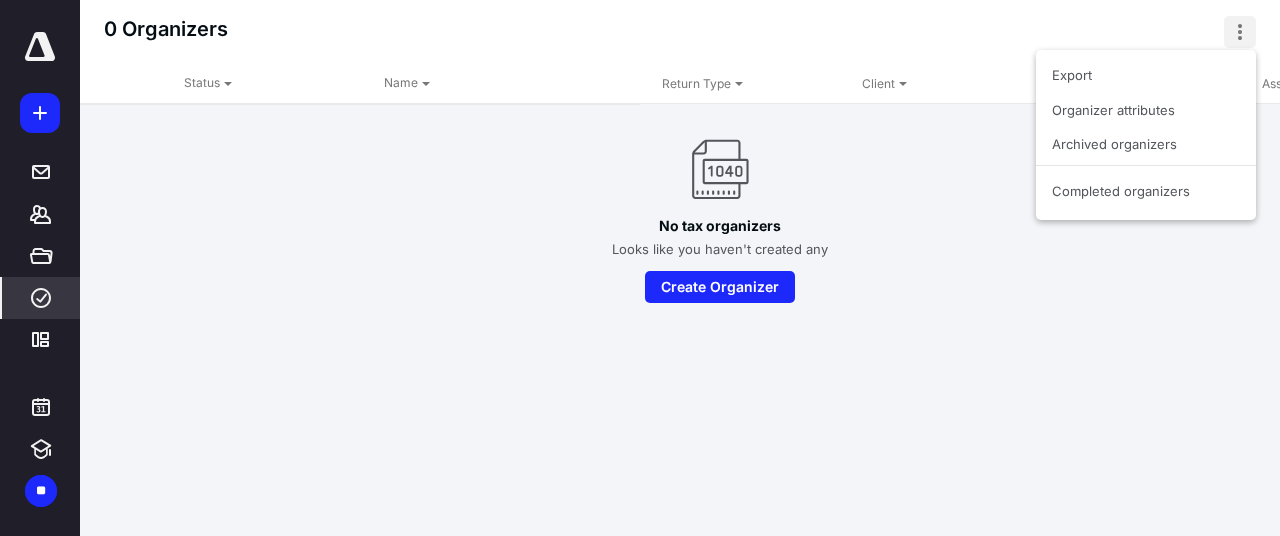 click at bounding box center (1240, 32) 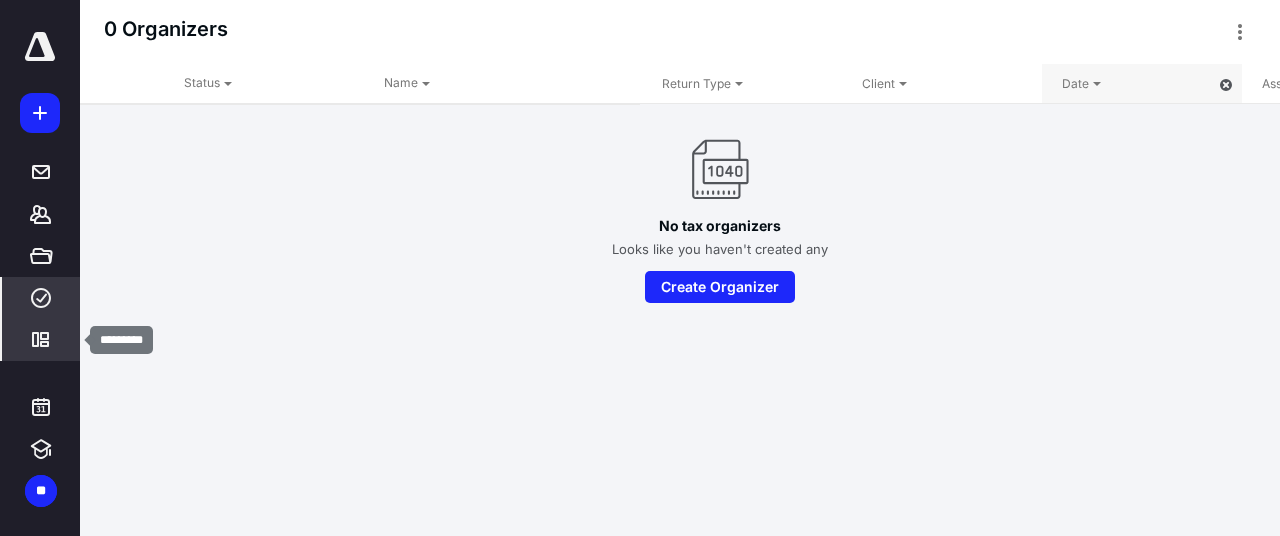 click on "*********" at bounding box center [41, 340] 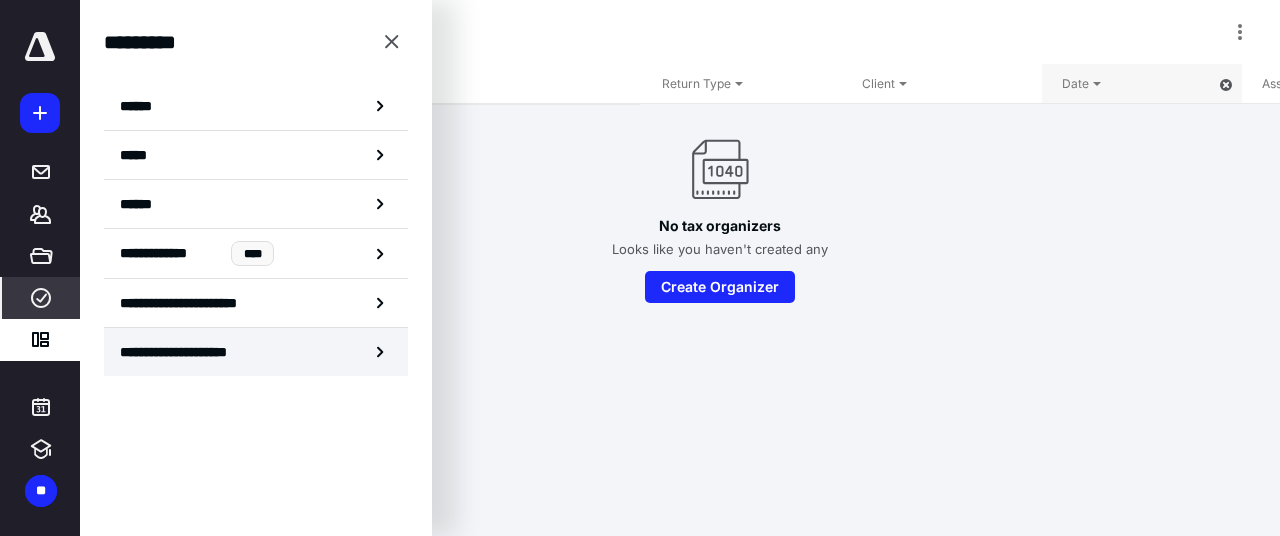 click on "**********" at bounding box center [256, 352] 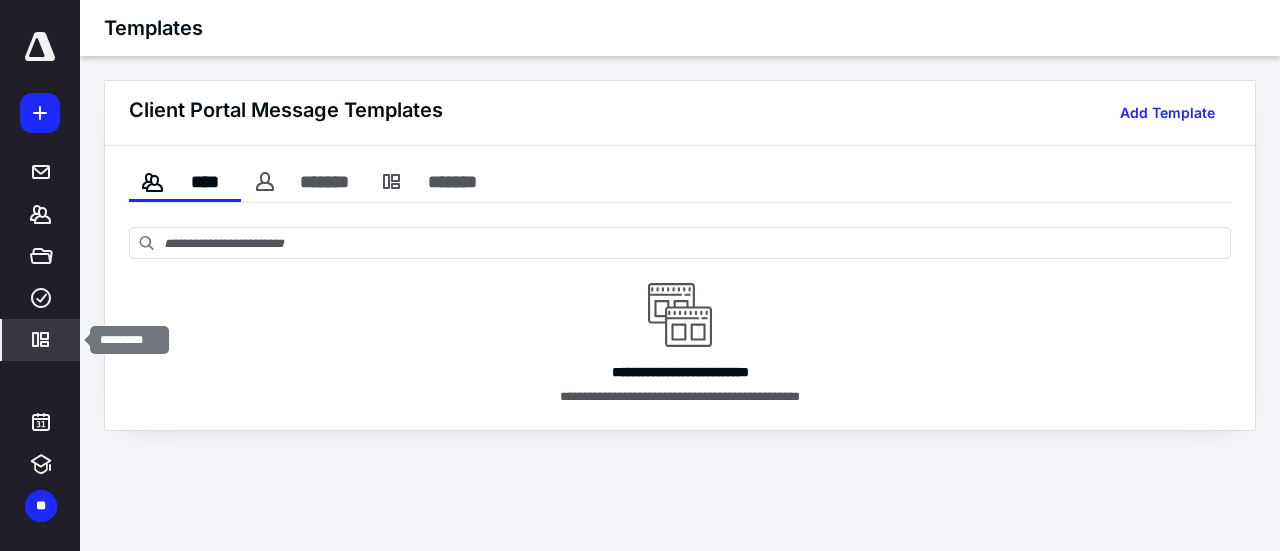 click 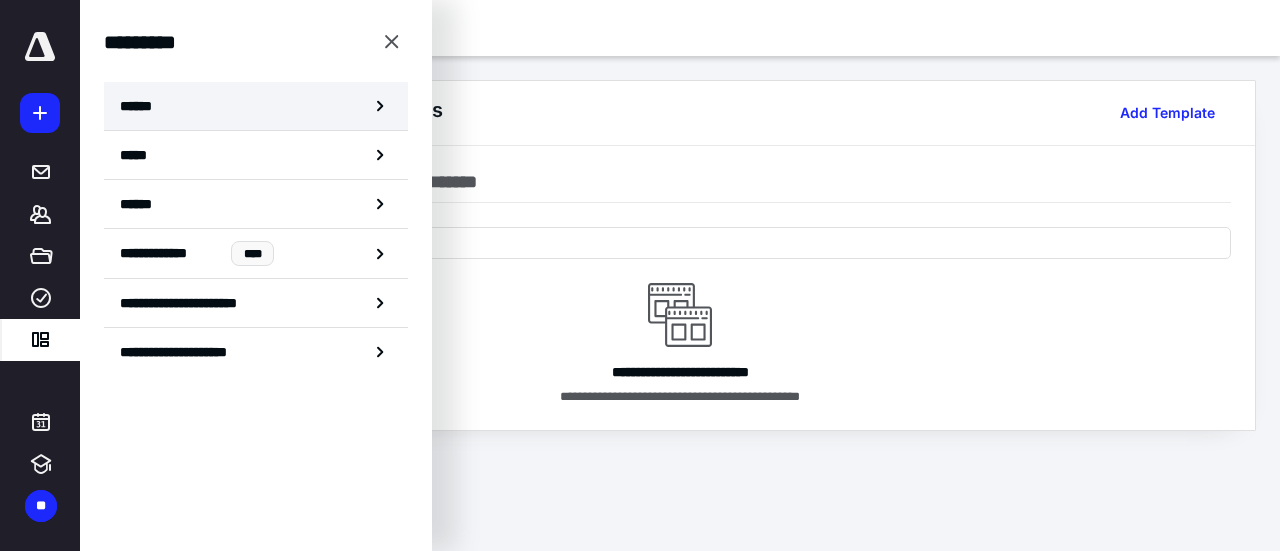 click on "******" at bounding box center [256, 106] 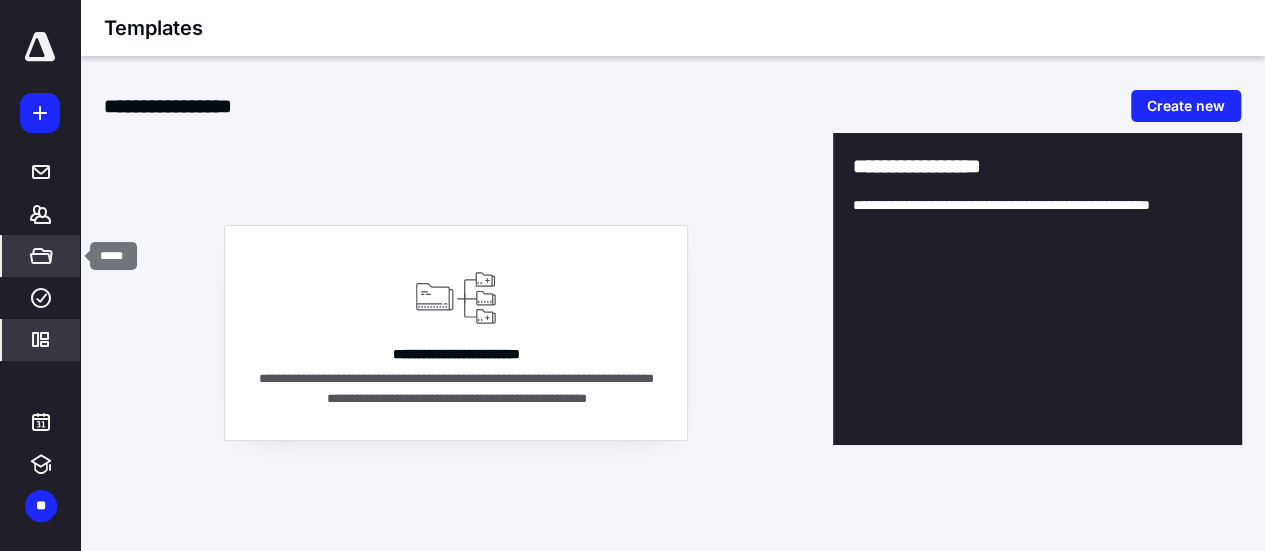 click on "*****" at bounding box center [41, 256] 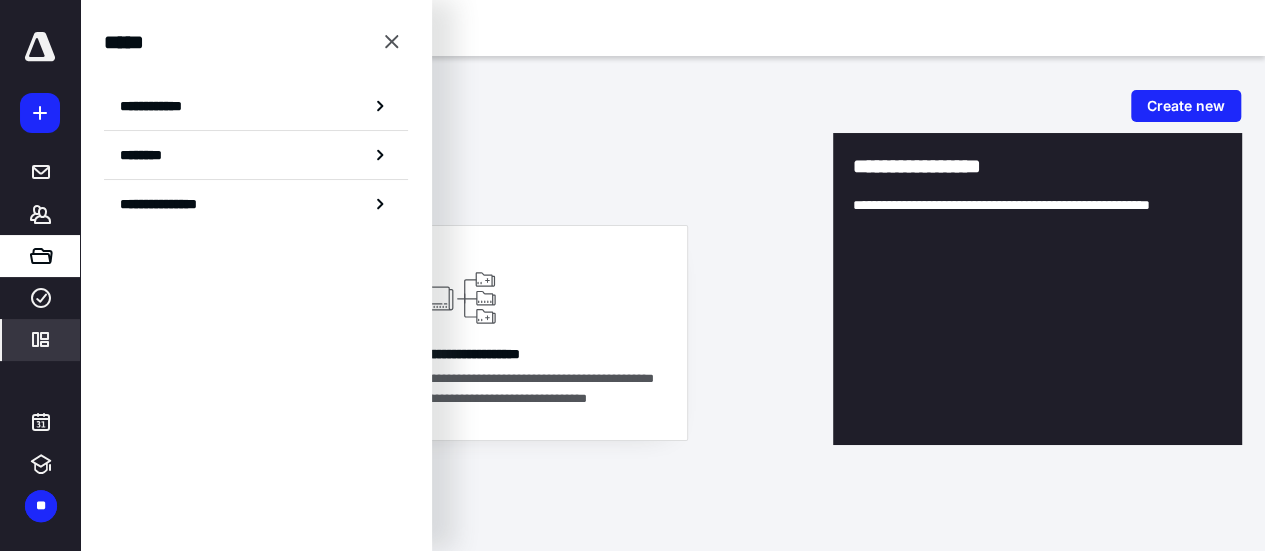 click 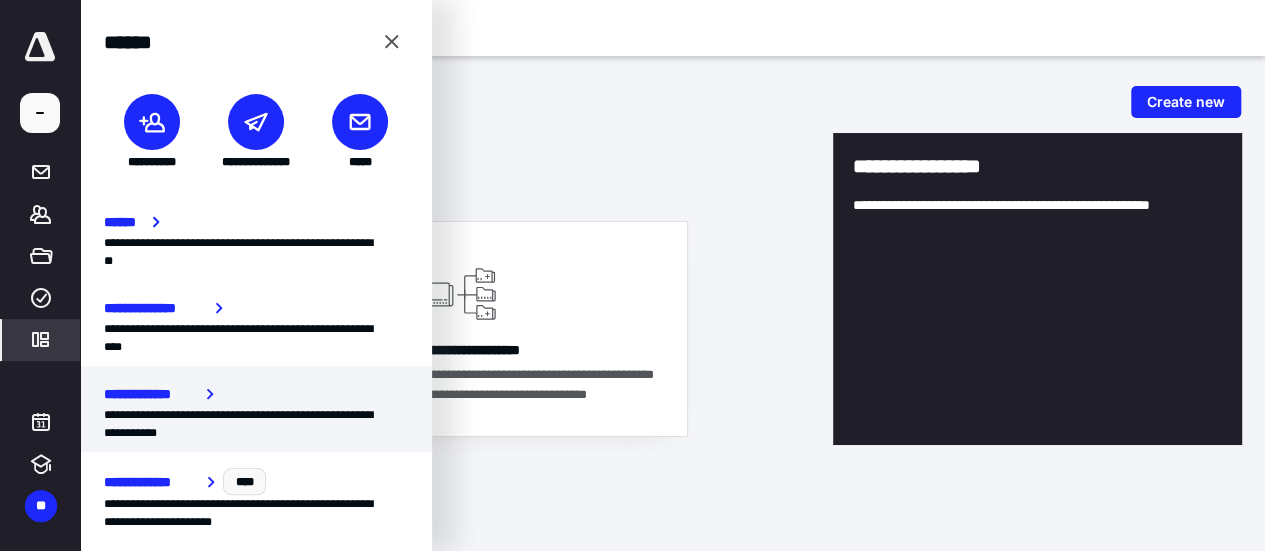 scroll, scrollTop: 5, scrollLeft: 0, axis: vertical 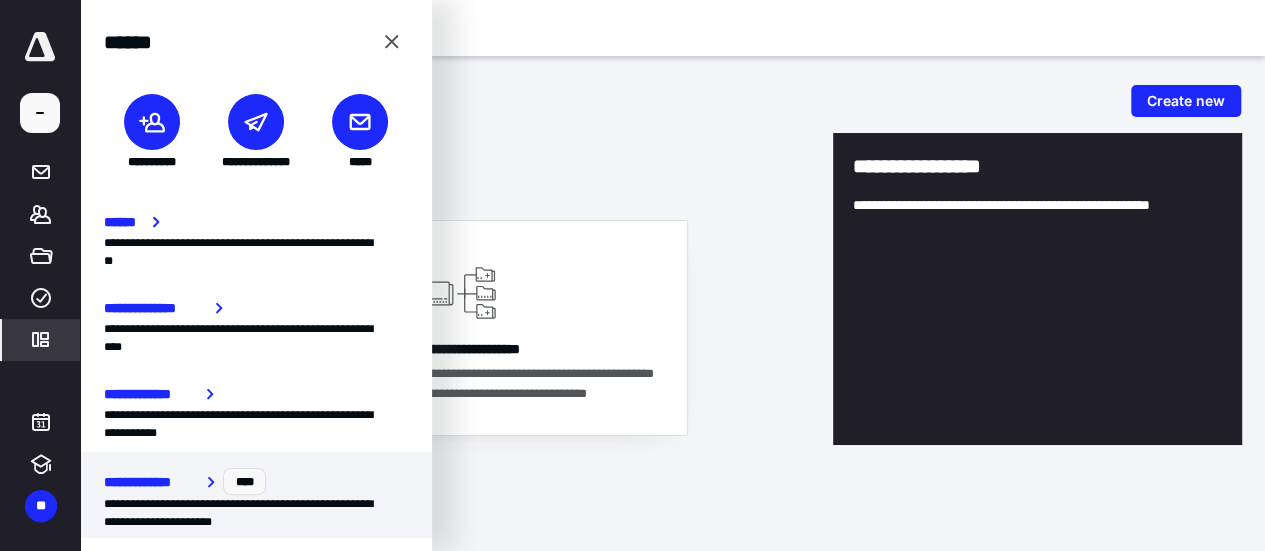 click on "**********" at bounding box center [151, 482] 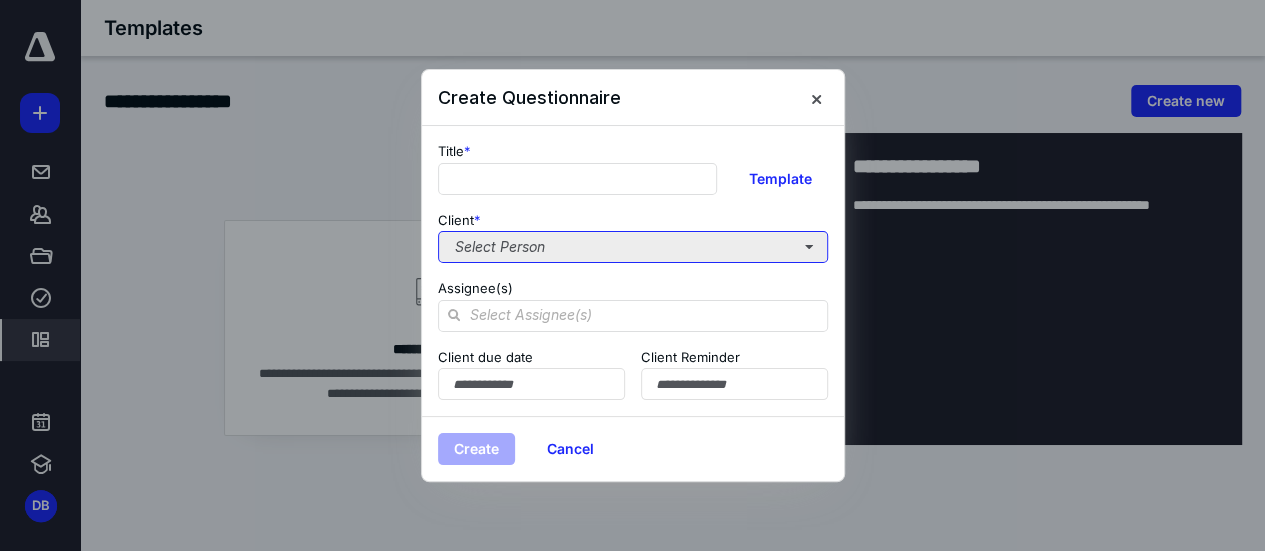 click on "Select Person" at bounding box center [633, 247] 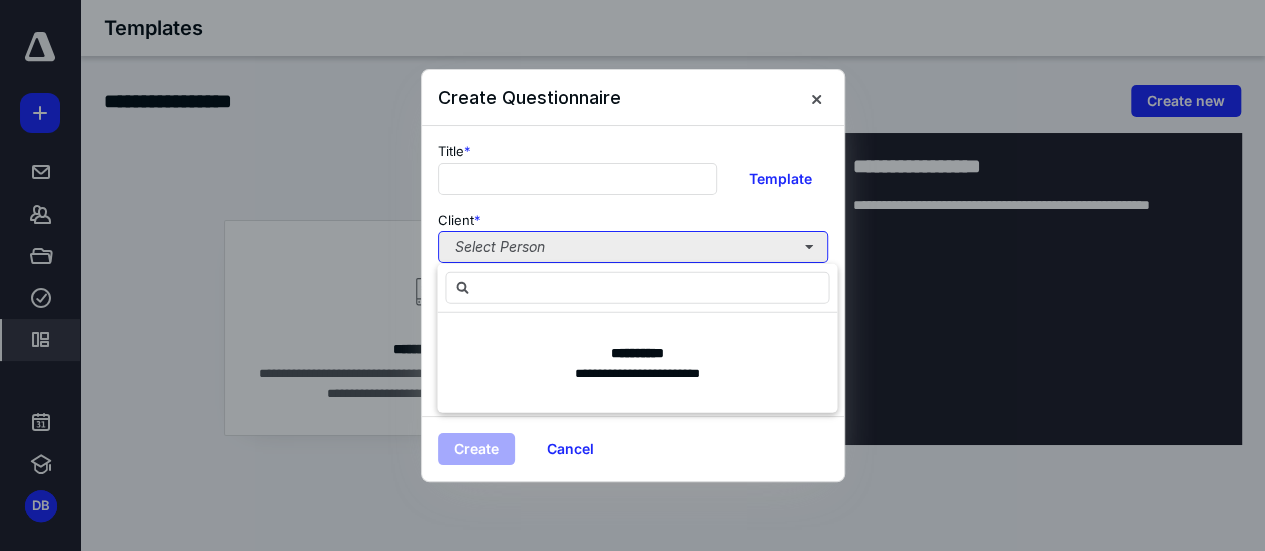 click on "Select Person" at bounding box center [633, 247] 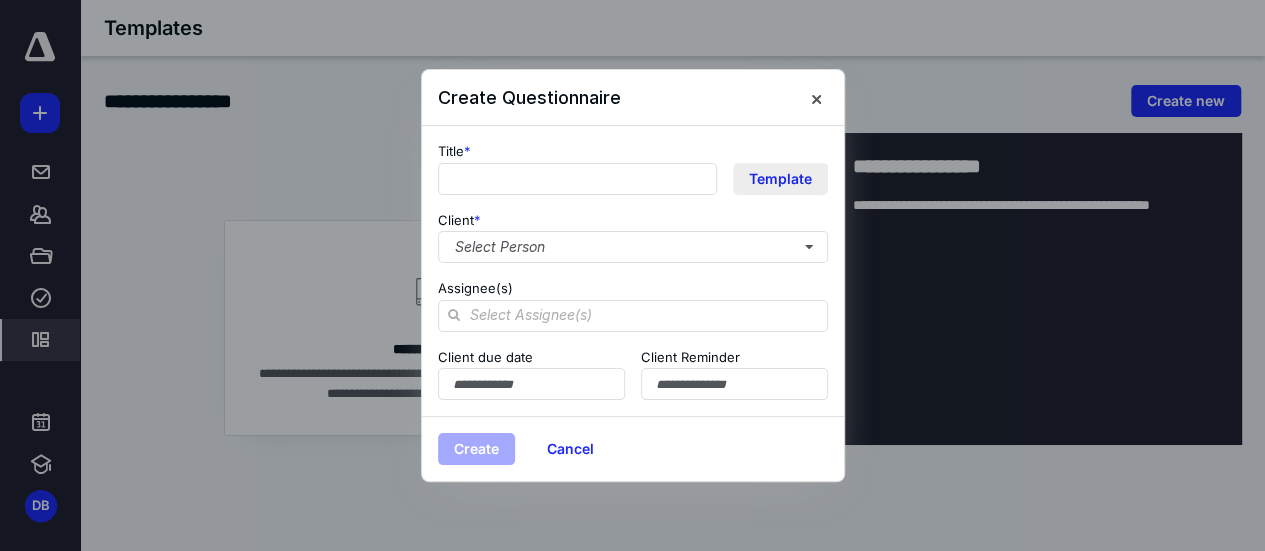 click on "Template" at bounding box center (780, 179) 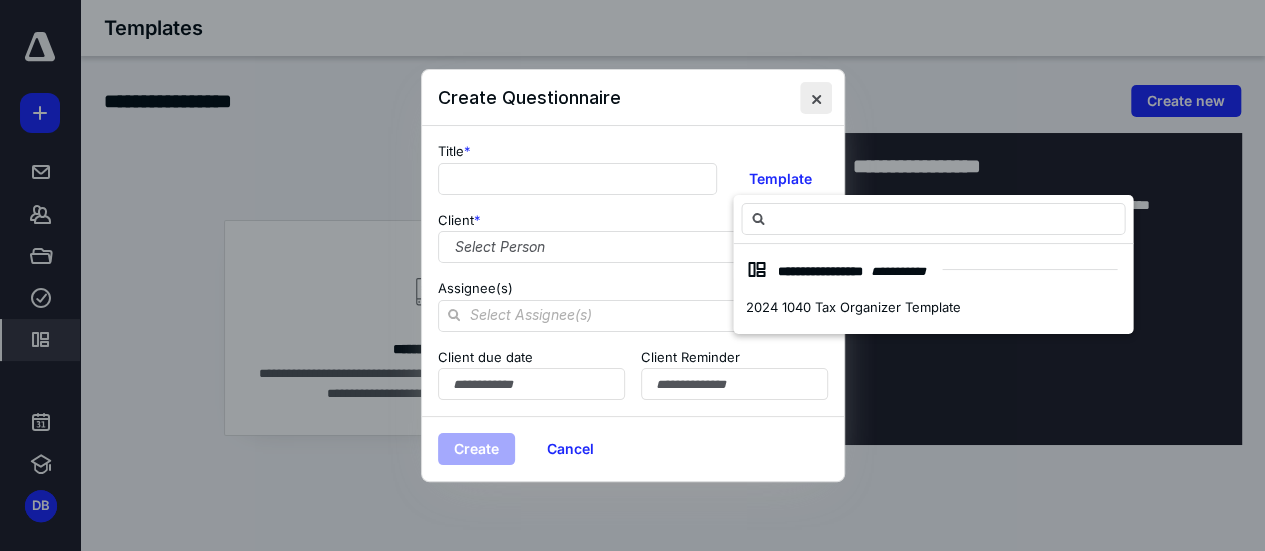 click at bounding box center [816, 98] 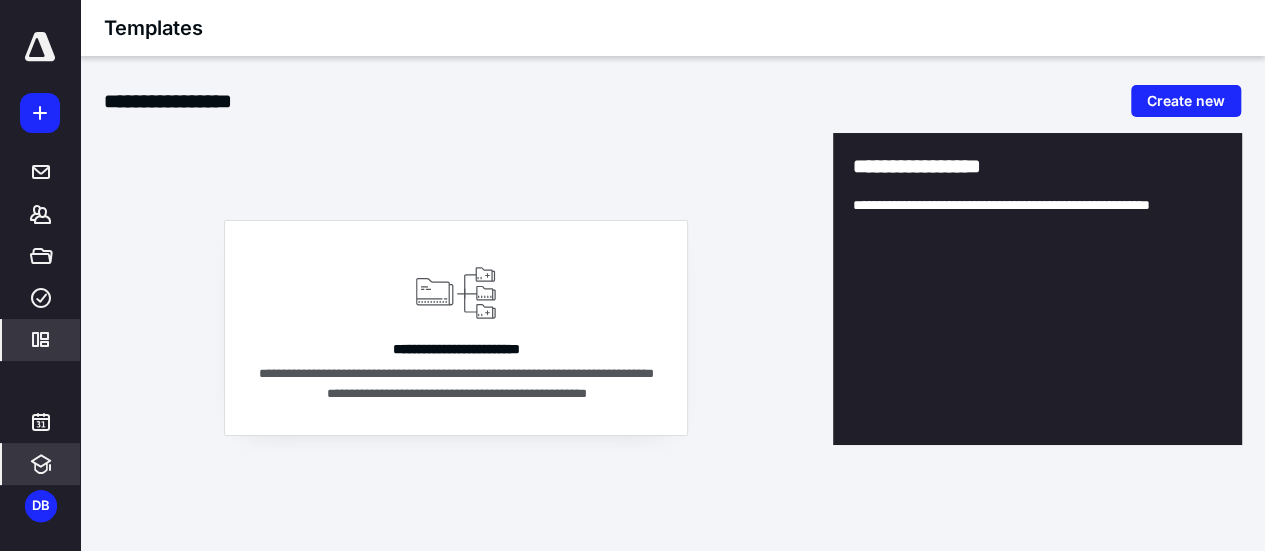 click at bounding box center [41, 464] 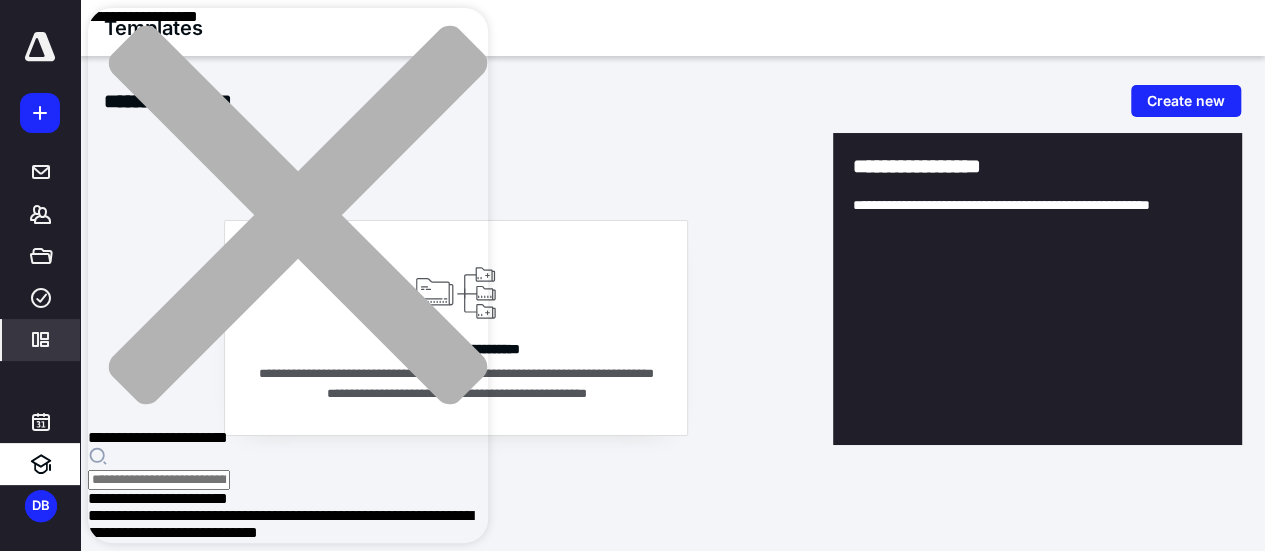 scroll, scrollTop: 155, scrollLeft: 0, axis: vertical 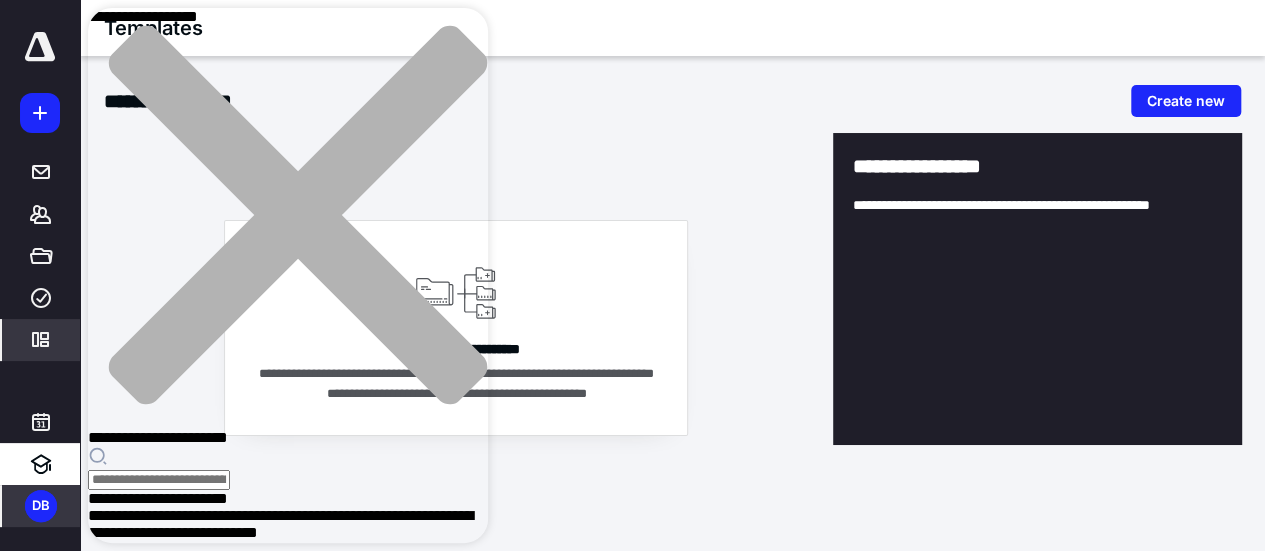 click on "DB" at bounding box center [41, 506] 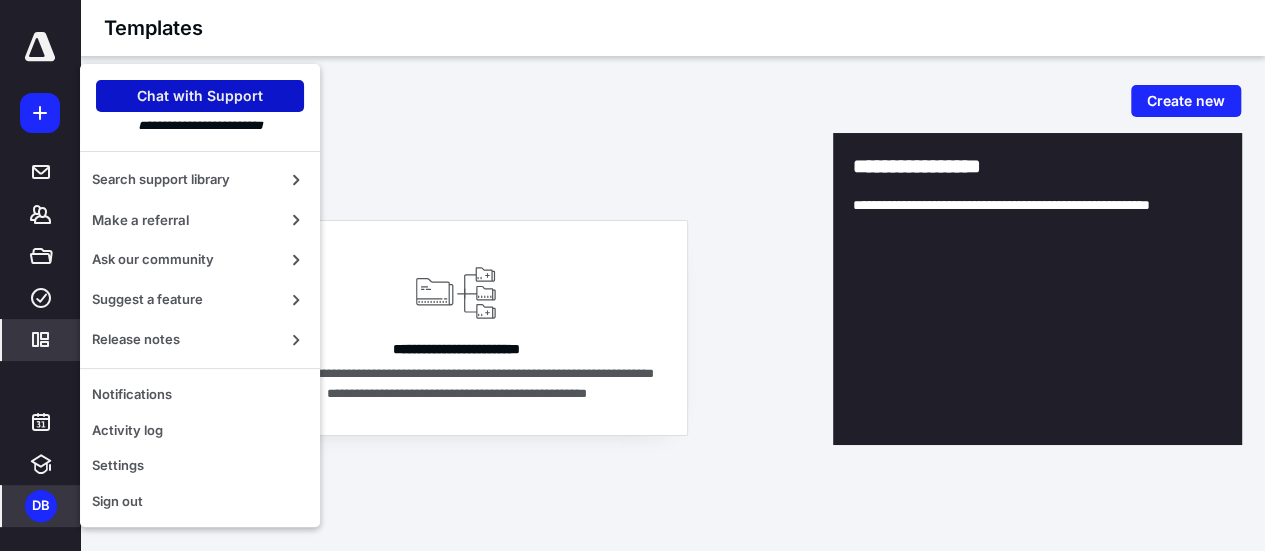 click on "Chat with Support" at bounding box center [200, 96] 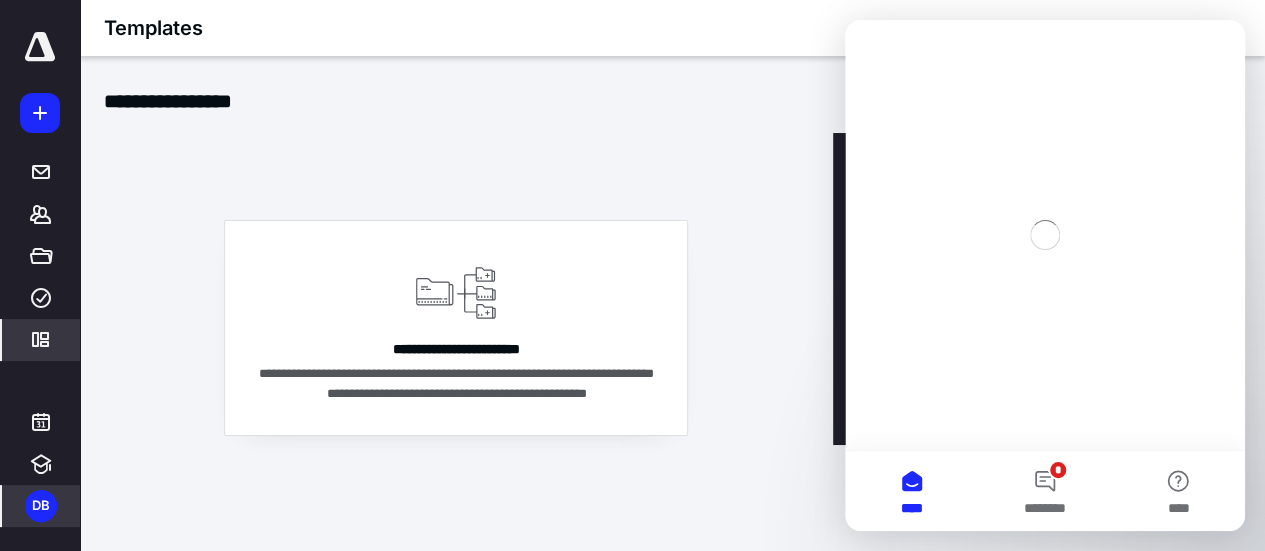 scroll, scrollTop: 0, scrollLeft: 0, axis: both 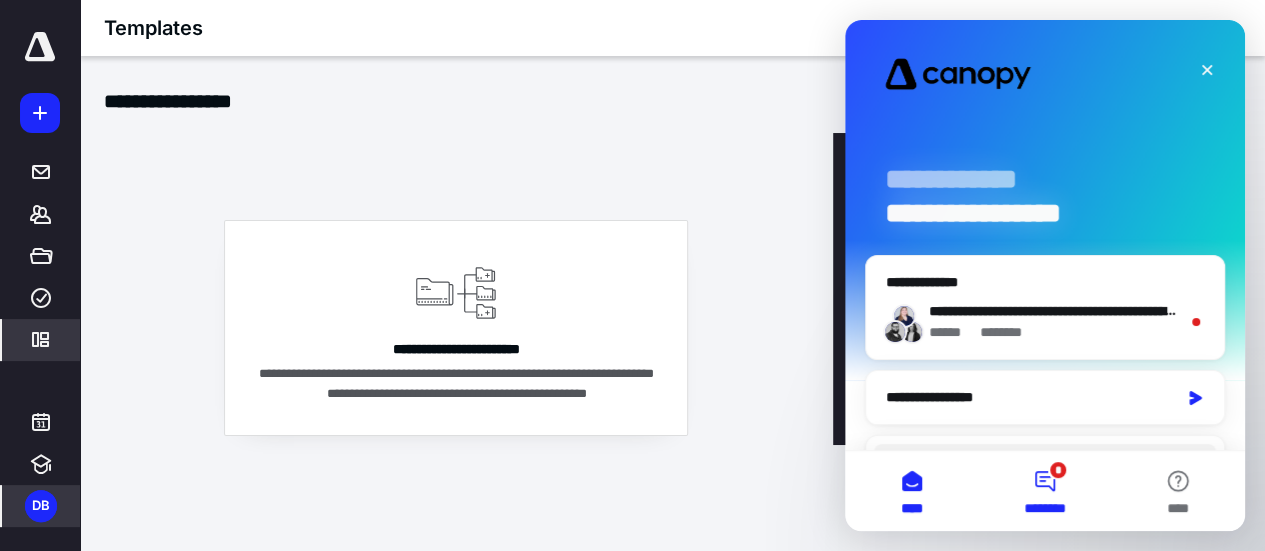 click on "* ********" at bounding box center (1044, 491) 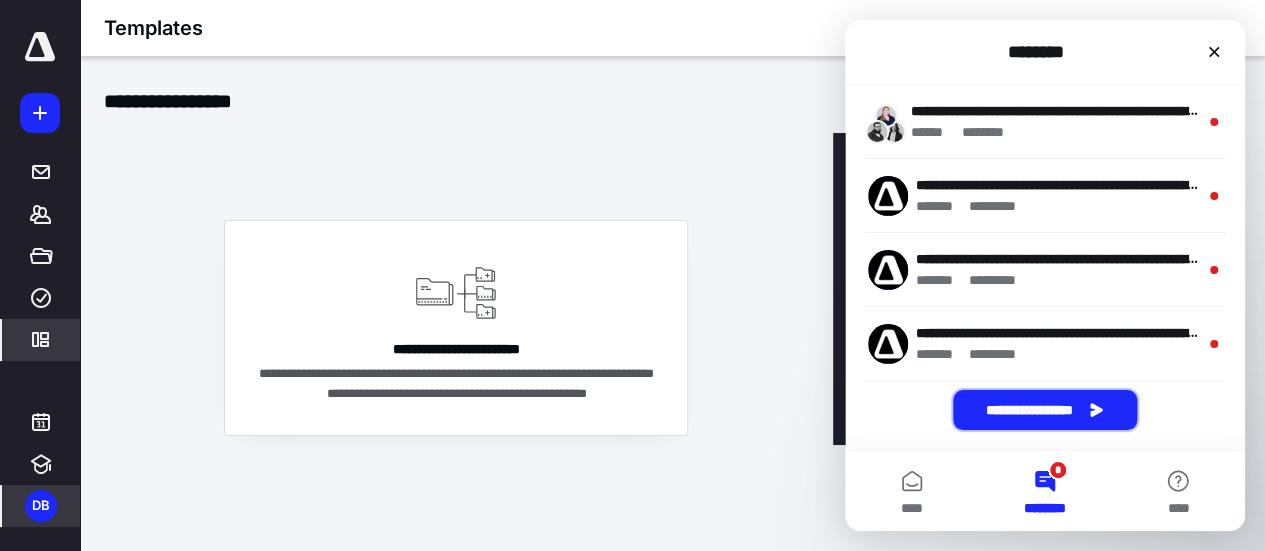 click on "**********" at bounding box center [1045, 410] 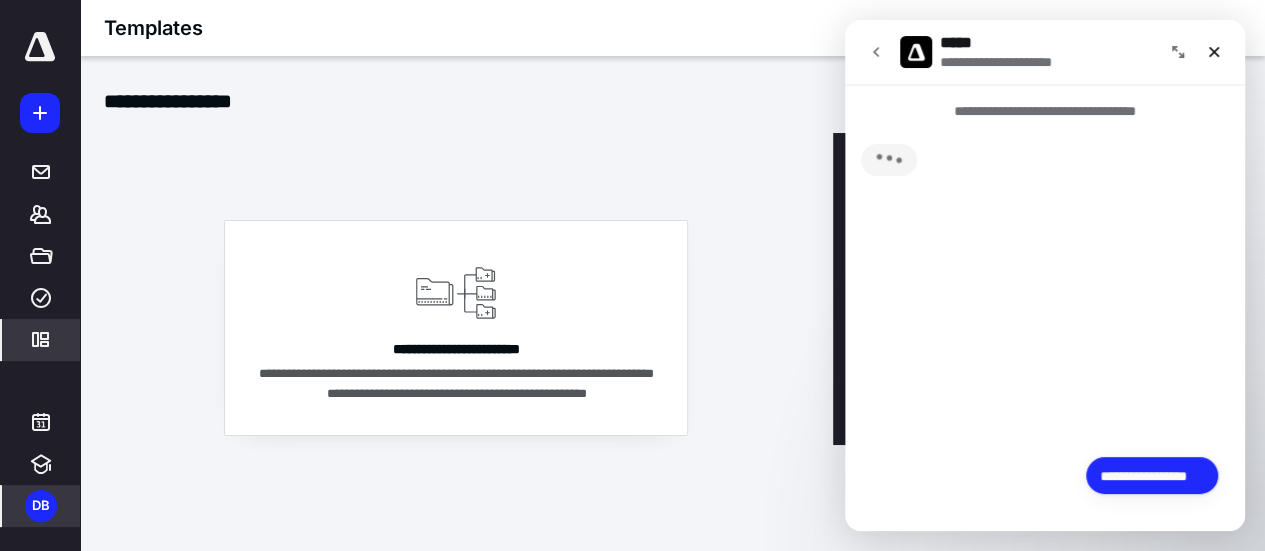 click on "**********" at bounding box center [1152, 475] 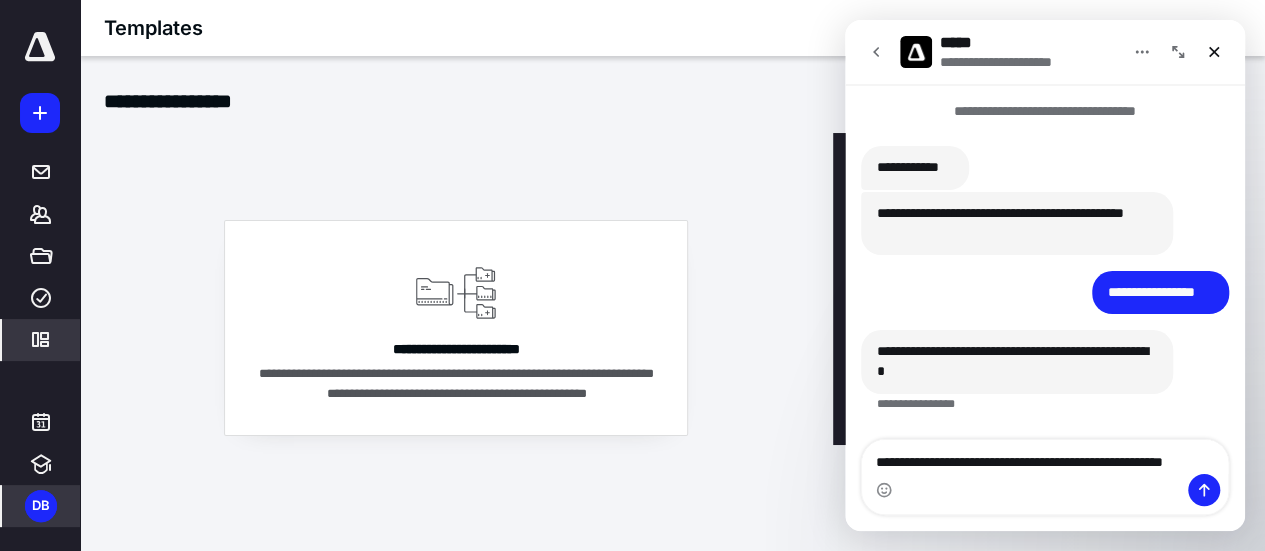 scroll, scrollTop: 14, scrollLeft: 0, axis: vertical 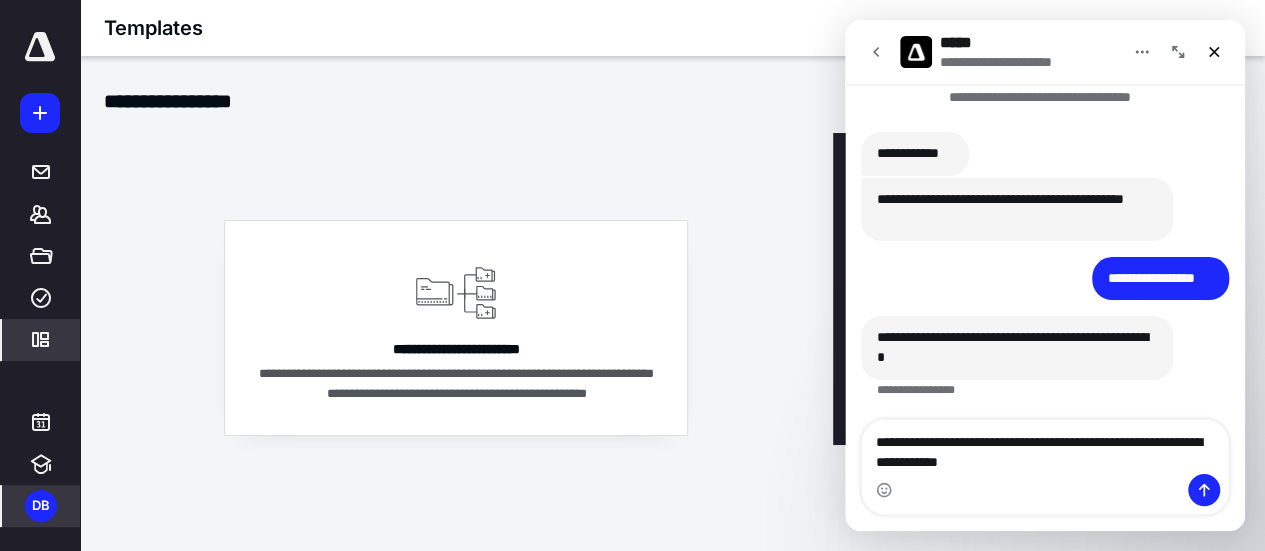 type on "**********" 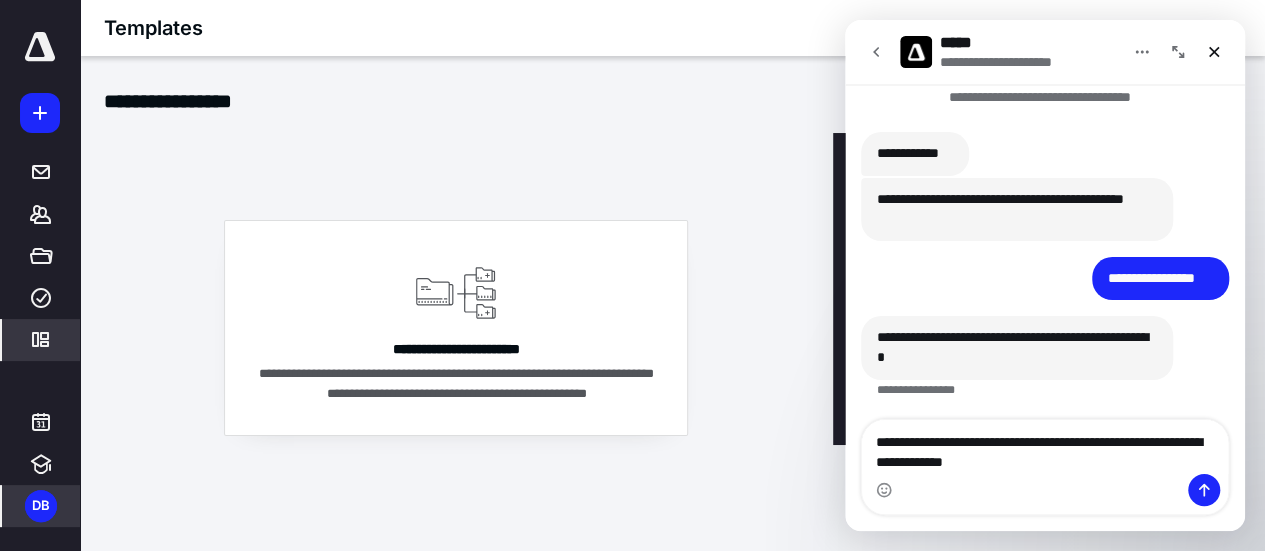 type 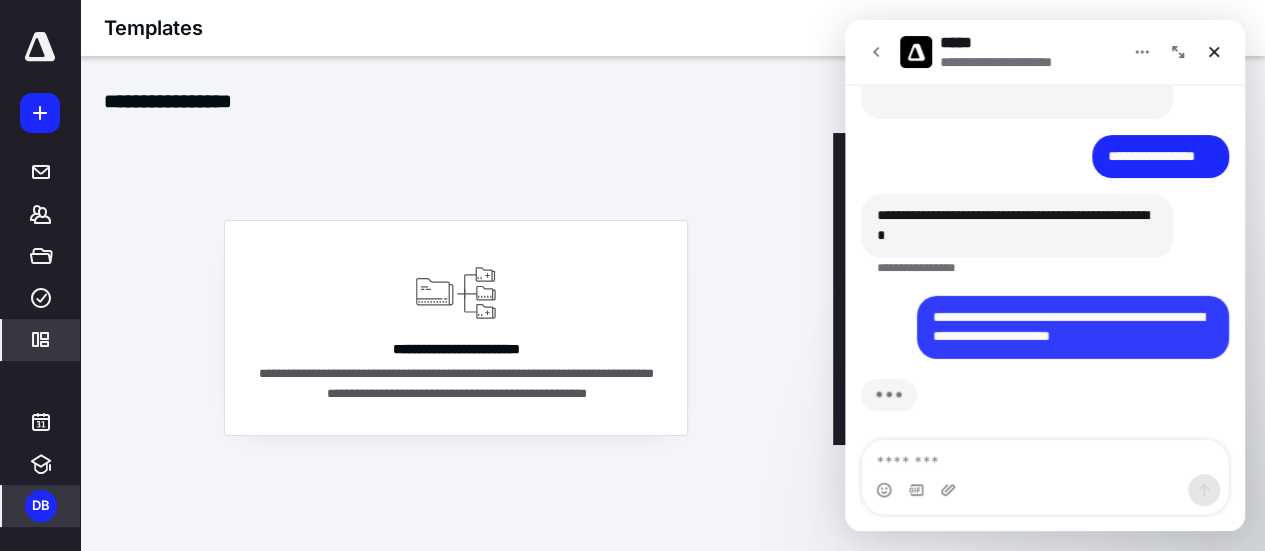 scroll, scrollTop: 138, scrollLeft: 0, axis: vertical 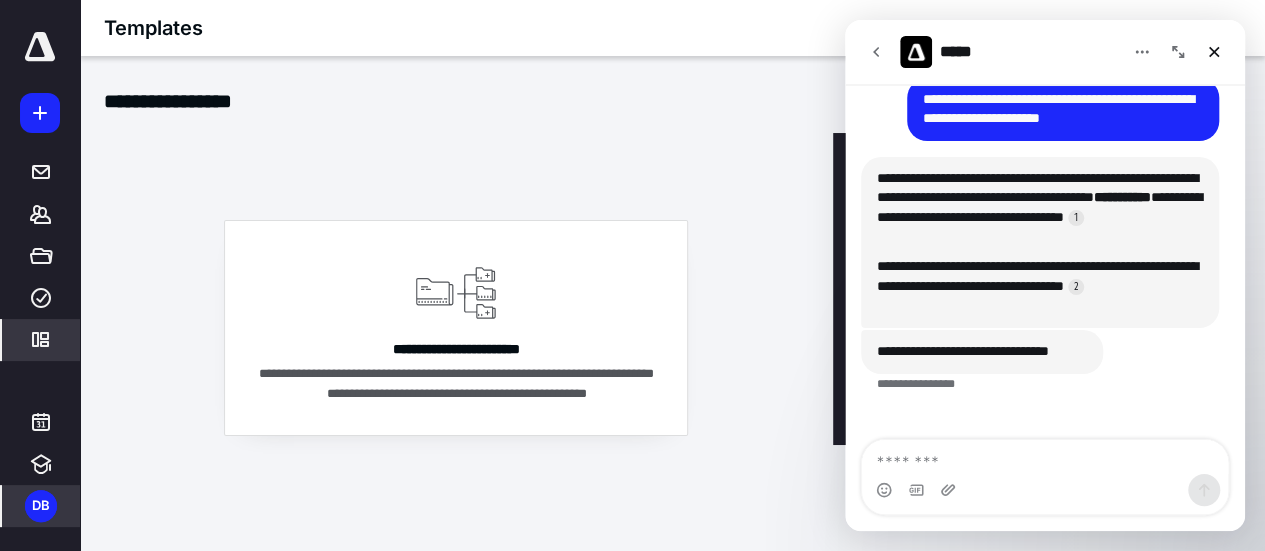click on "**********" at bounding box center [672, 101] 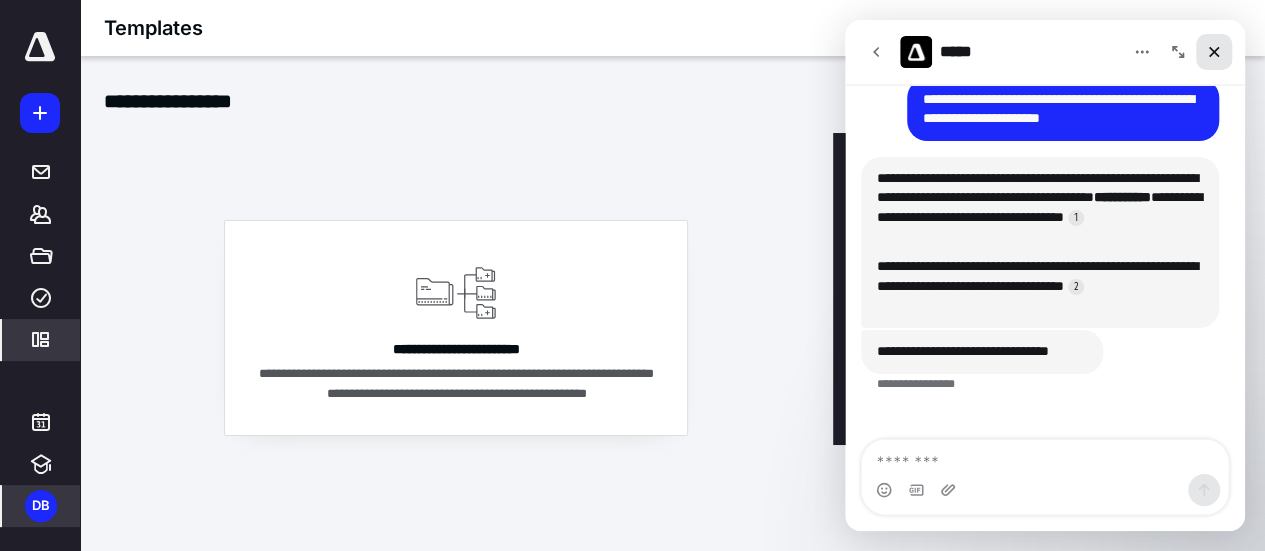 click 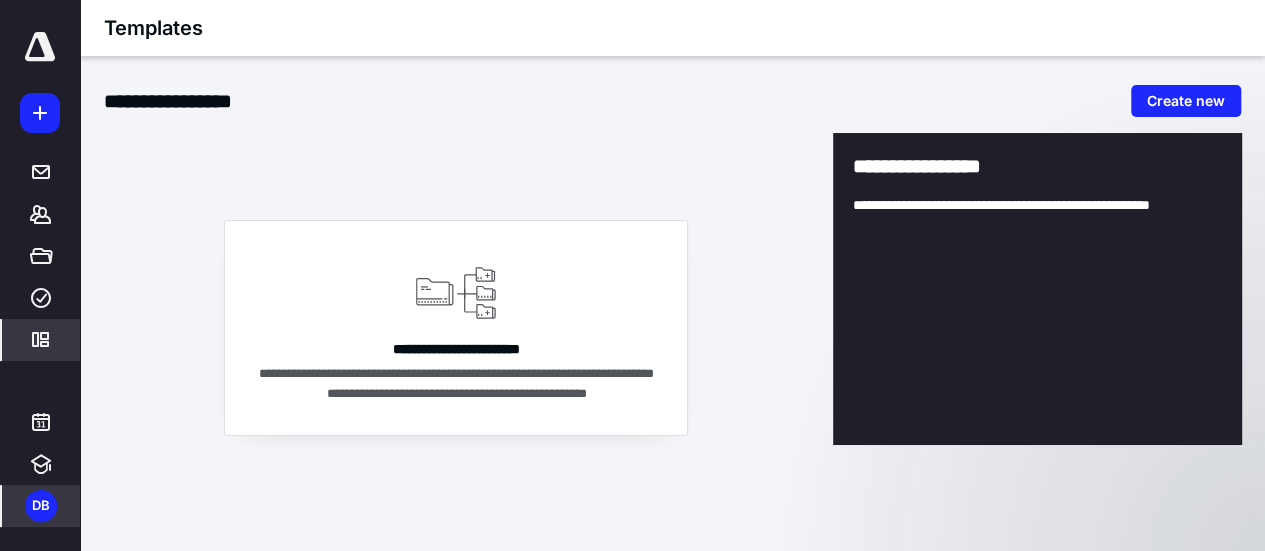 scroll, scrollTop: 0, scrollLeft: 0, axis: both 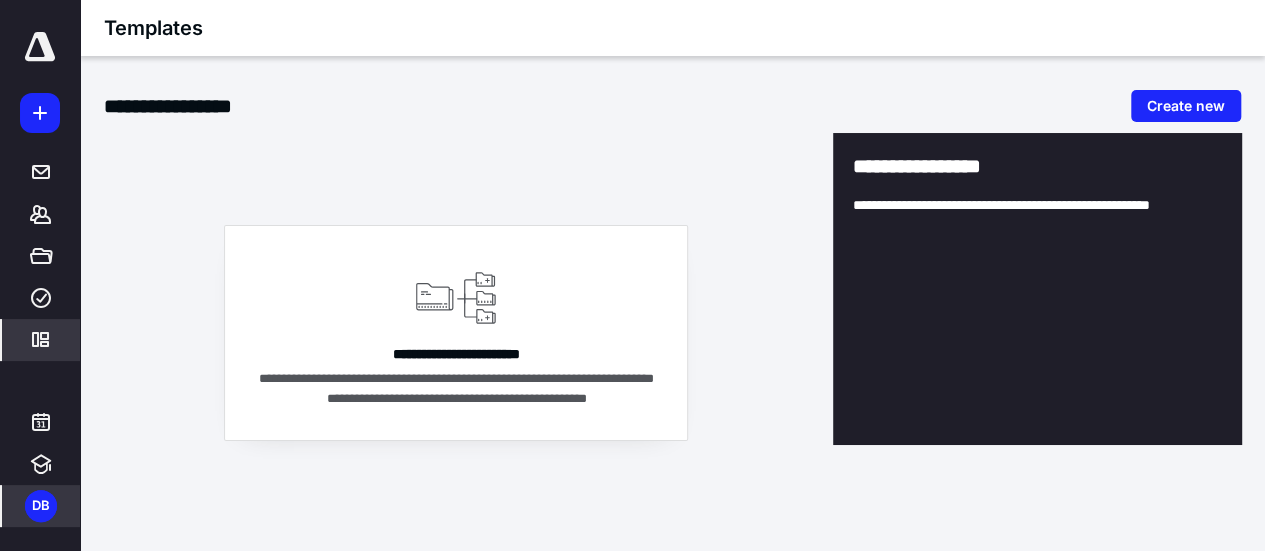 click at bounding box center [40, 47] 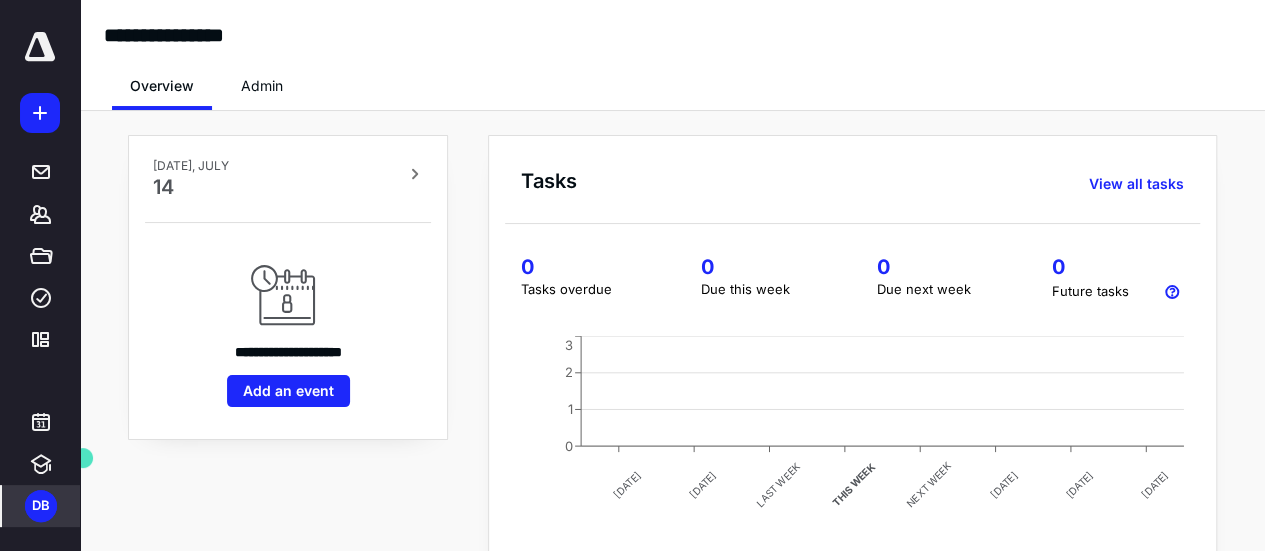click on "Admin" at bounding box center (262, 86) 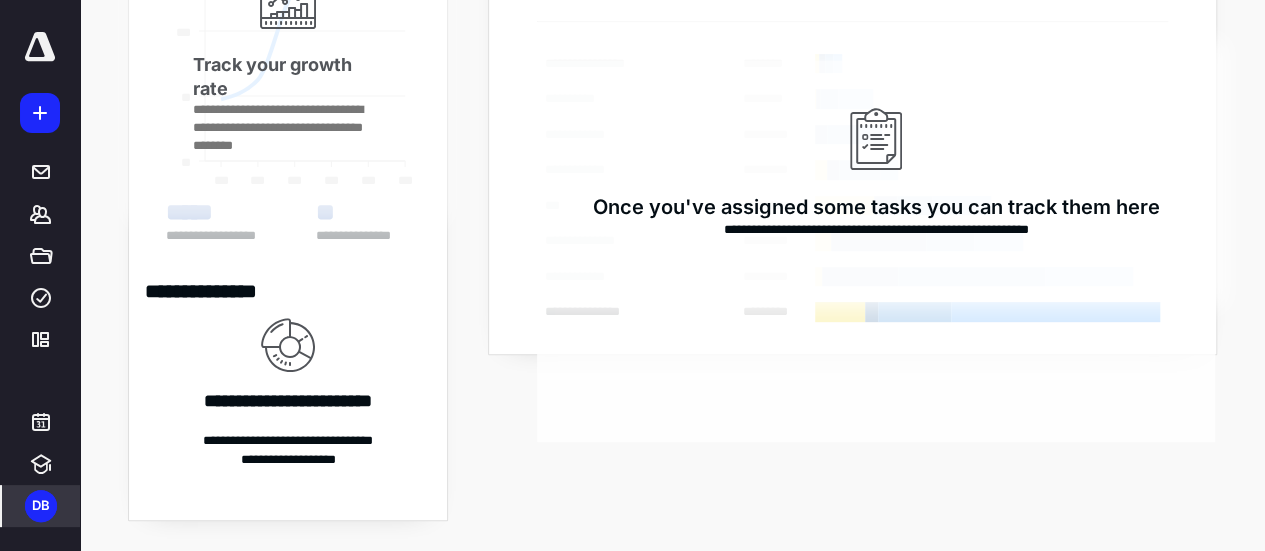 scroll, scrollTop: 311, scrollLeft: 0, axis: vertical 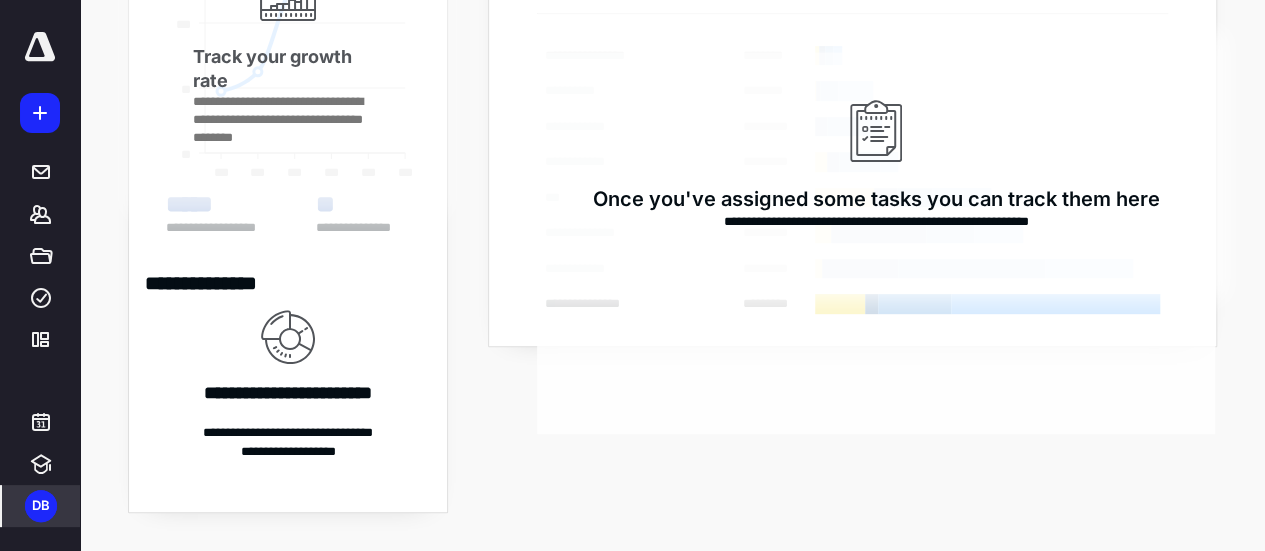 click on "DB" at bounding box center [41, 506] 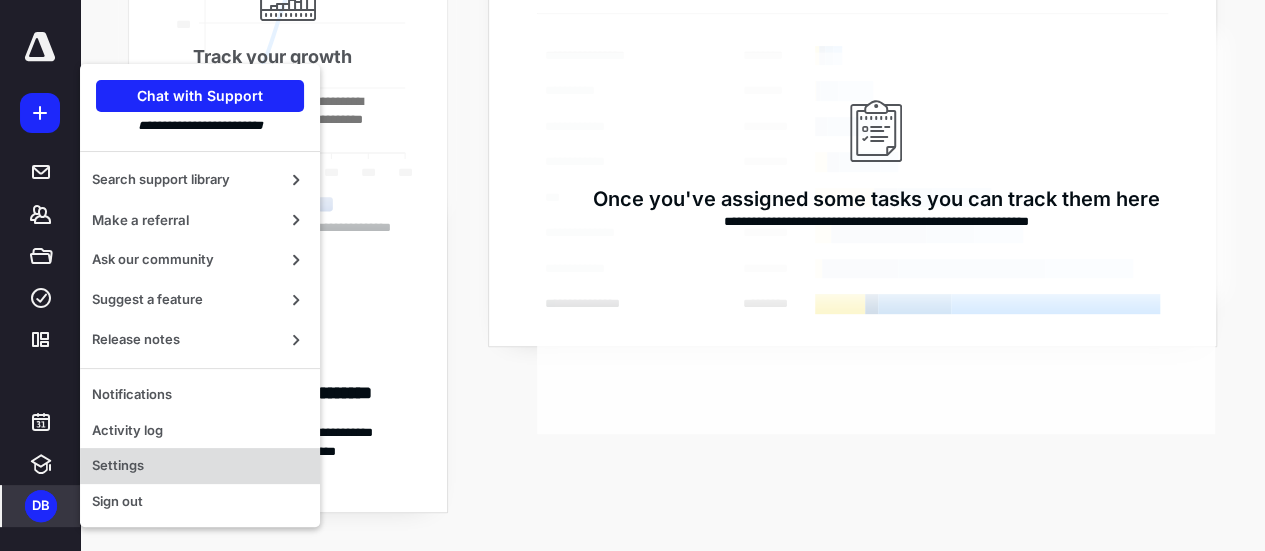 click on "Settings" at bounding box center (200, 466) 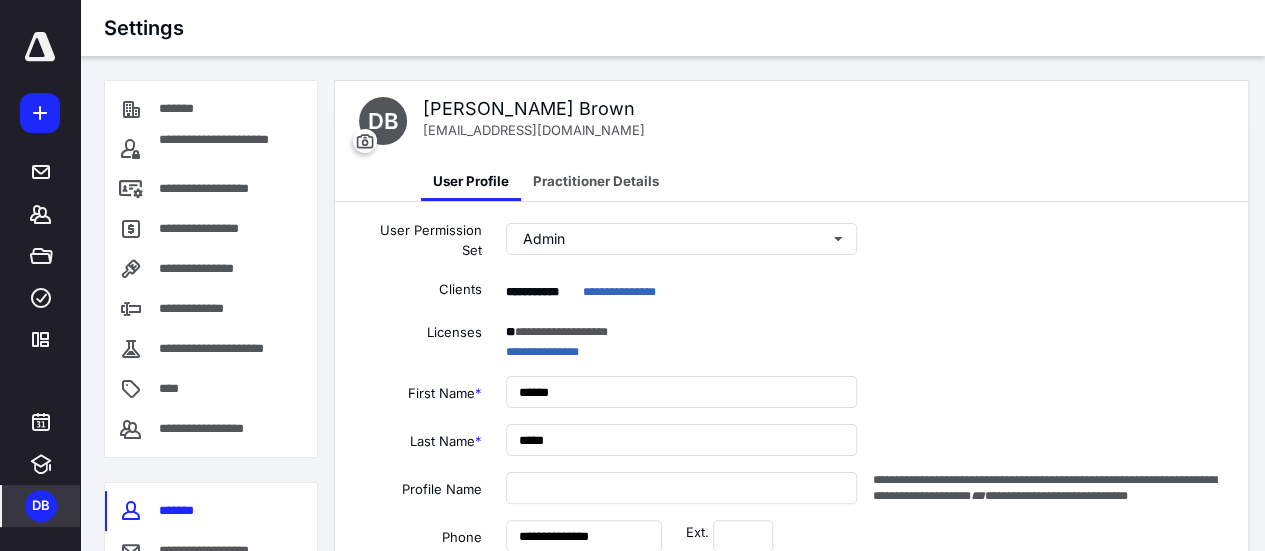 type on "**********" 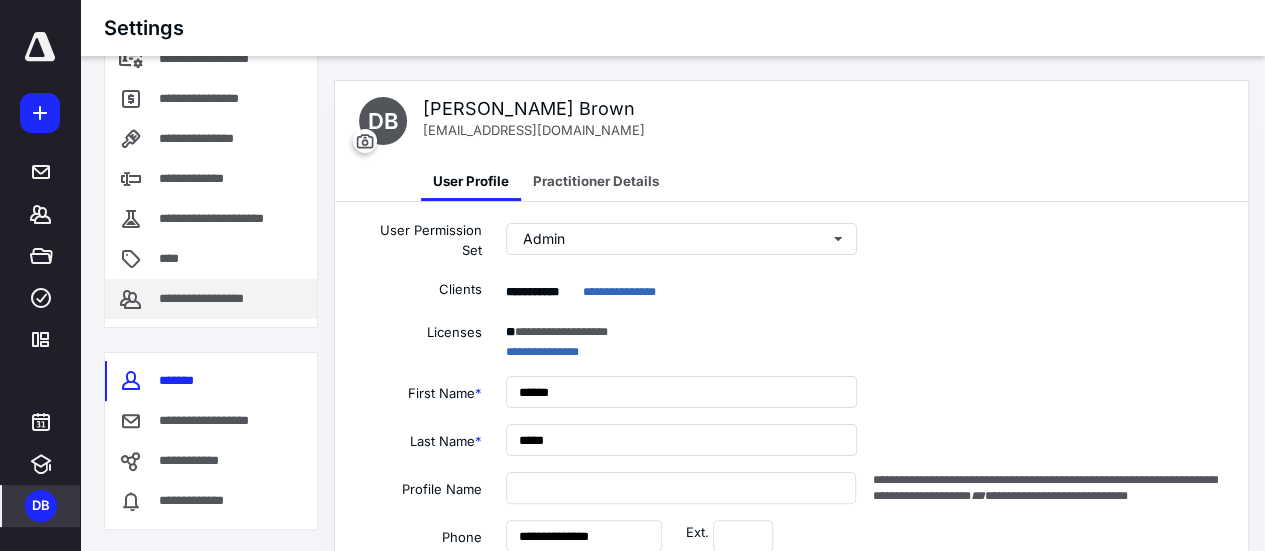 scroll, scrollTop: 131, scrollLeft: 0, axis: vertical 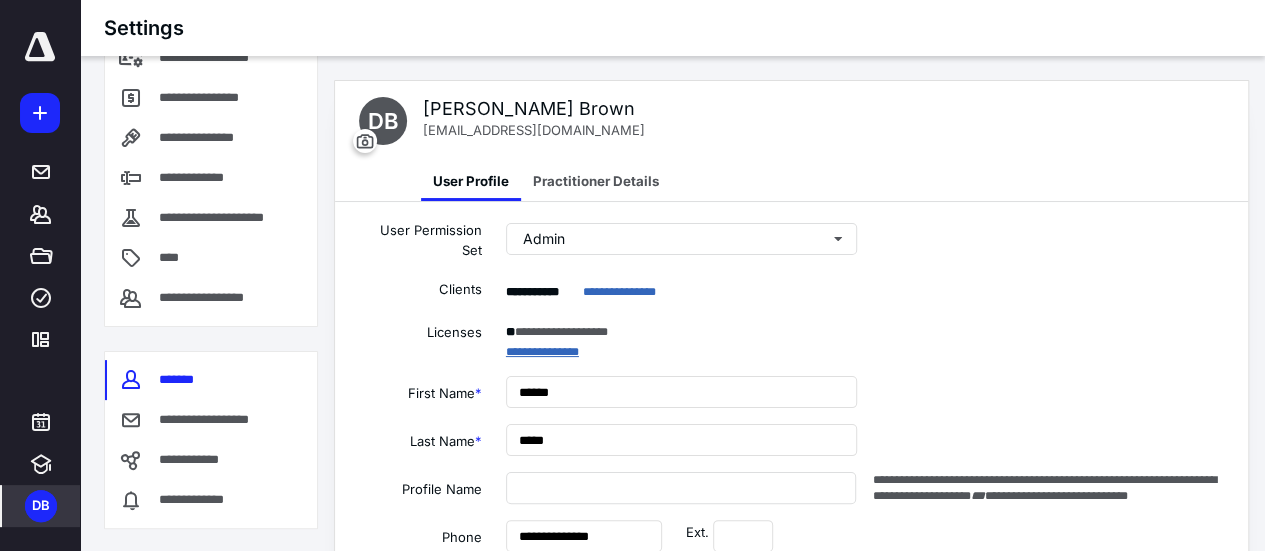 click on "**********" at bounding box center [542, 352] 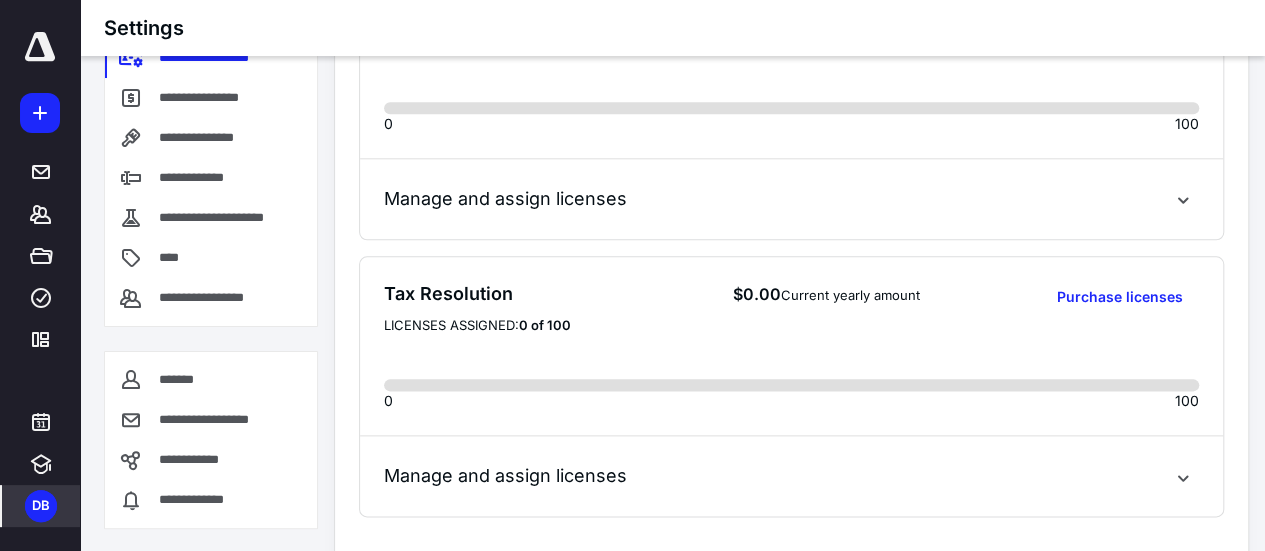 scroll, scrollTop: 1077, scrollLeft: 0, axis: vertical 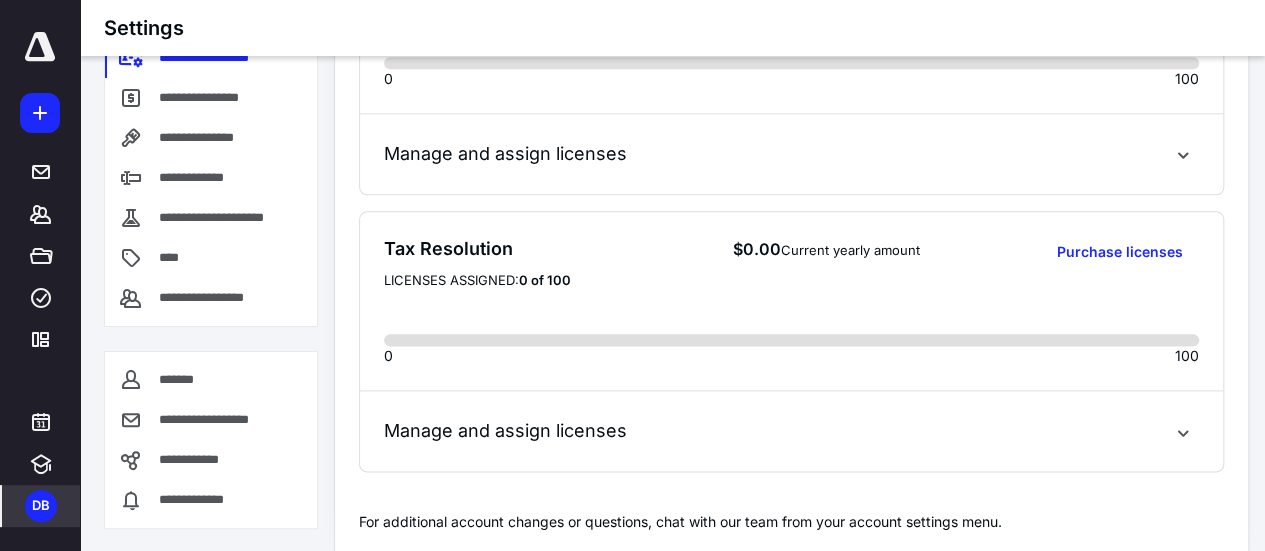 click on "Manage and assign licenses" at bounding box center [791, 431] 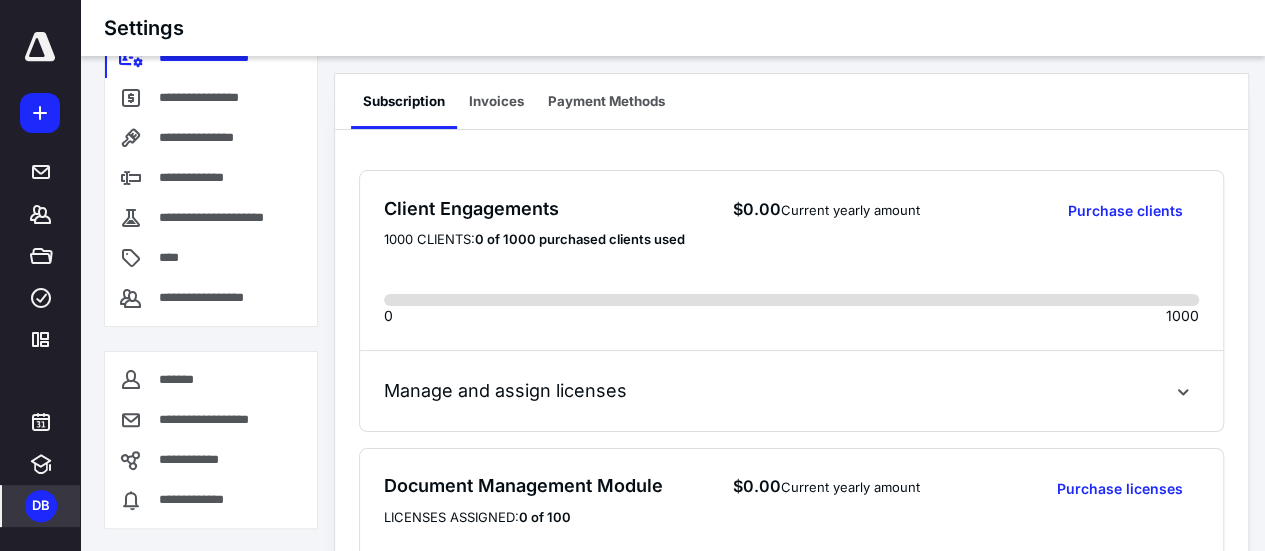 scroll, scrollTop: 0, scrollLeft: 0, axis: both 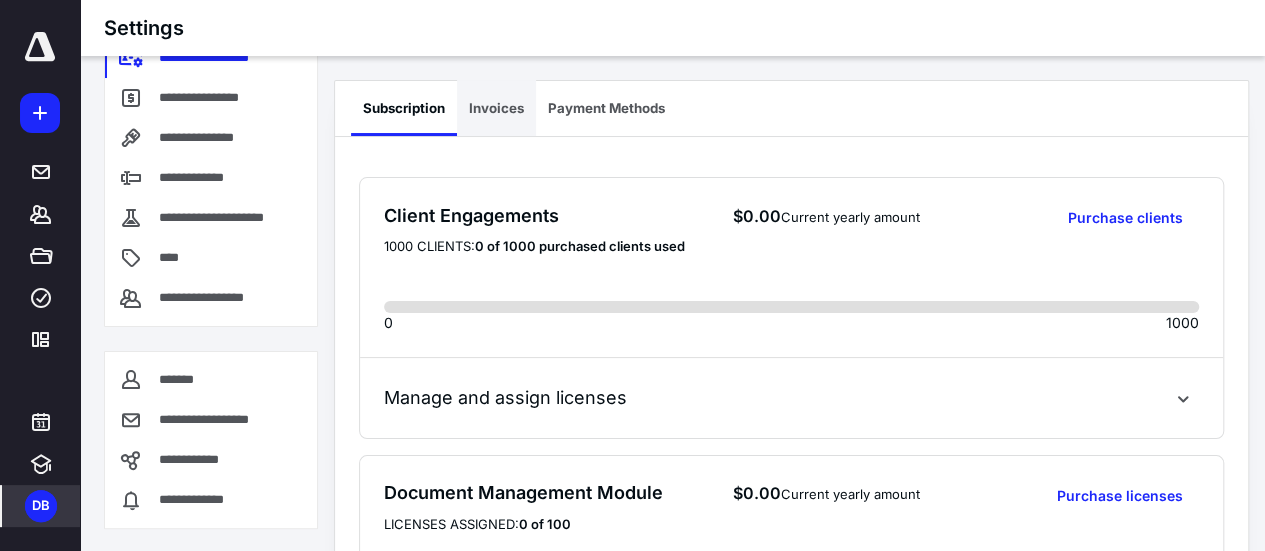 click on "Invoices" at bounding box center (496, 108) 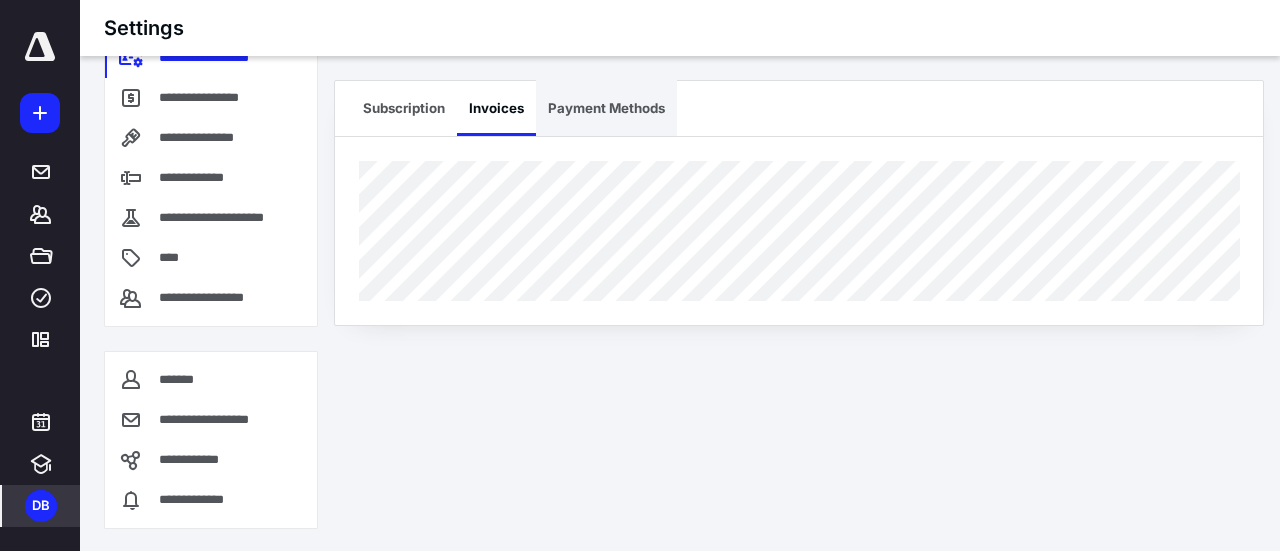 click on "Payment Methods" at bounding box center (606, 108) 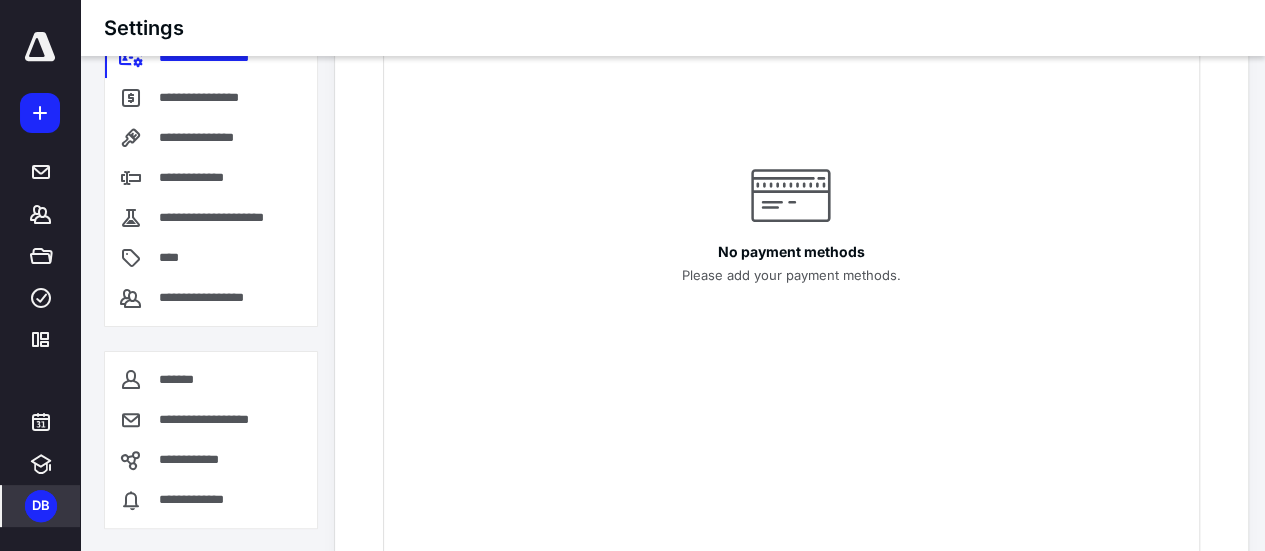 scroll, scrollTop: 400, scrollLeft: 0, axis: vertical 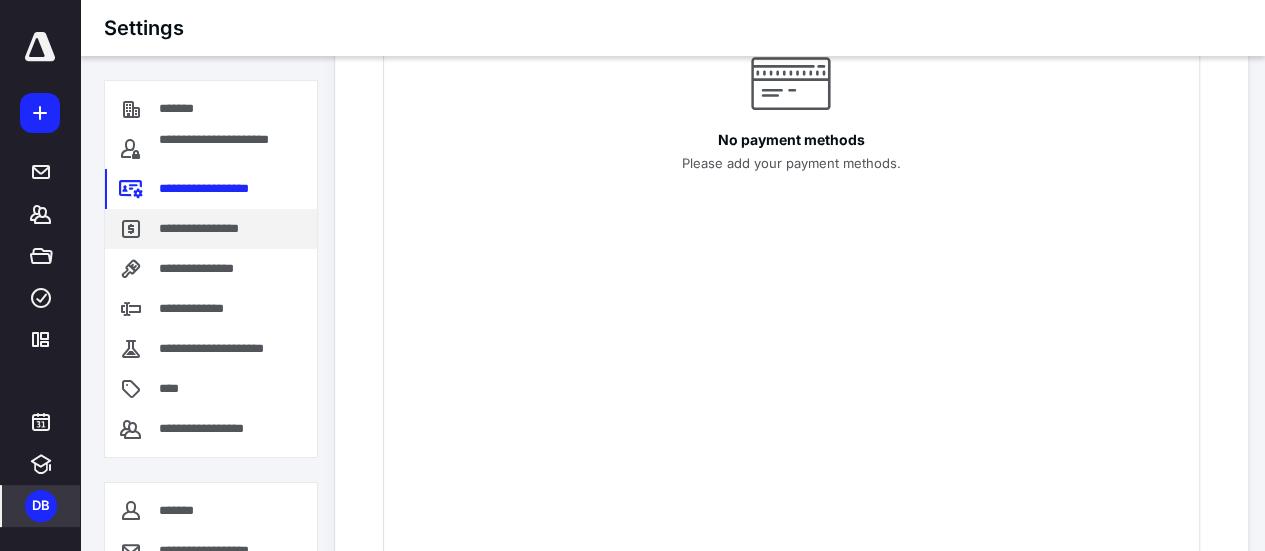 click on "**********" at bounding box center [204, 229] 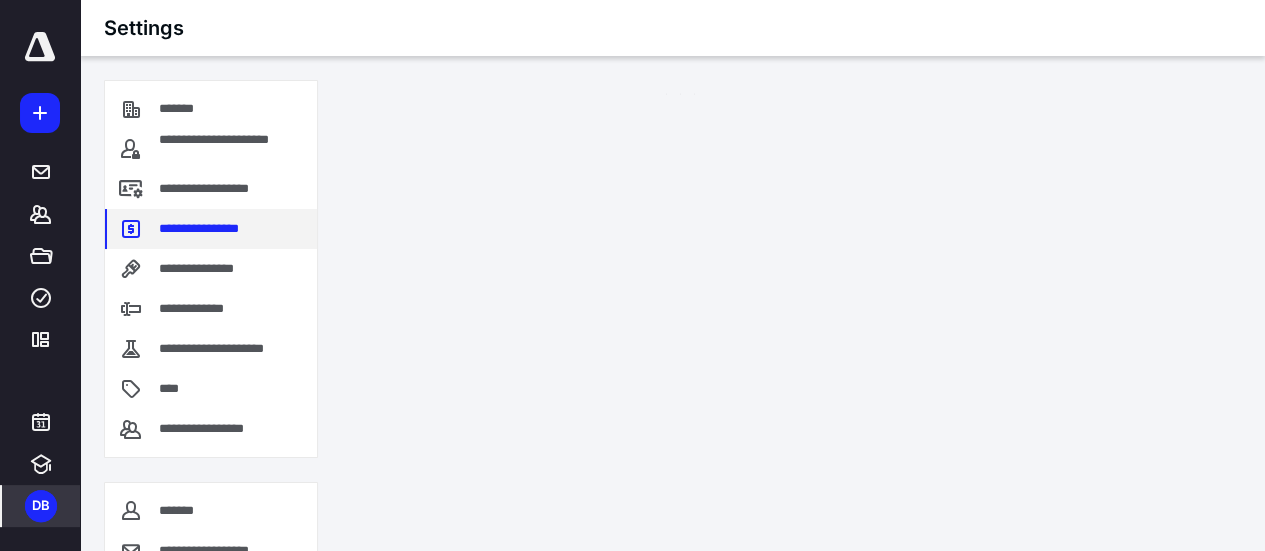 scroll, scrollTop: 0, scrollLeft: 0, axis: both 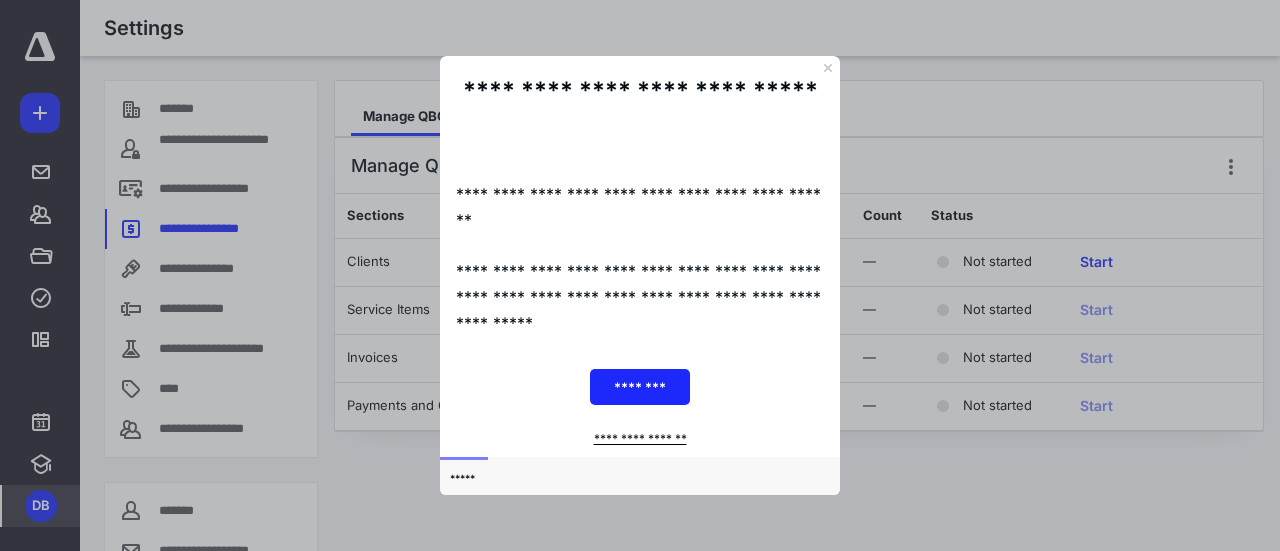 click on "**********" at bounding box center (639, 438) 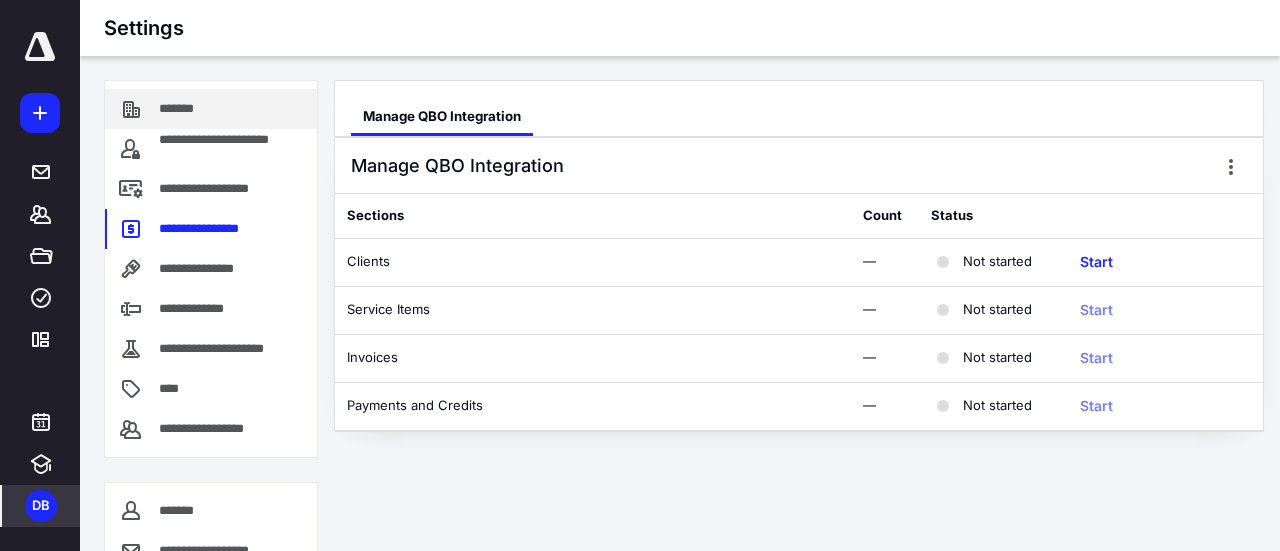 click on "*******" at bounding box center [188, 109] 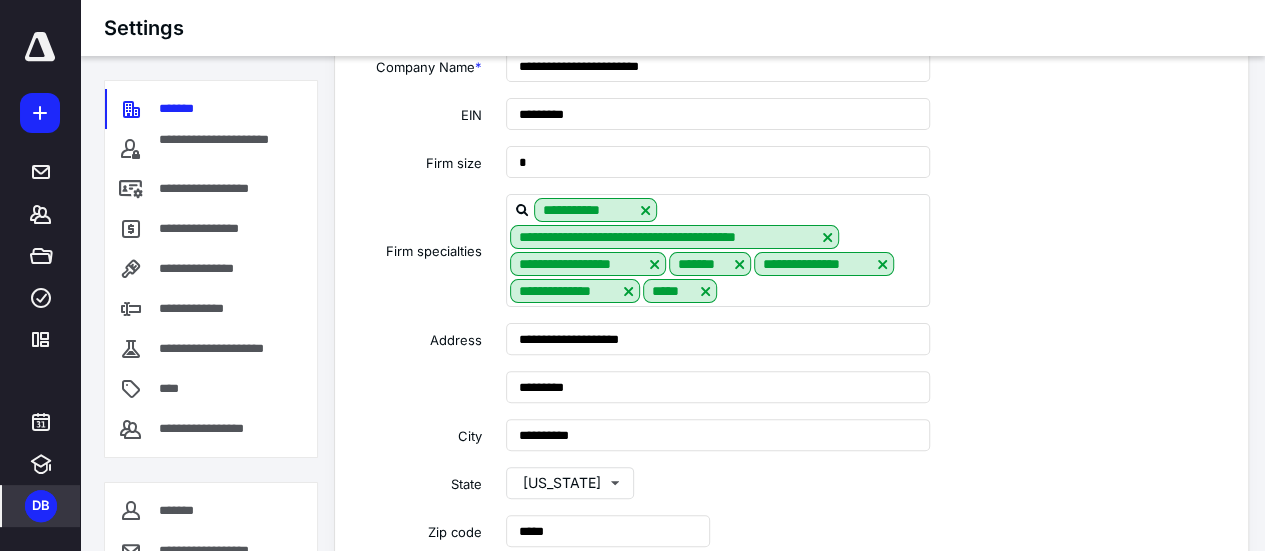 scroll, scrollTop: 0, scrollLeft: 0, axis: both 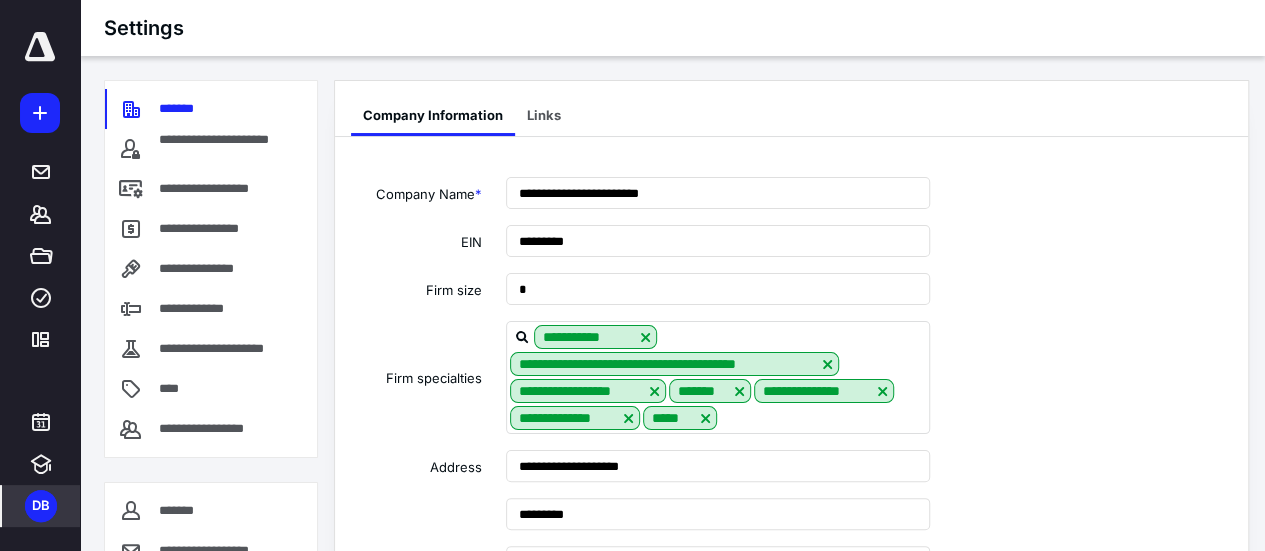 click at bounding box center [40, 47] 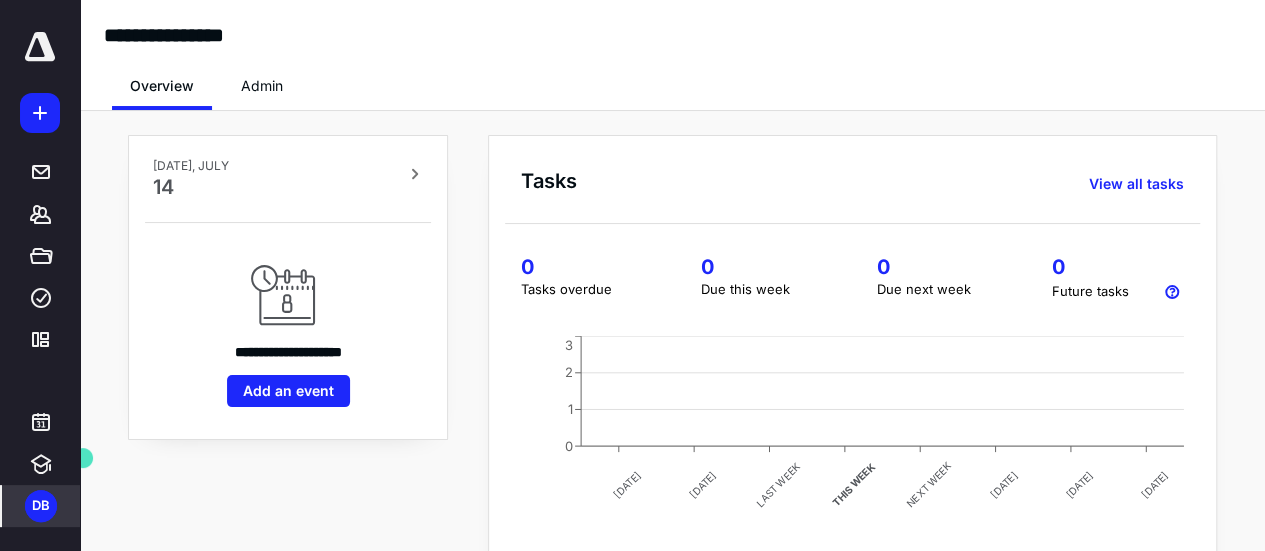 click 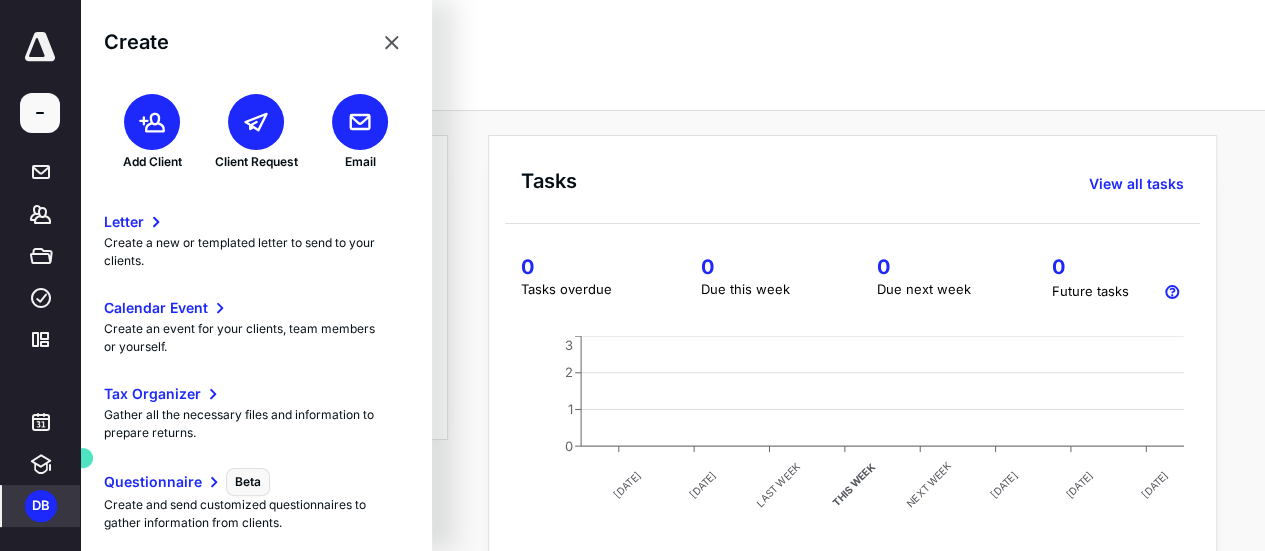 click 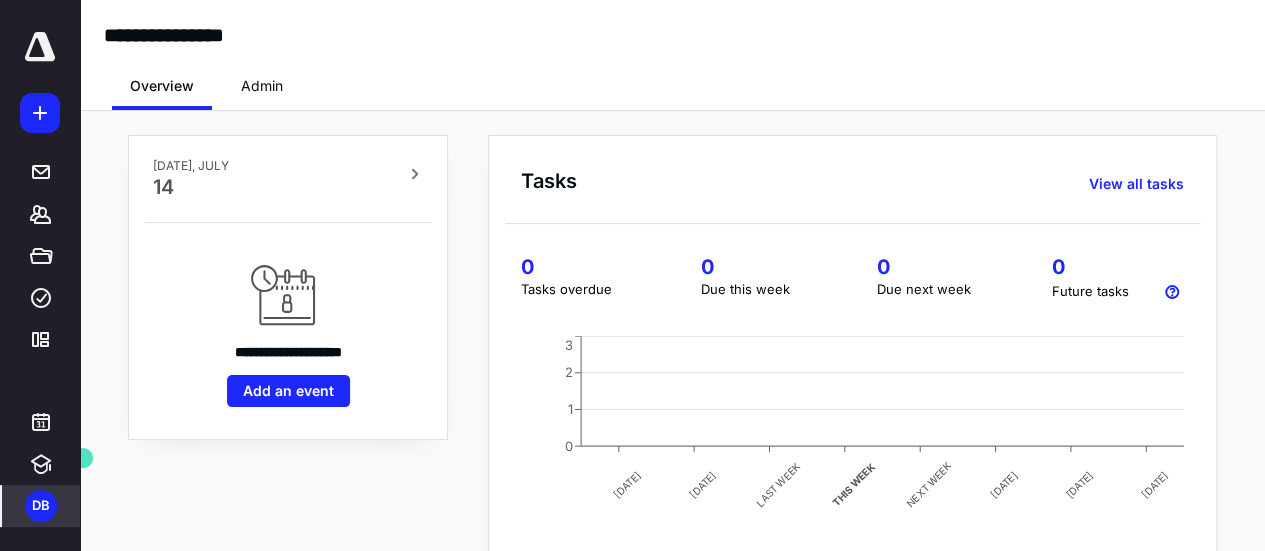 click on "DB" at bounding box center [41, 506] 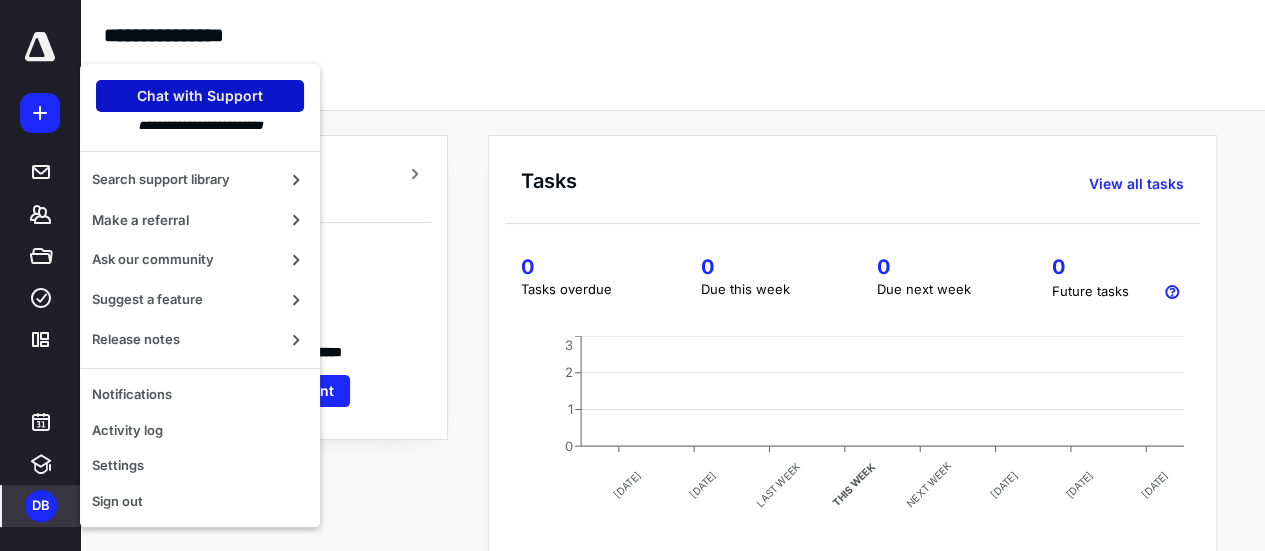 click on "Chat with Support" at bounding box center [200, 96] 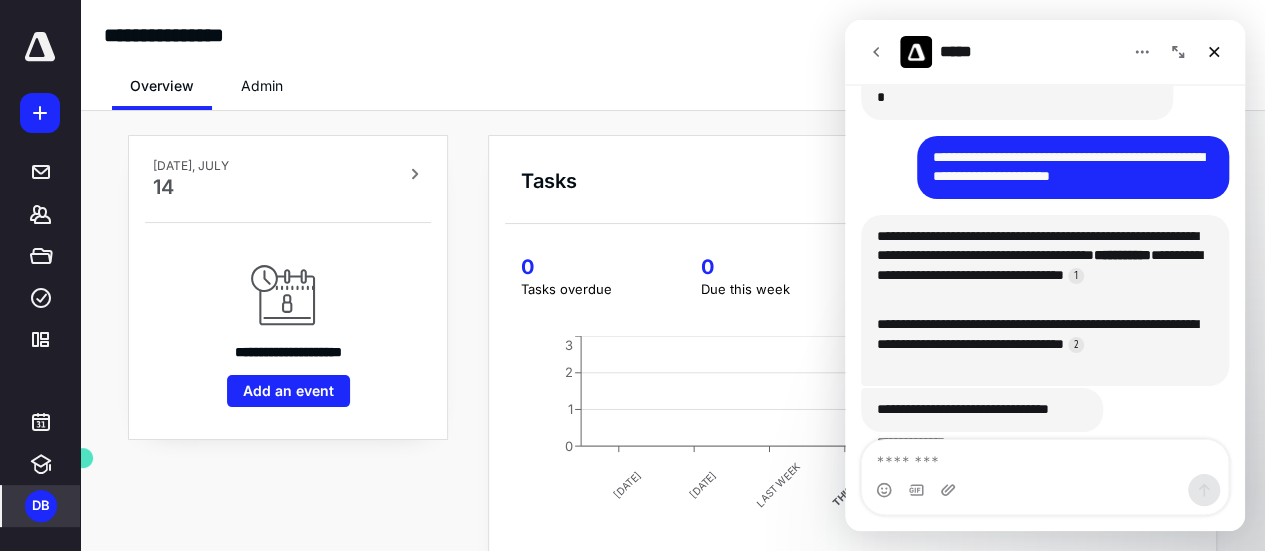 scroll, scrollTop: 306, scrollLeft: 0, axis: vertical 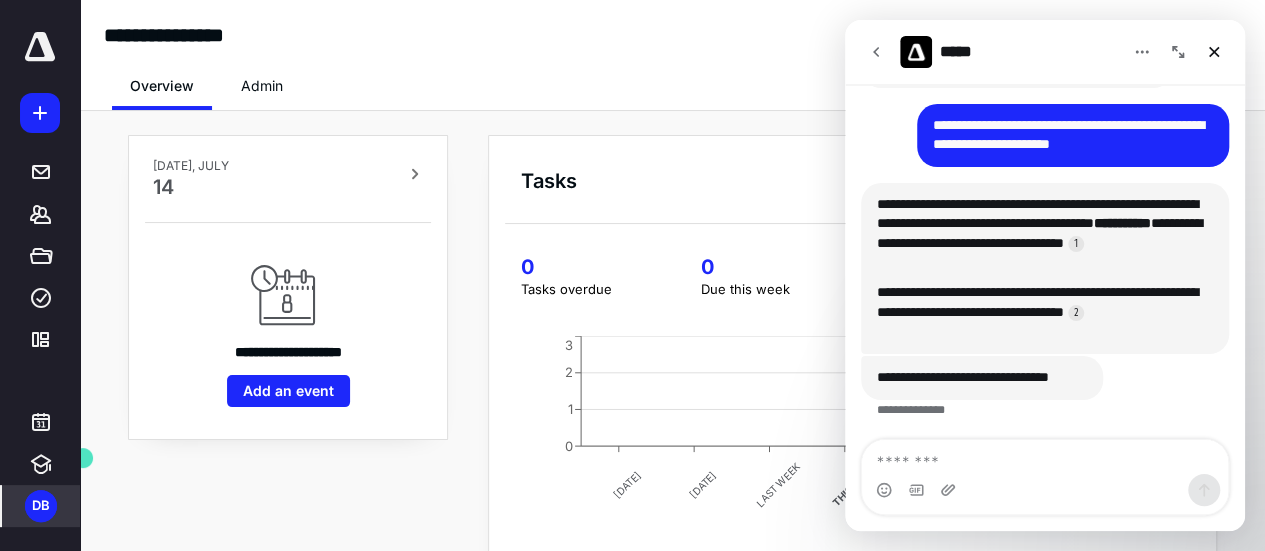 click at bounding box center (1045, 457) 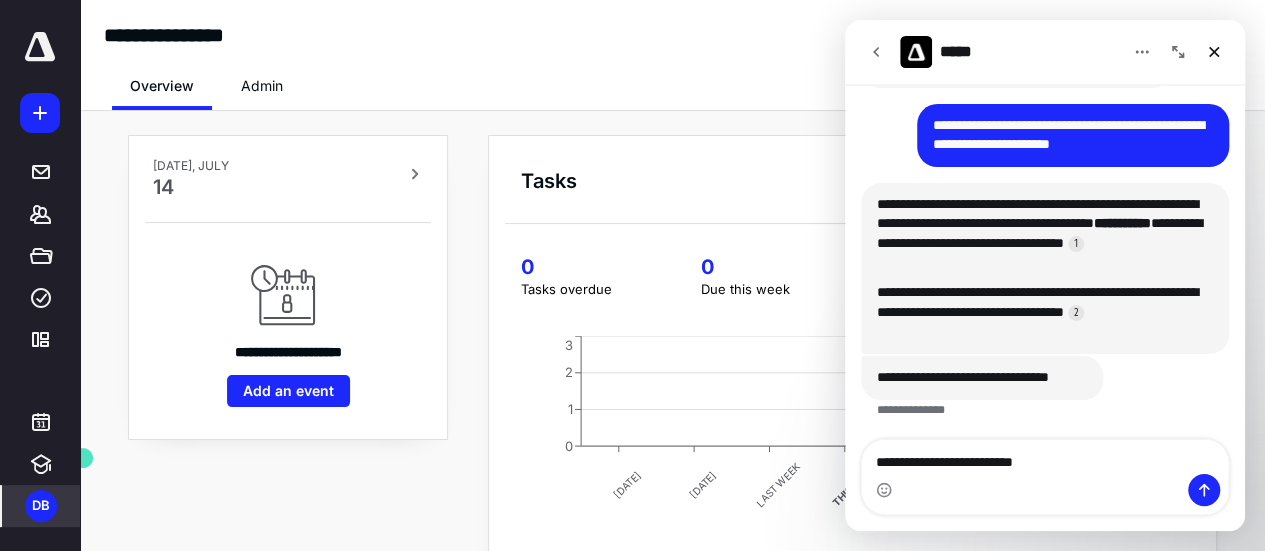 type on "**********" 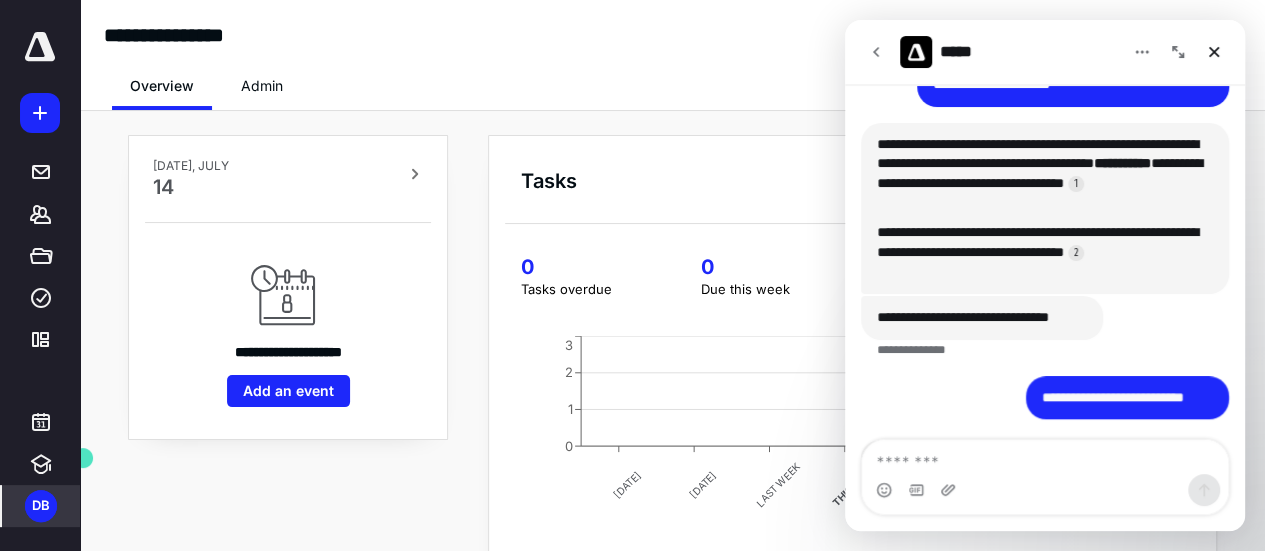 scroll, scrollTop: 430, scrollLeft: 0, axis: vertical 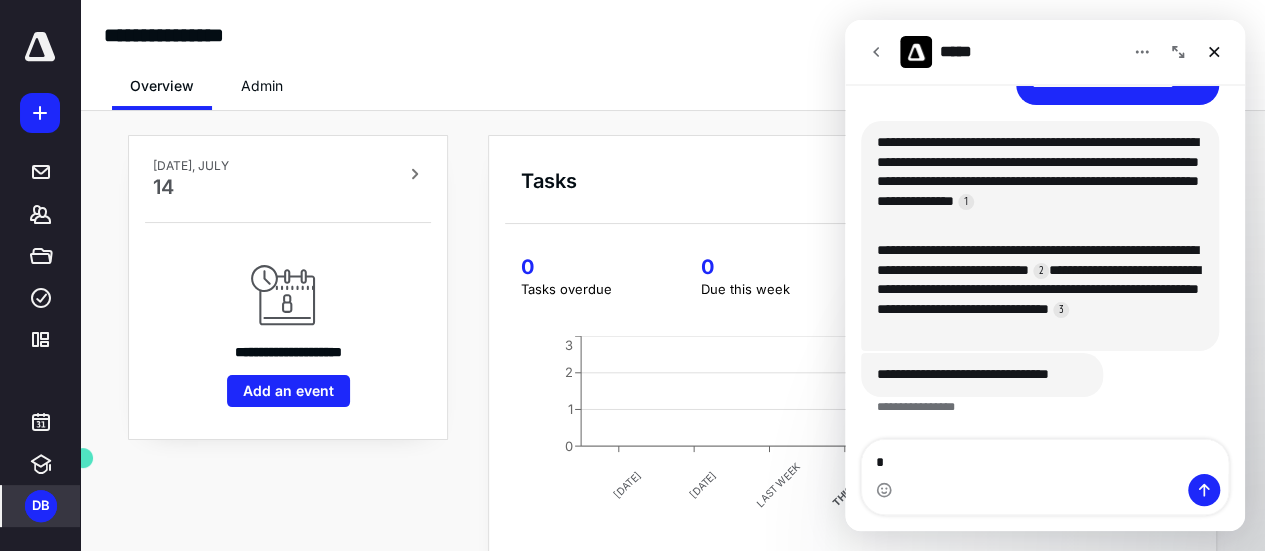 type on "**" 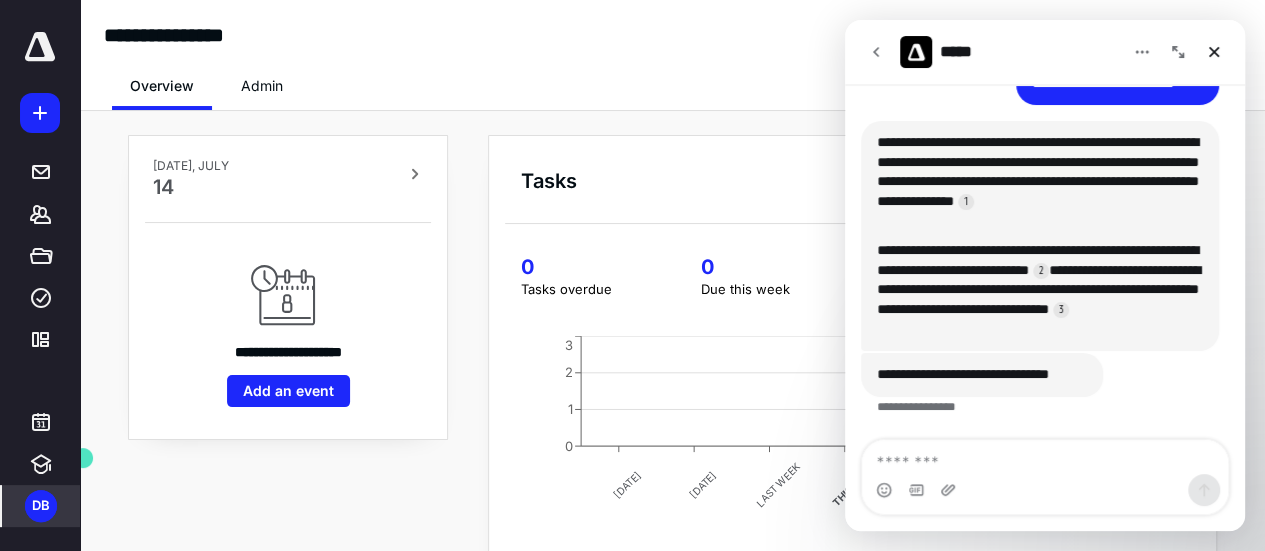 scroll, scrollTop: 2, scrollLeft: 0, axis: vertical 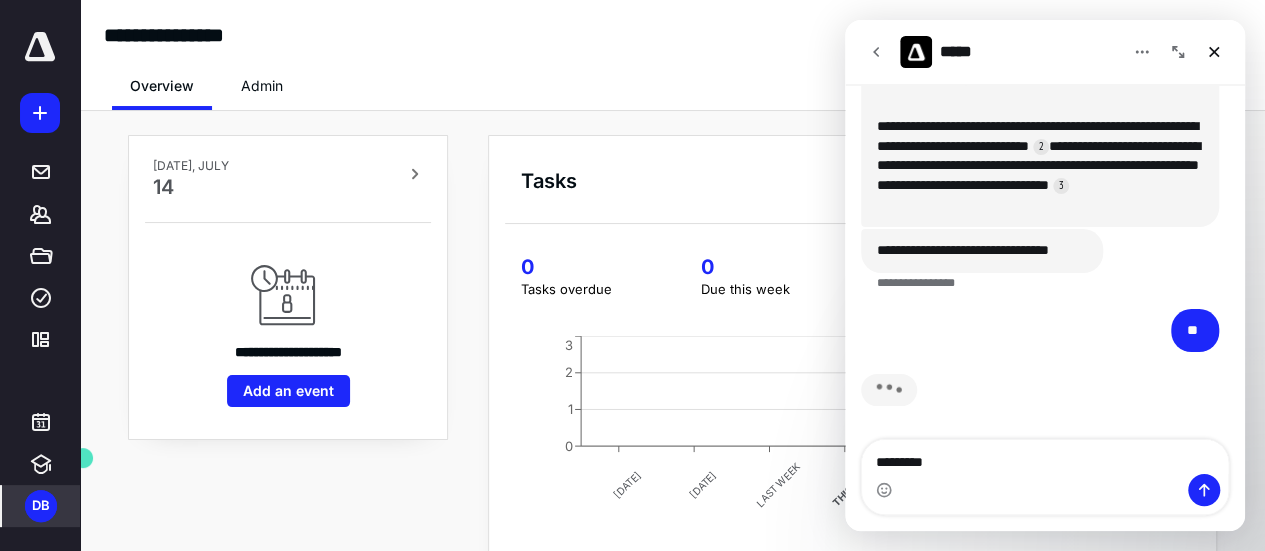 type on "**********" 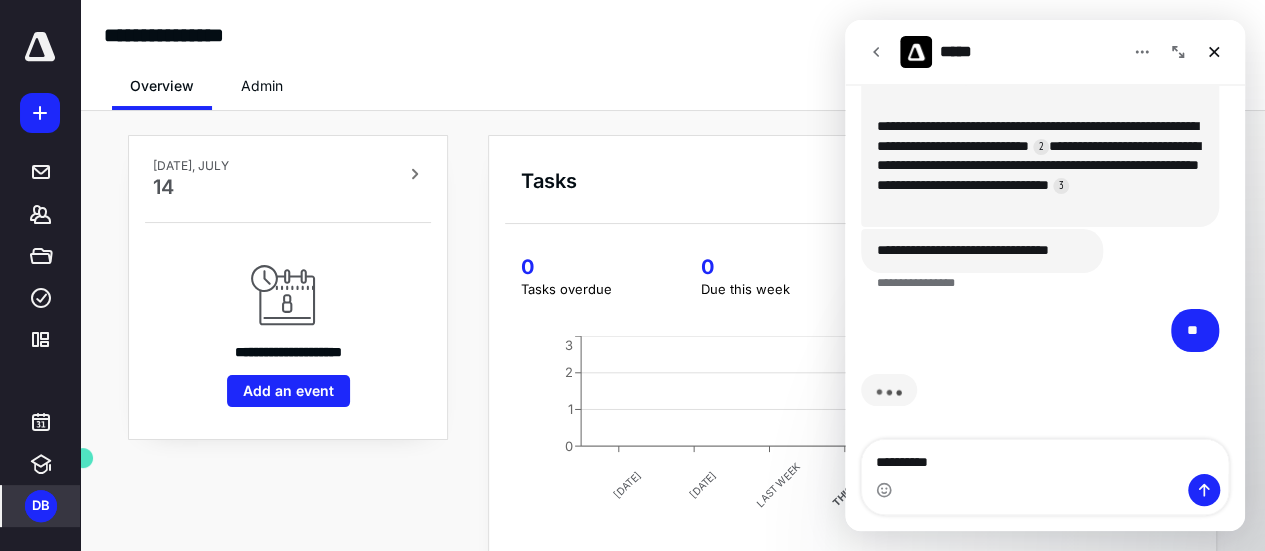 type 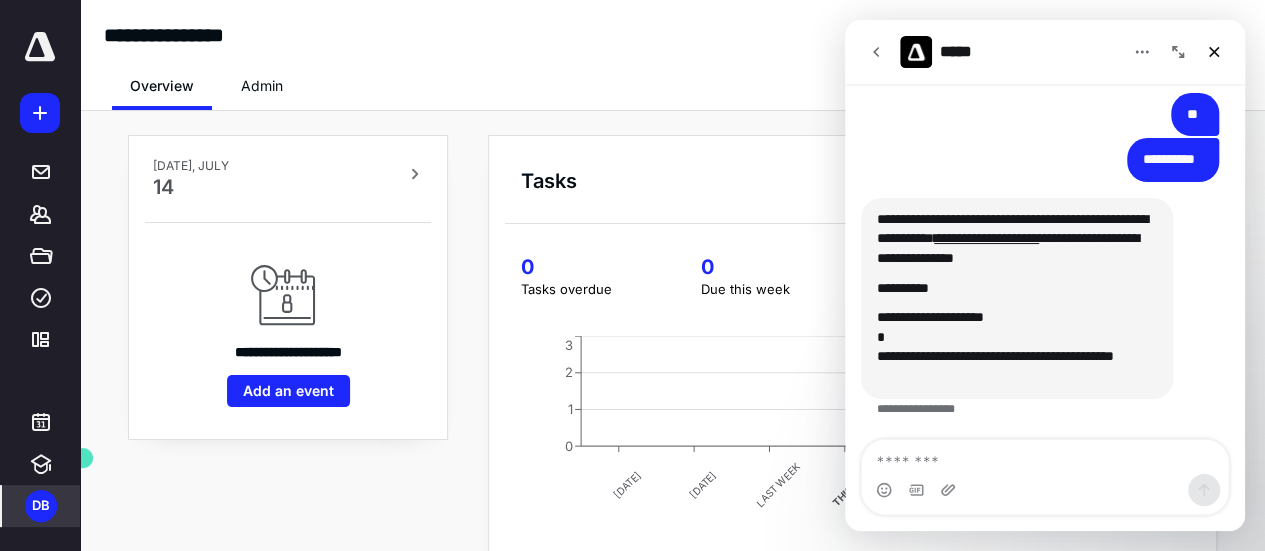 scroll, scrollTop: 979, scrollLeft: 0, axis: vertical 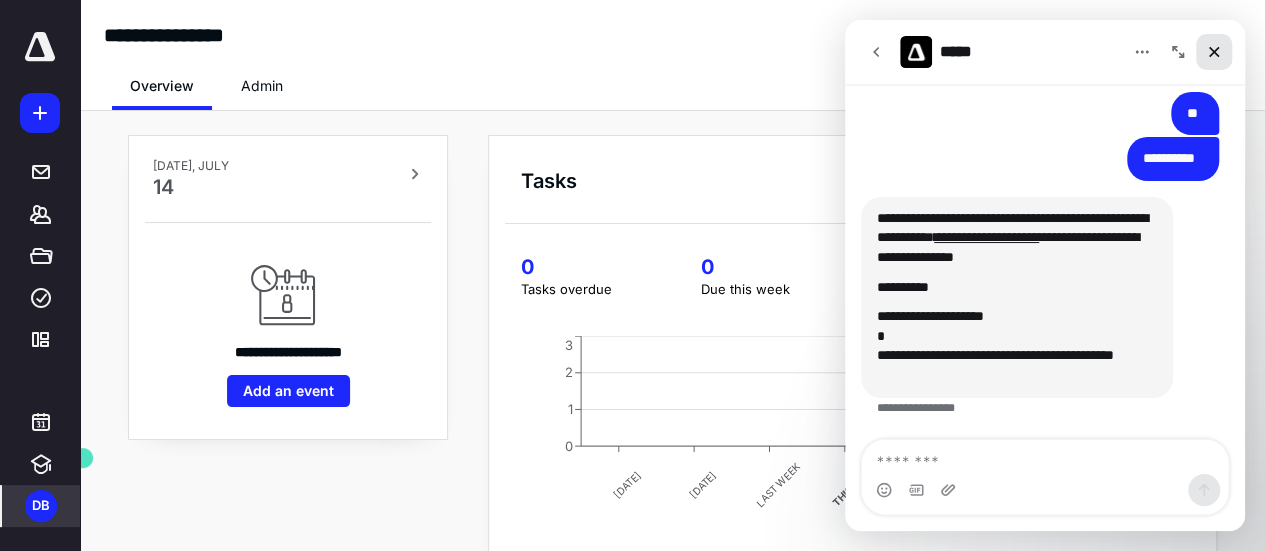 click 